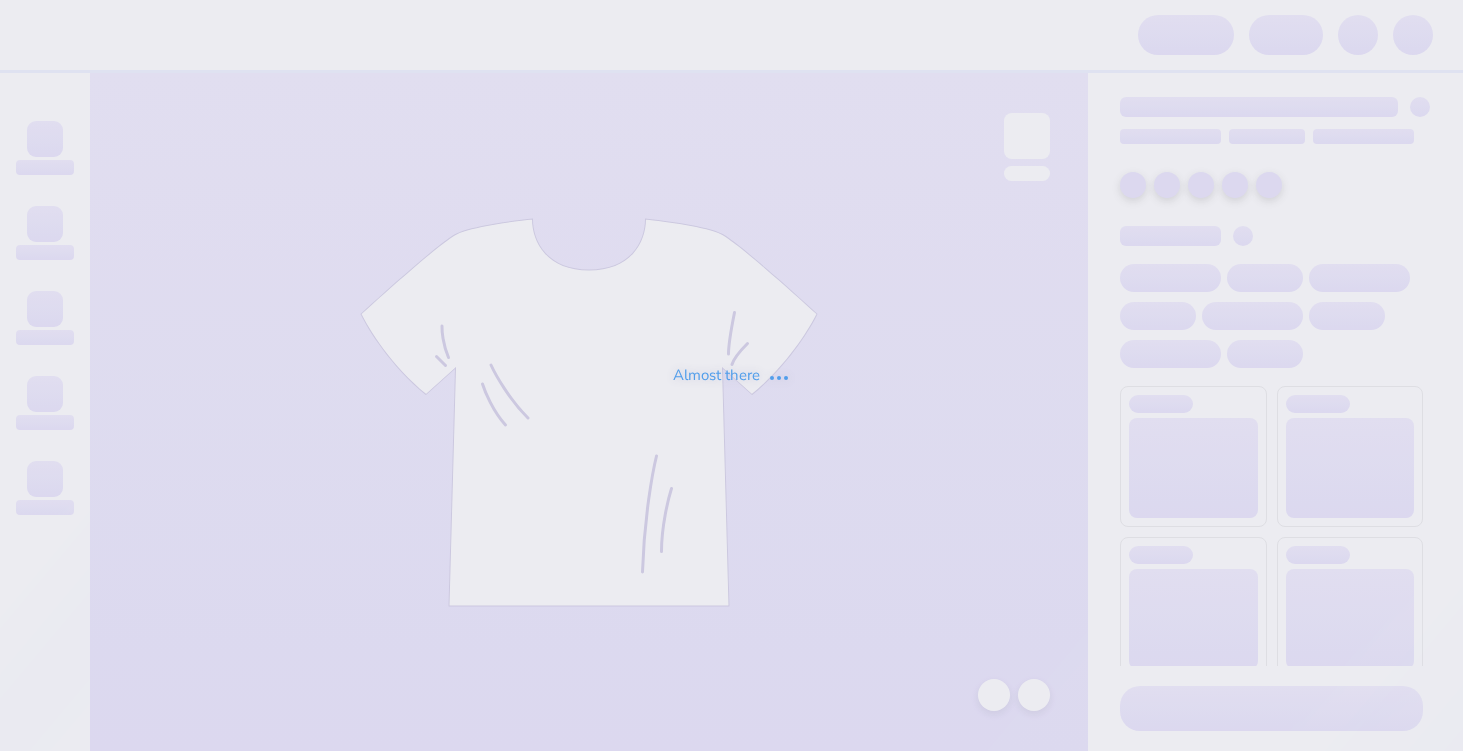 scroll, scrollTop: 0, scrollLeft: 0, axis: both 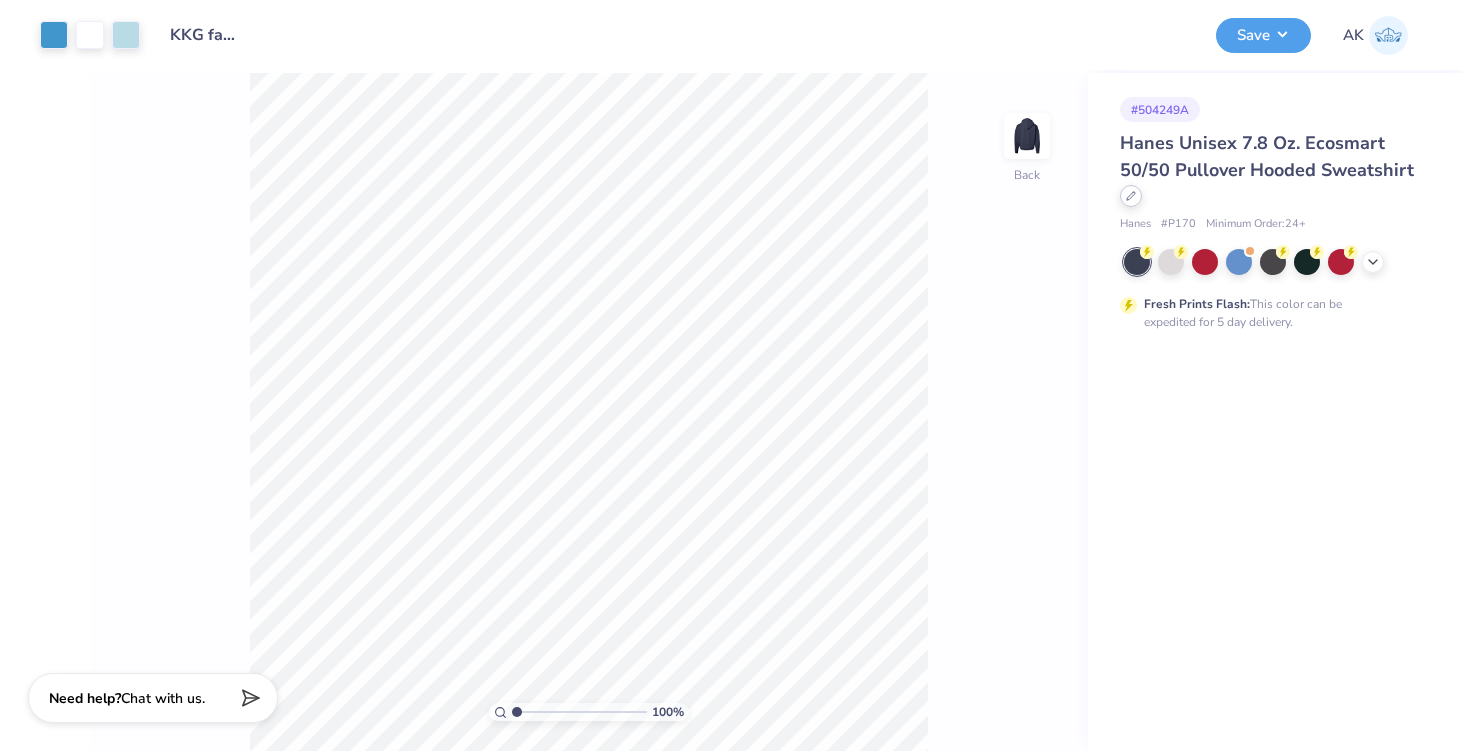 click 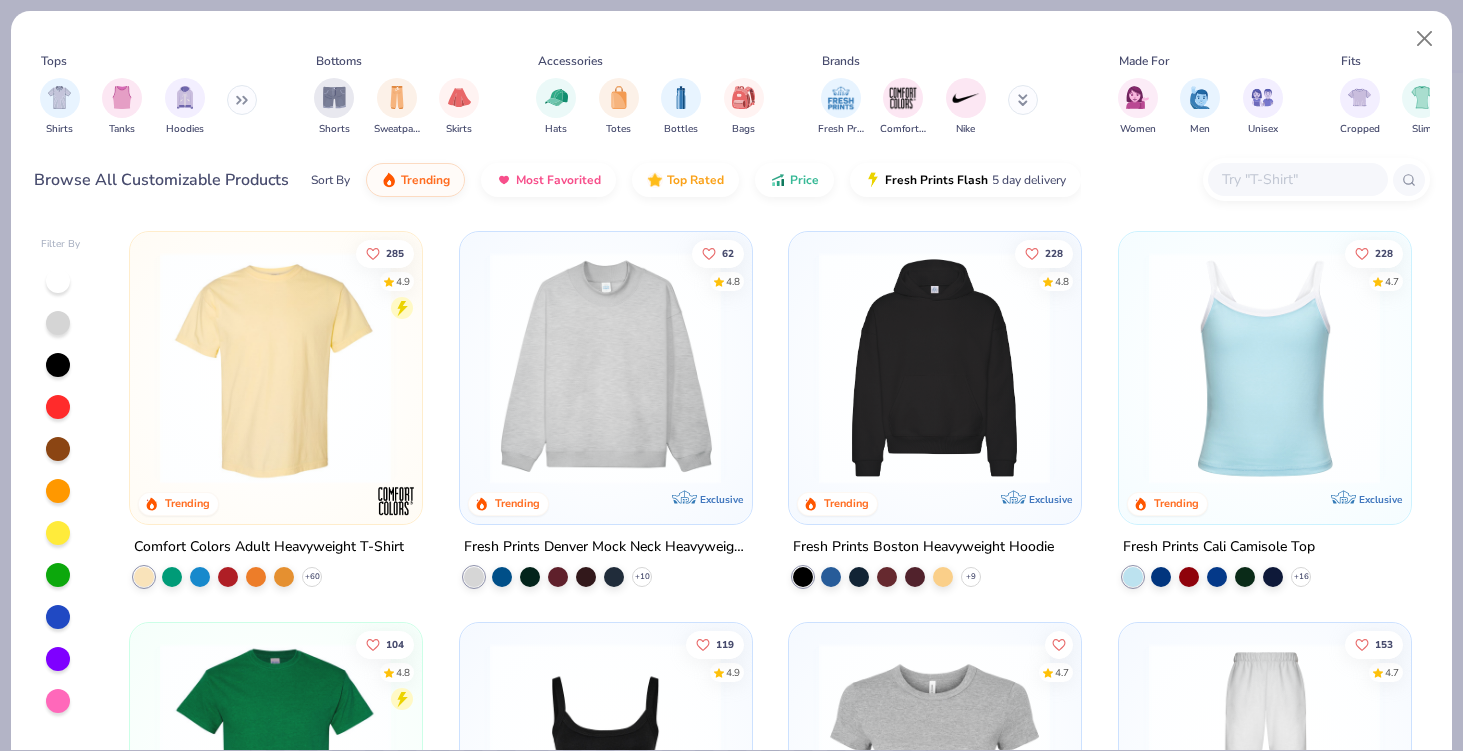 click at bounding box center (1297, 179) 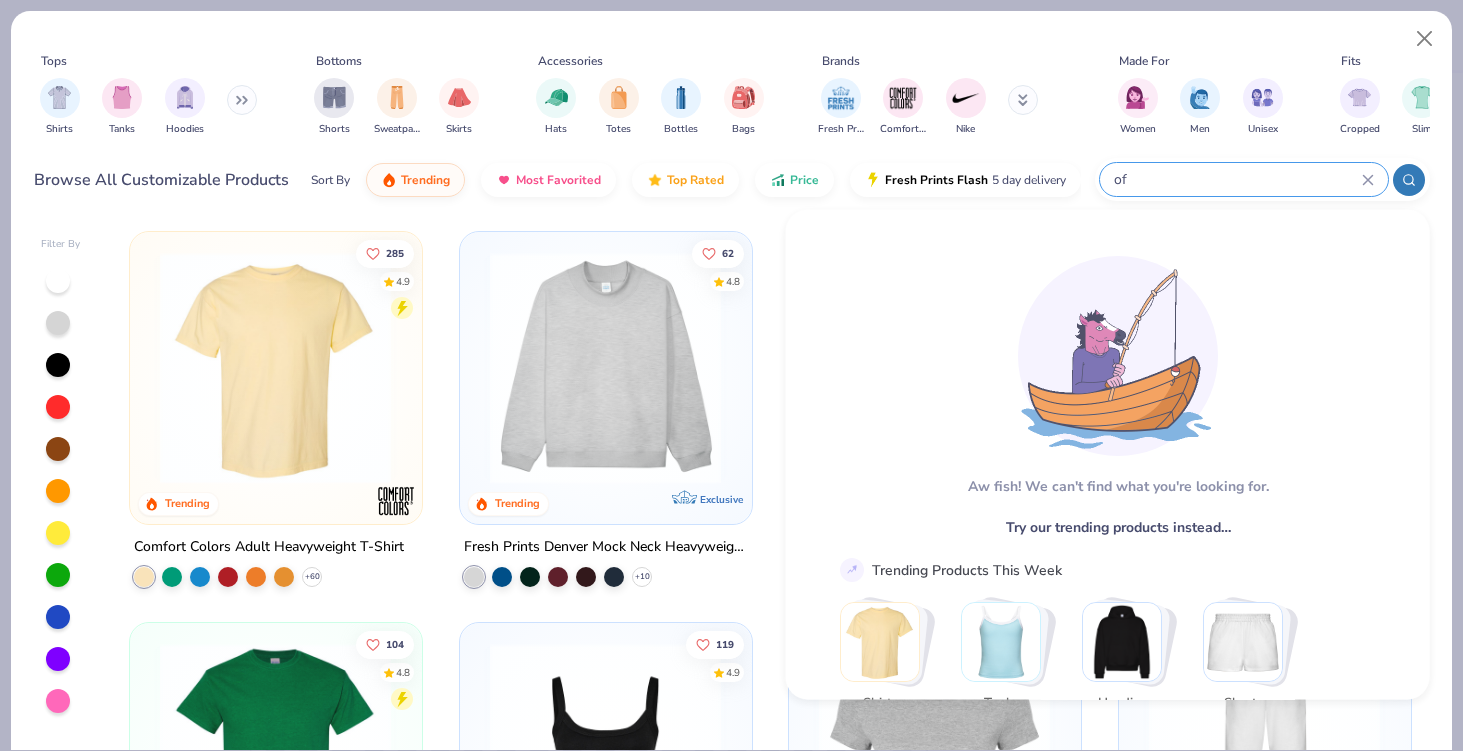 type on "o" 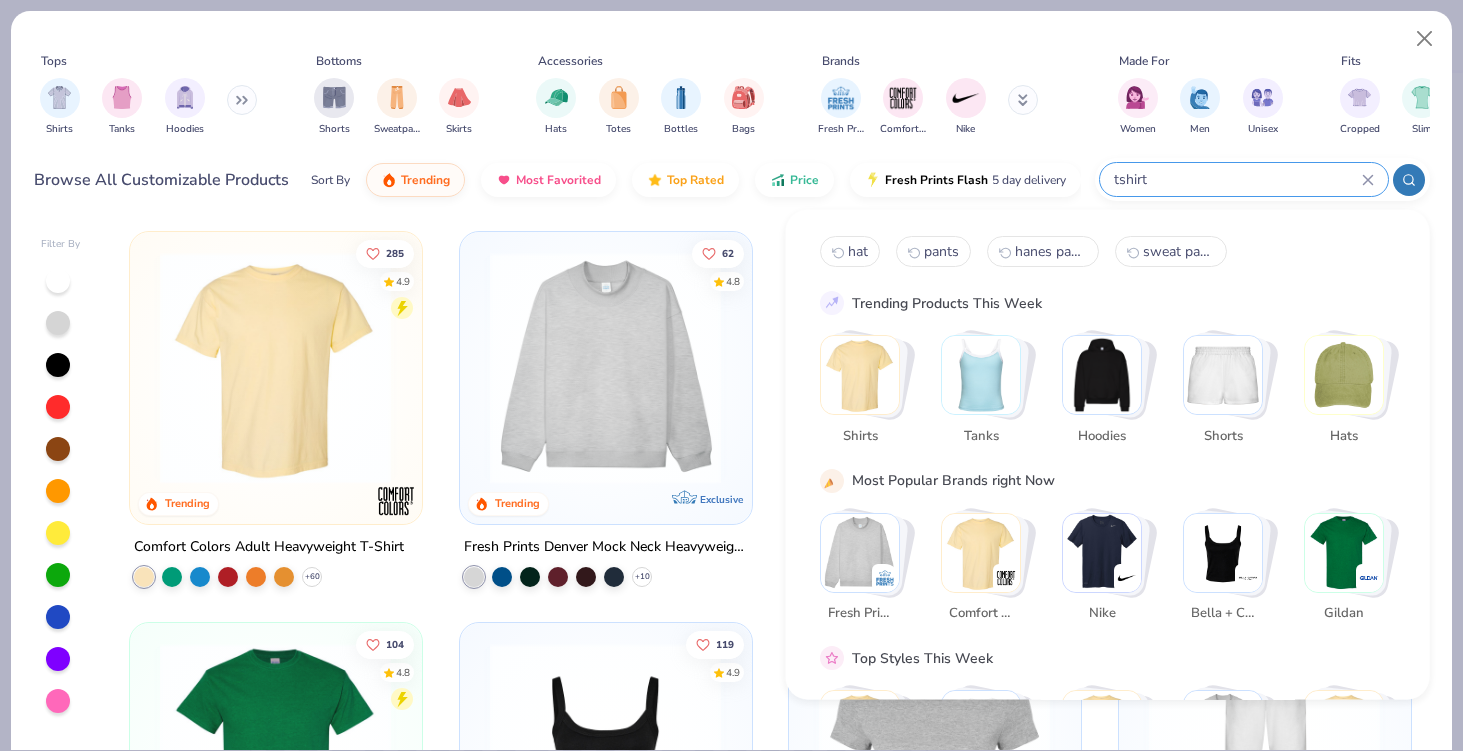 type on "tshirt" 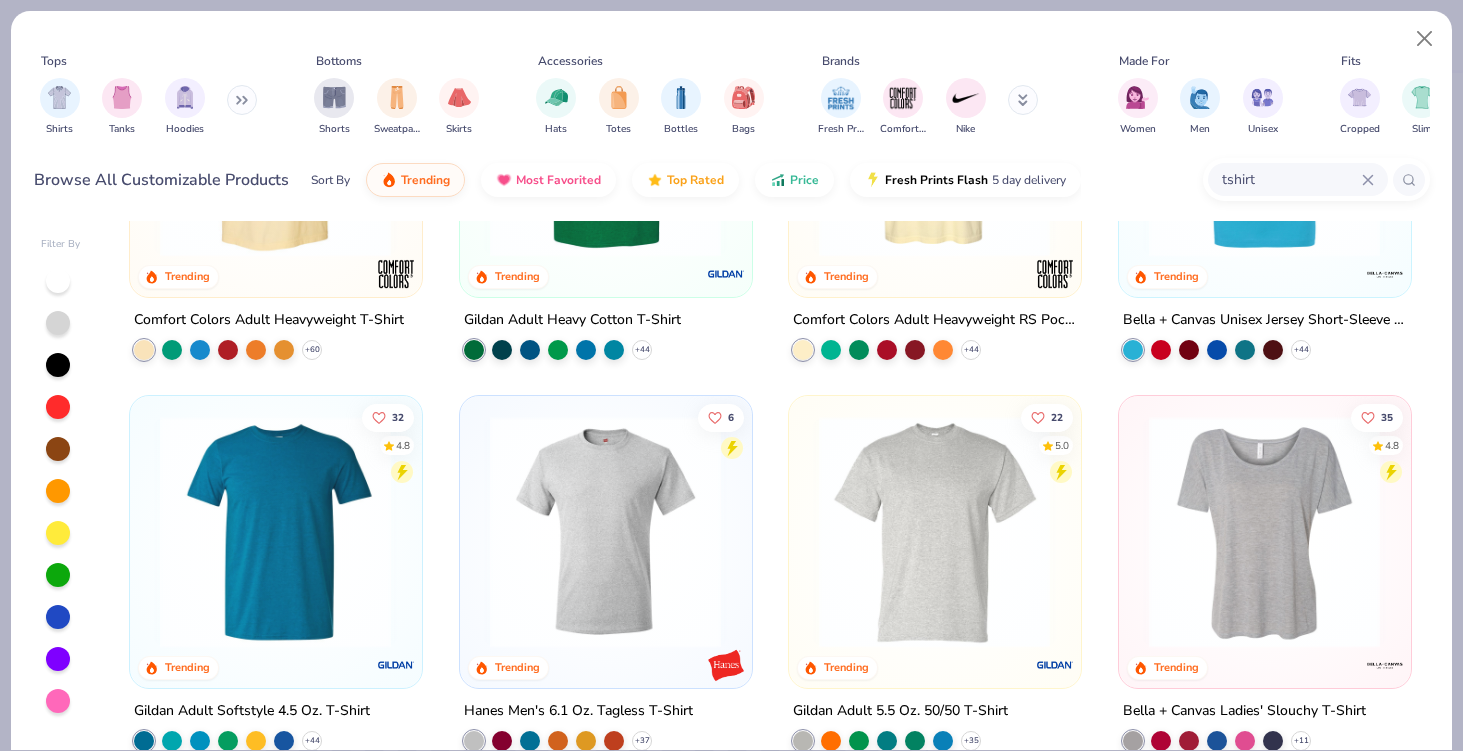 scroll, scrollTop: 238, scrollLeft: 0, axis: vertical 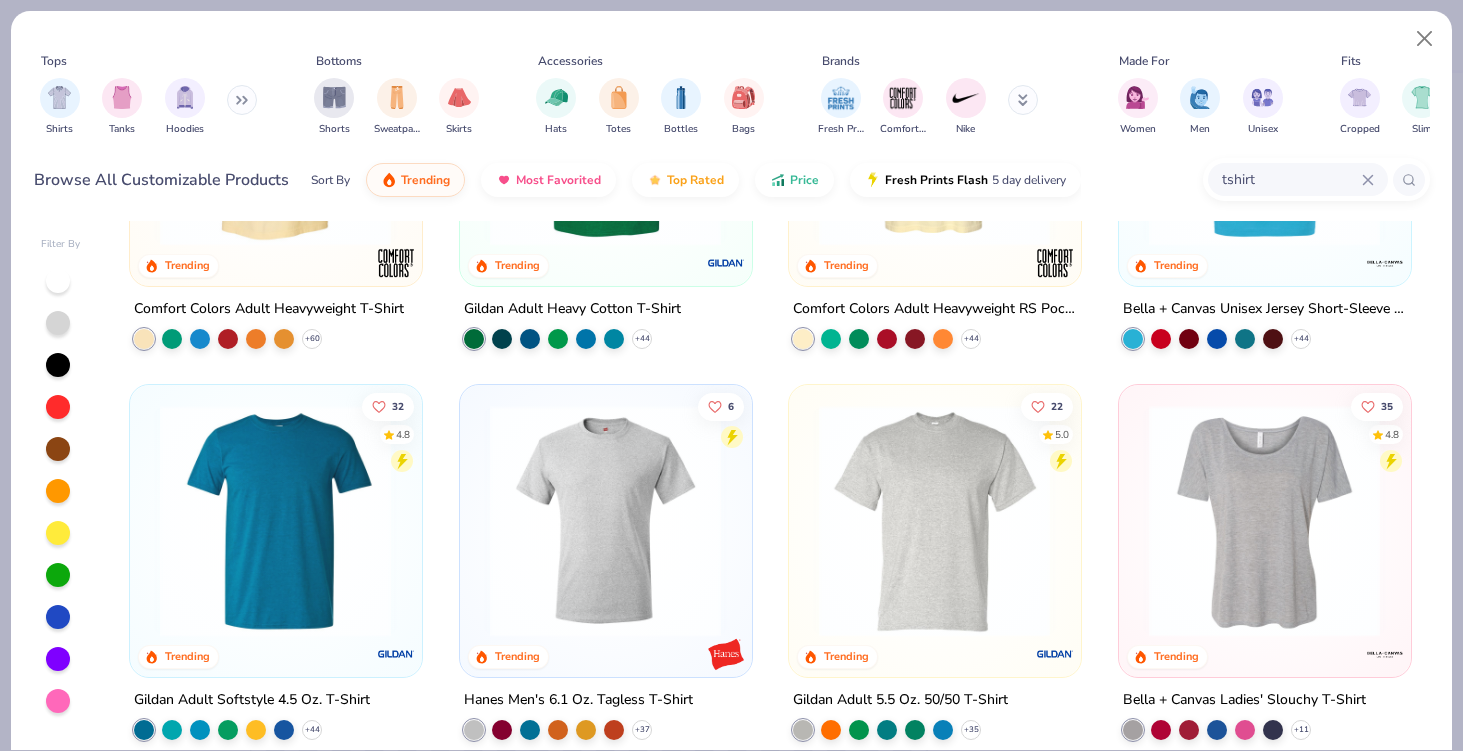 click at bounding box center (1264, 520) 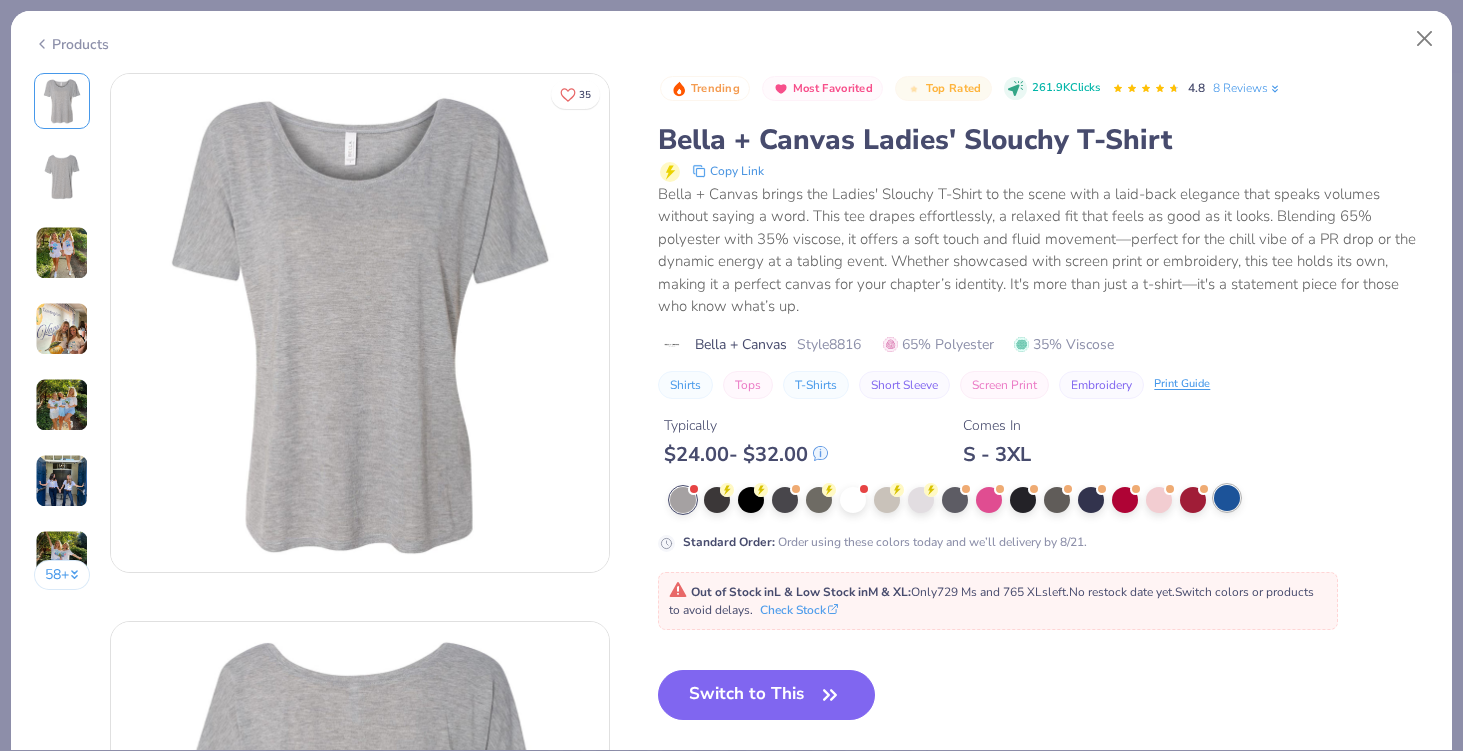 click at bounding box center [1227, 498] 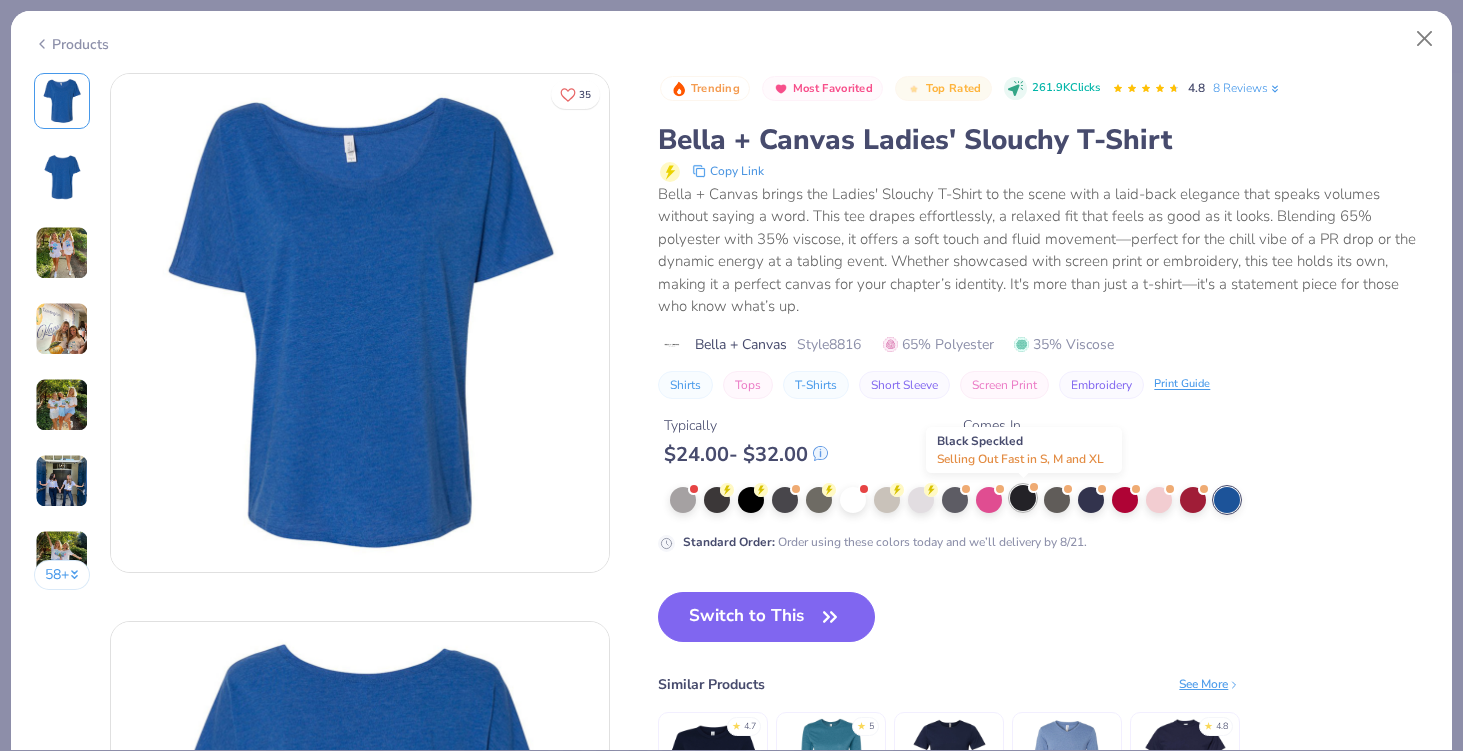 click at bounding box center (1023, 498) 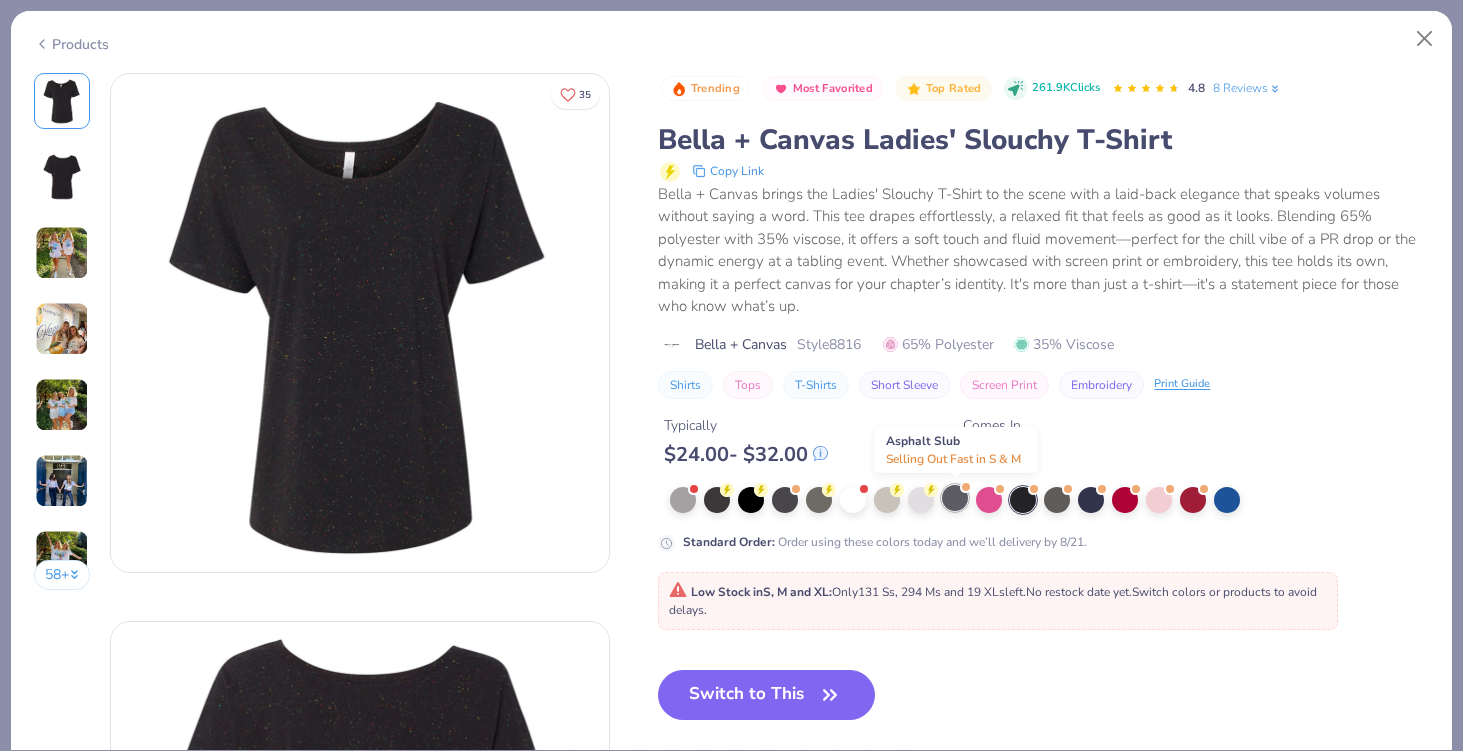click at bounding box center (955, 498) 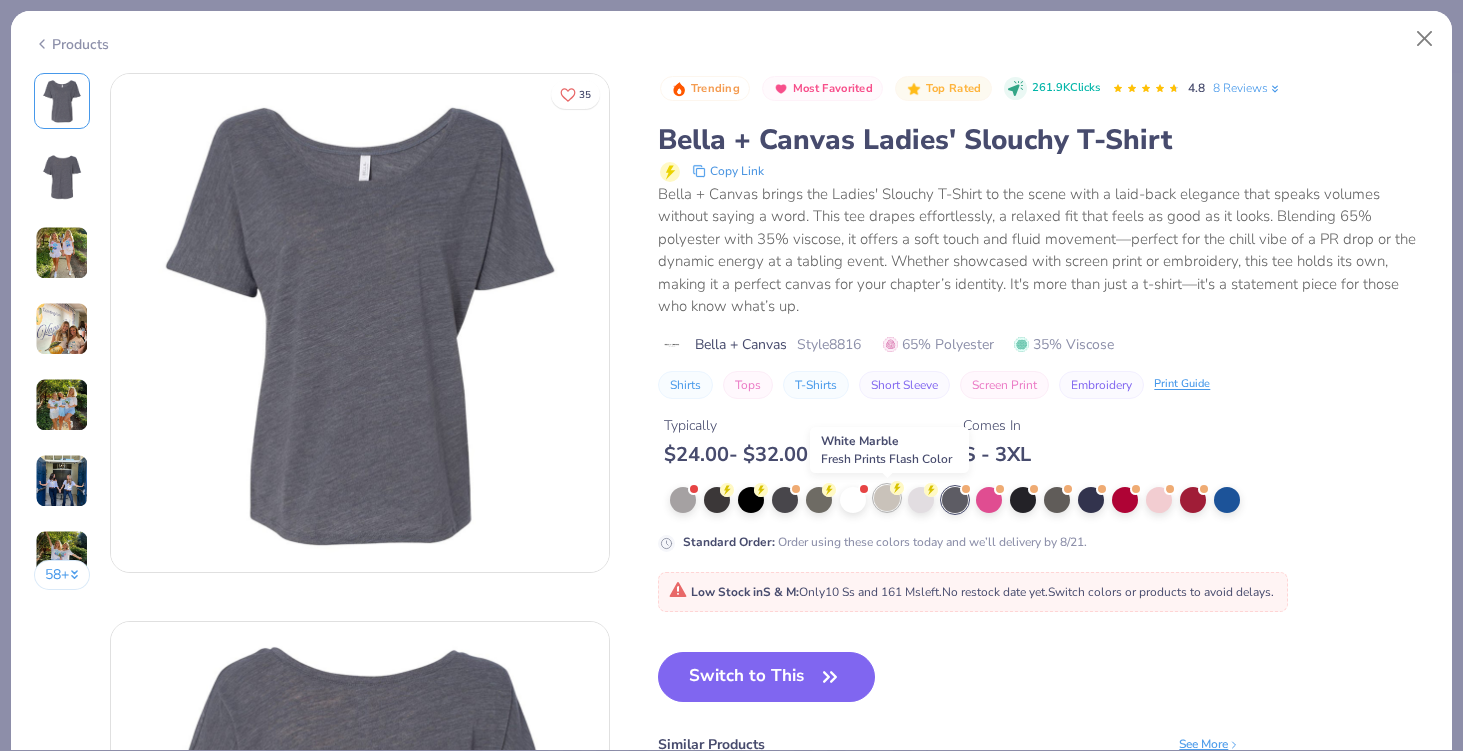 click at bounding box center [887, 498] 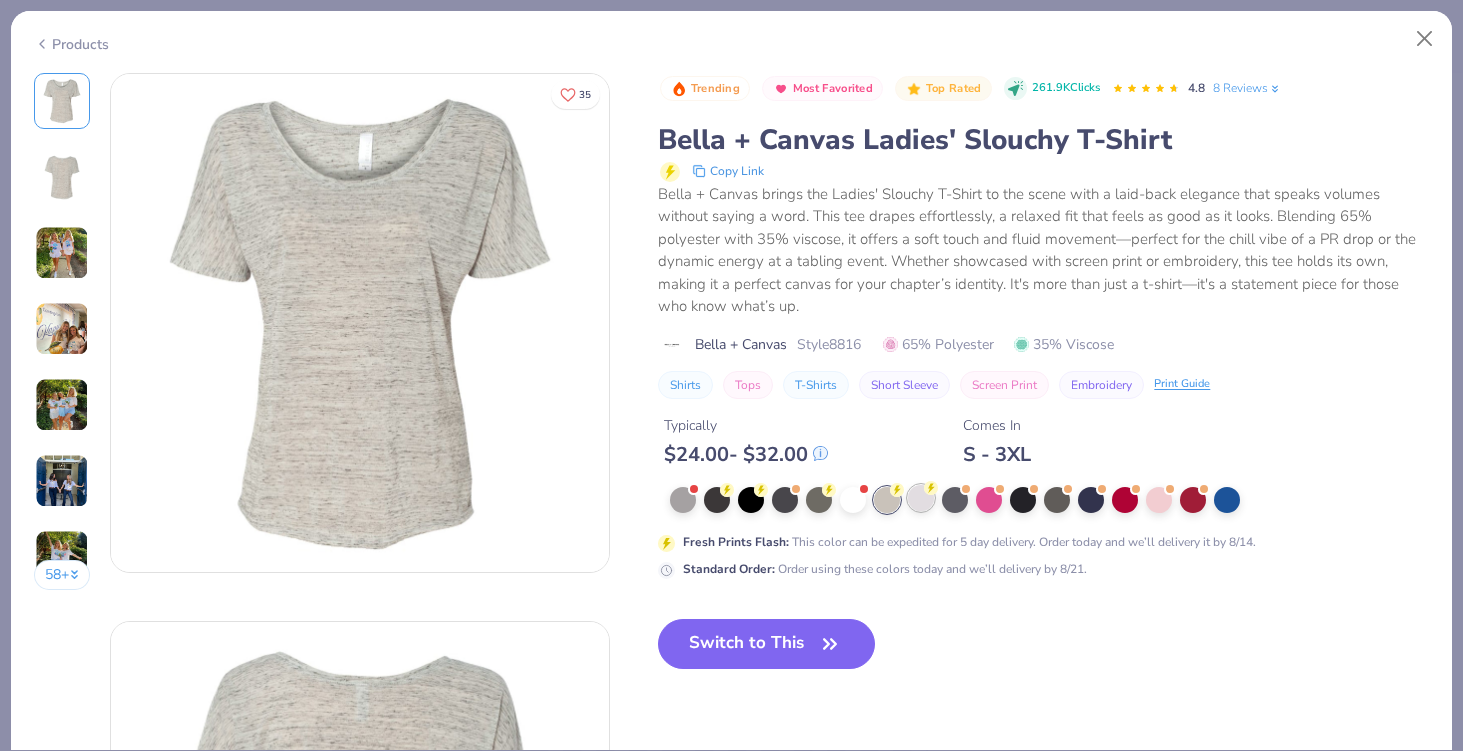 click at bounding box center (921, 498) 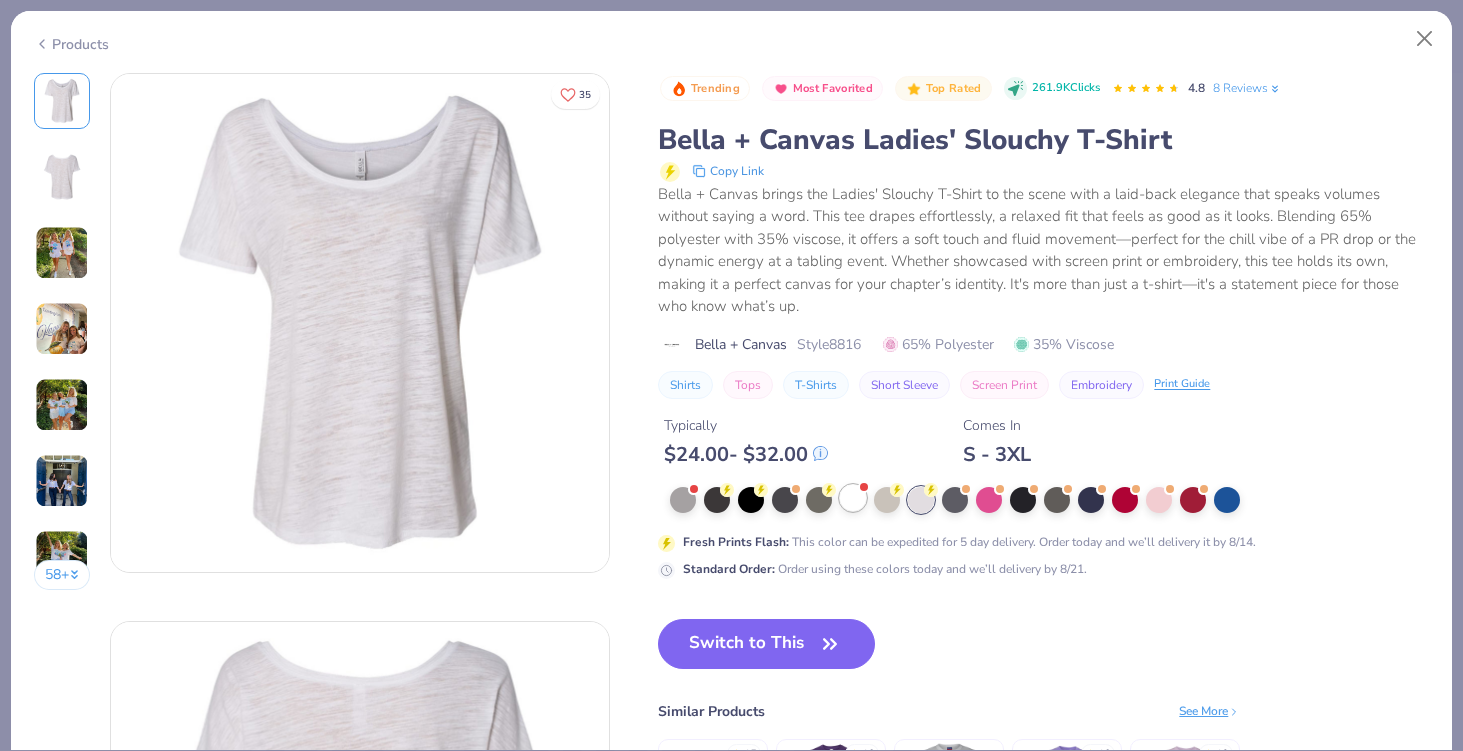 click at bounding box center [853, 498] 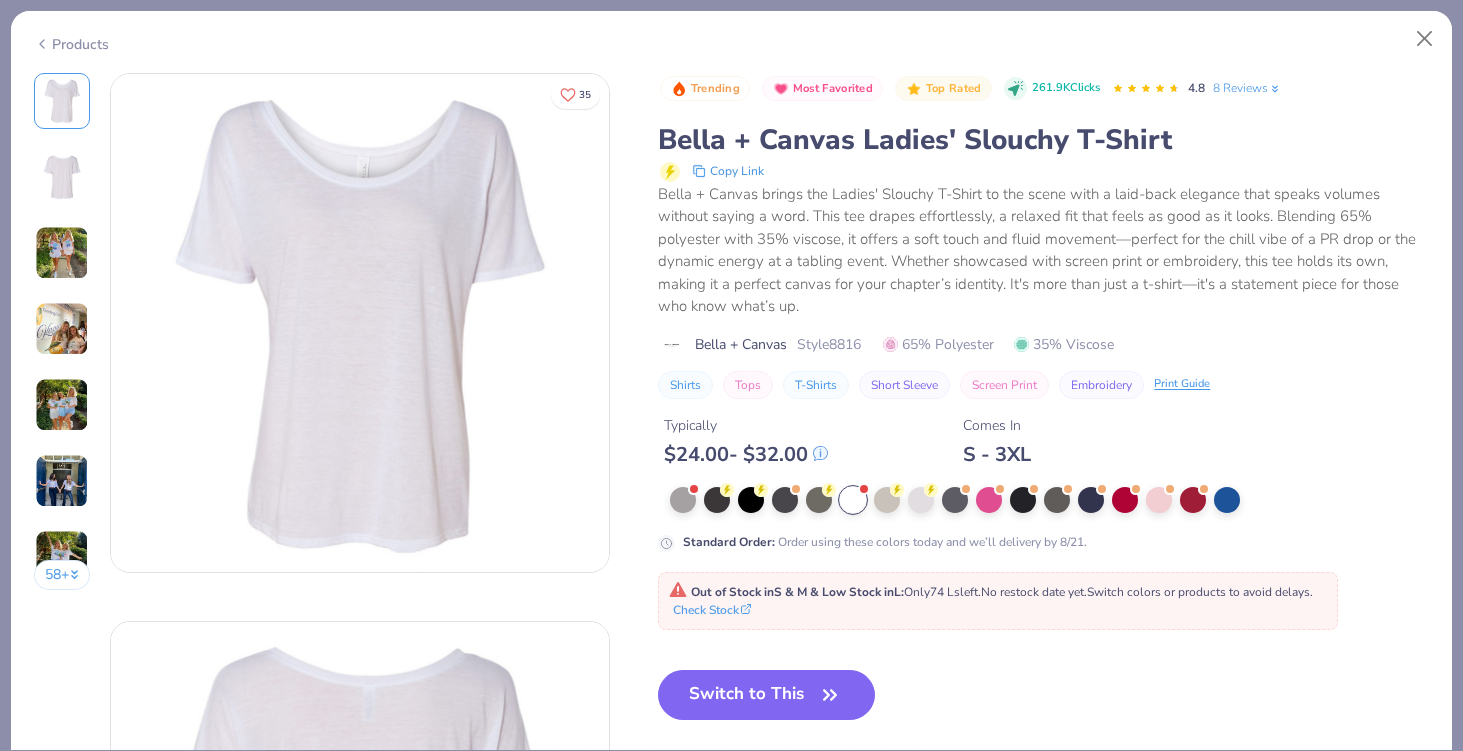 click at bounding box center (62, 253) 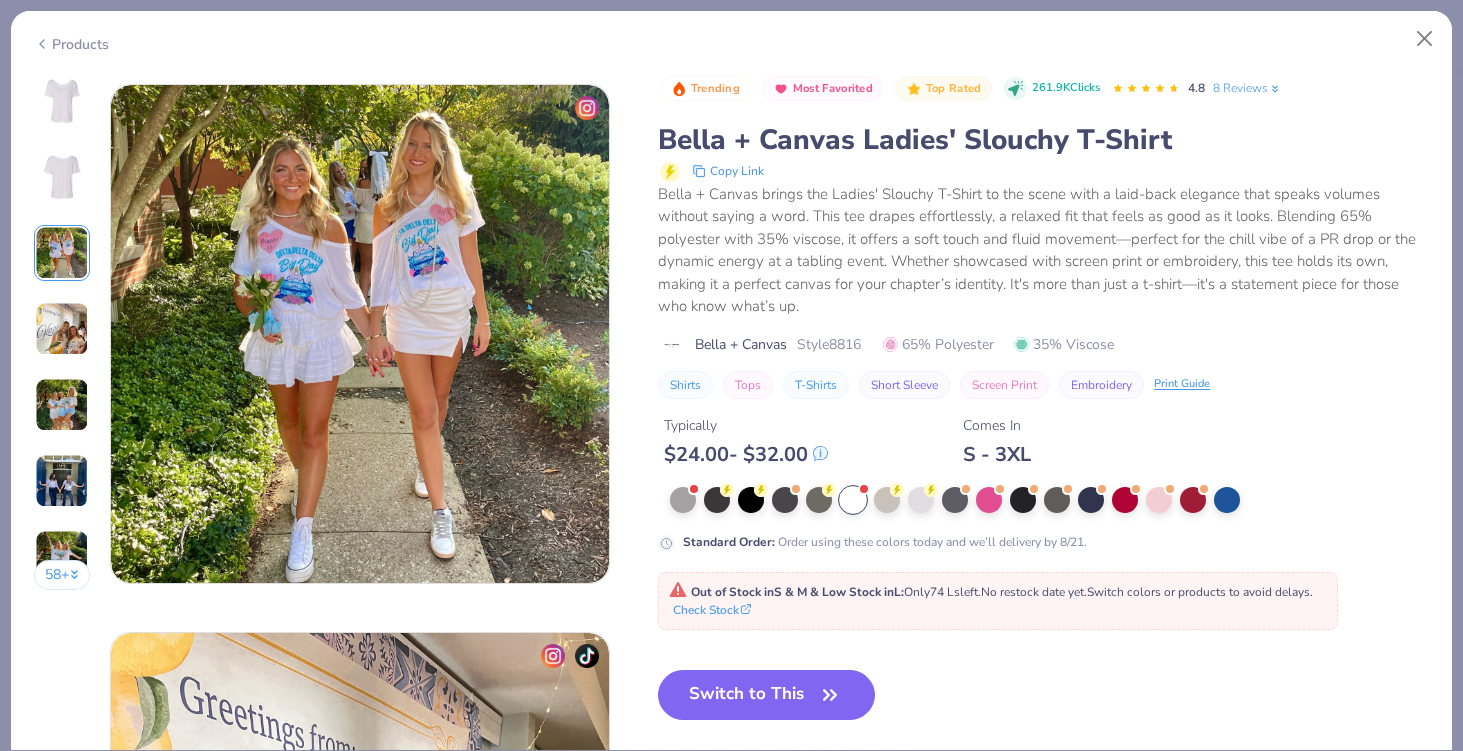scroll, scrollTop: 1096, scrollLeft: 0, axis: vertical 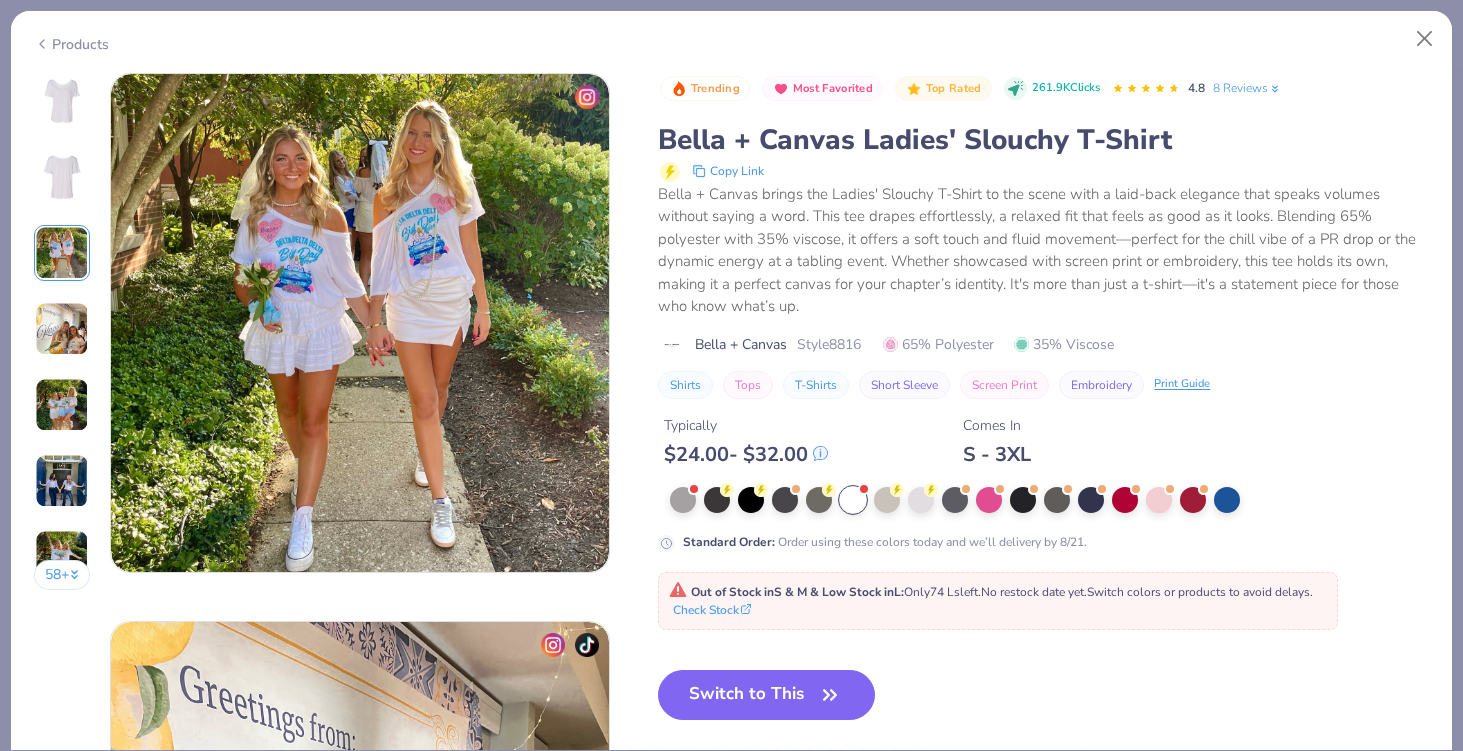 click on "58 +" at bounding box center (62, 339) 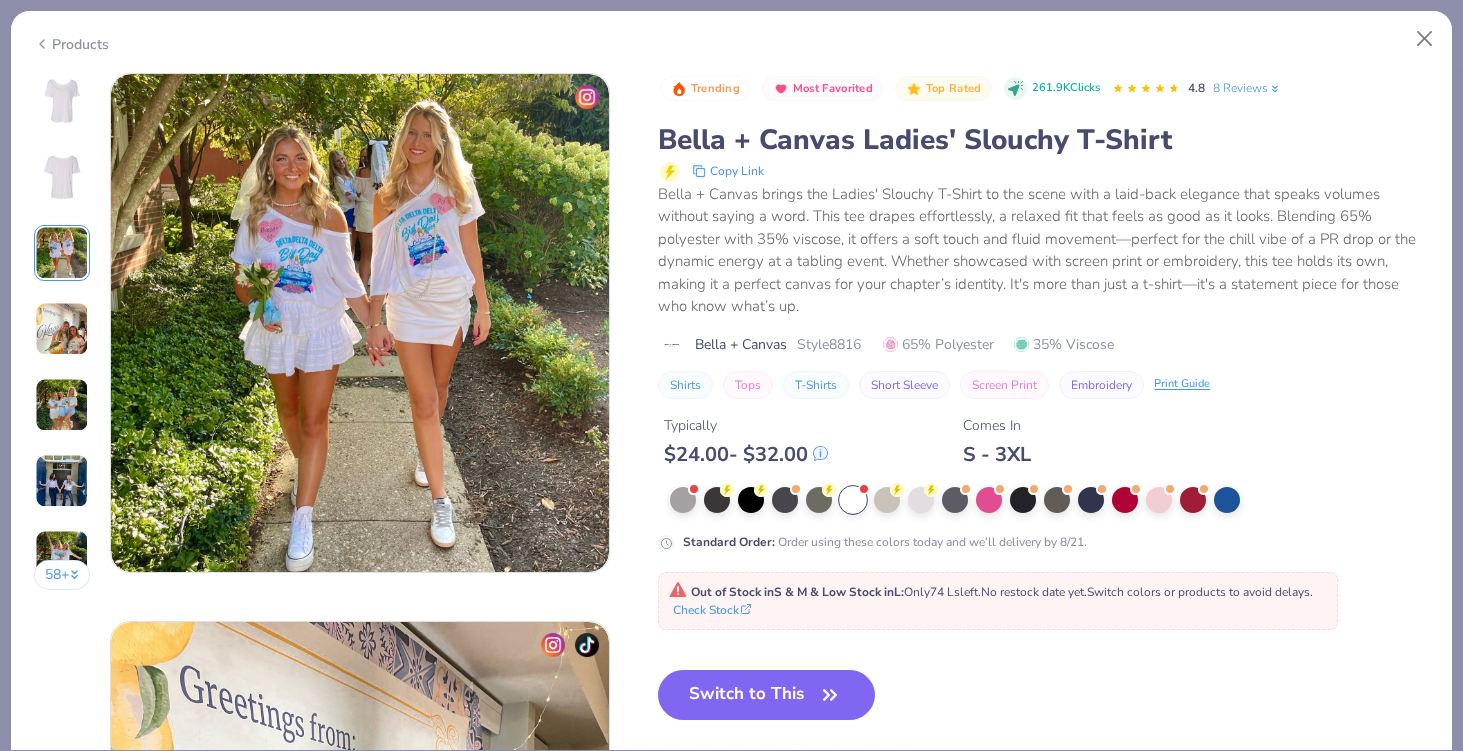 click at bounding box center [62, 329] 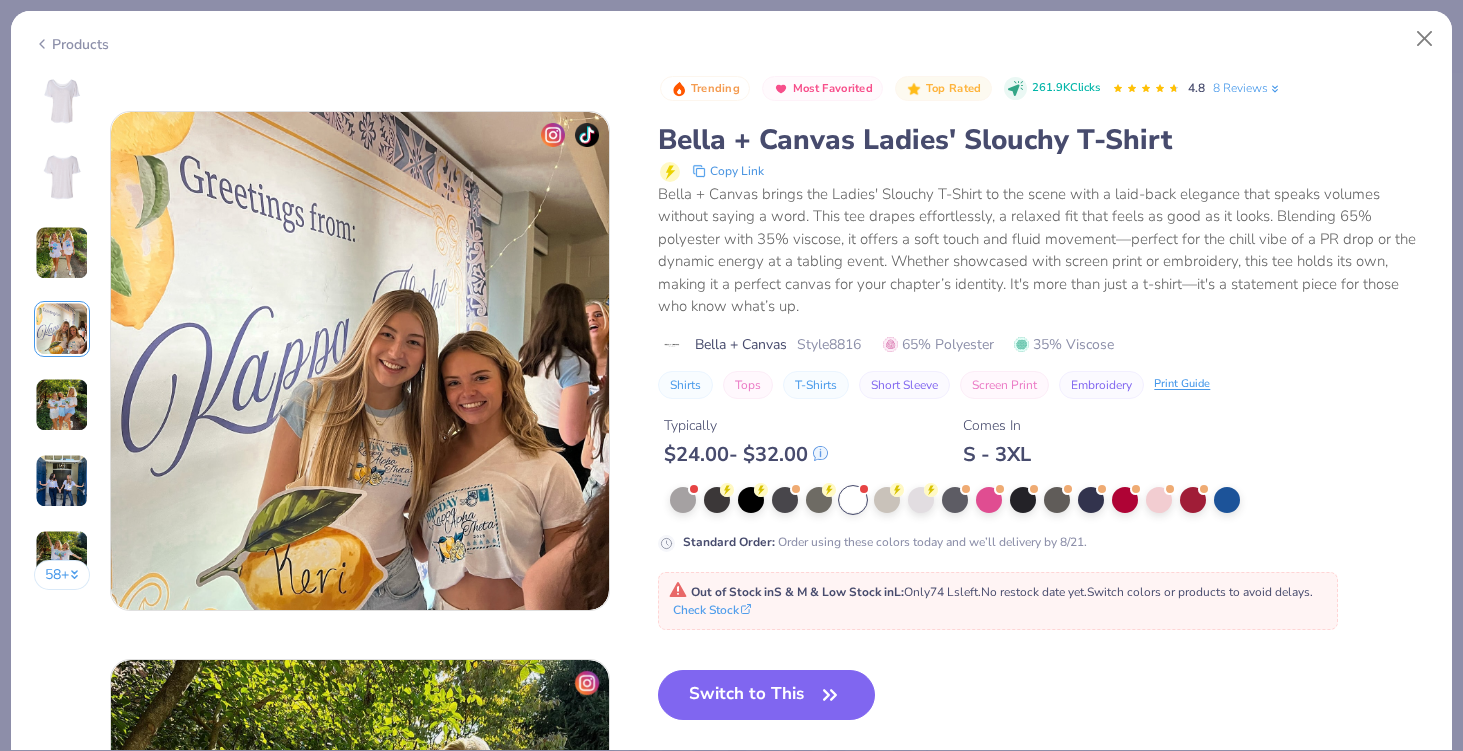 scroll, scrollTop: 1644, scrollLeft: 0, axis: vertical 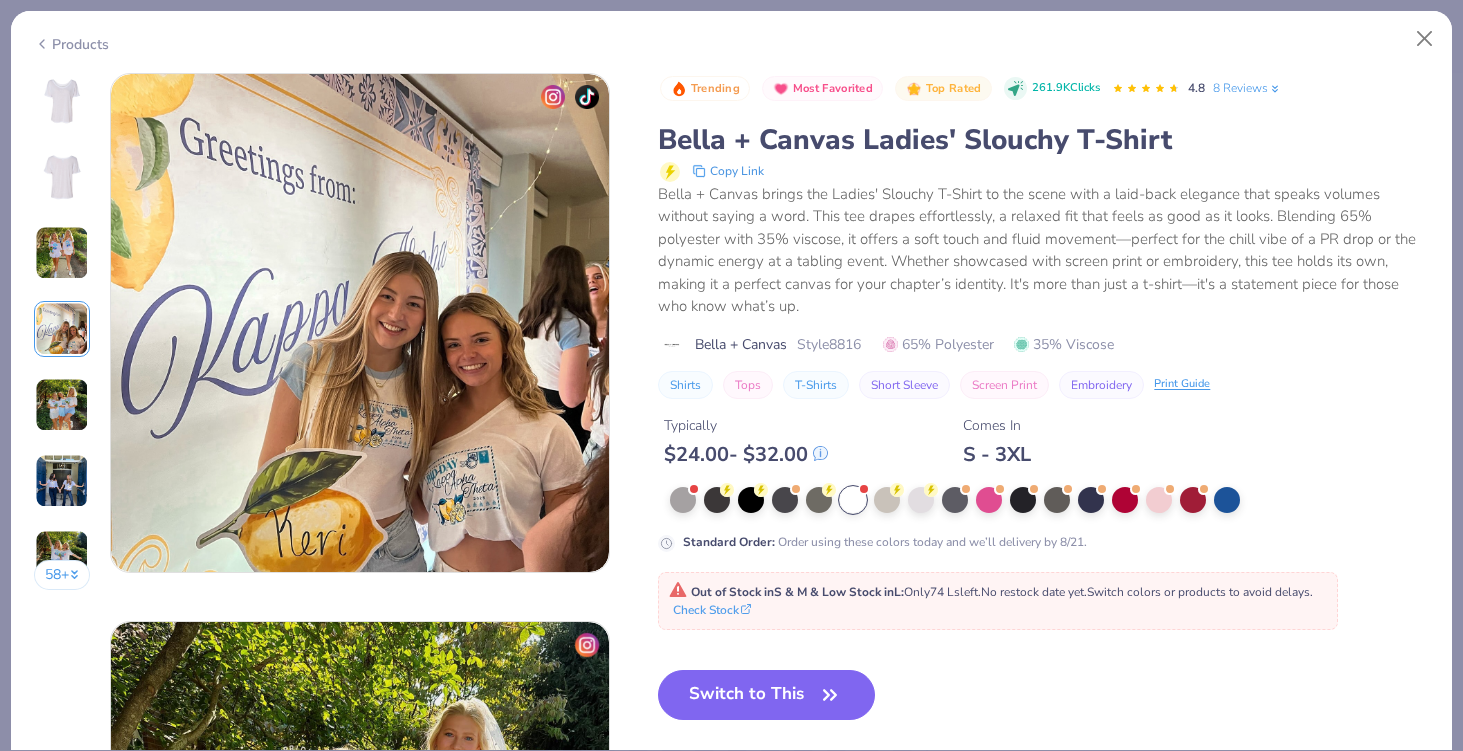 click at bounding box center (62, 405) 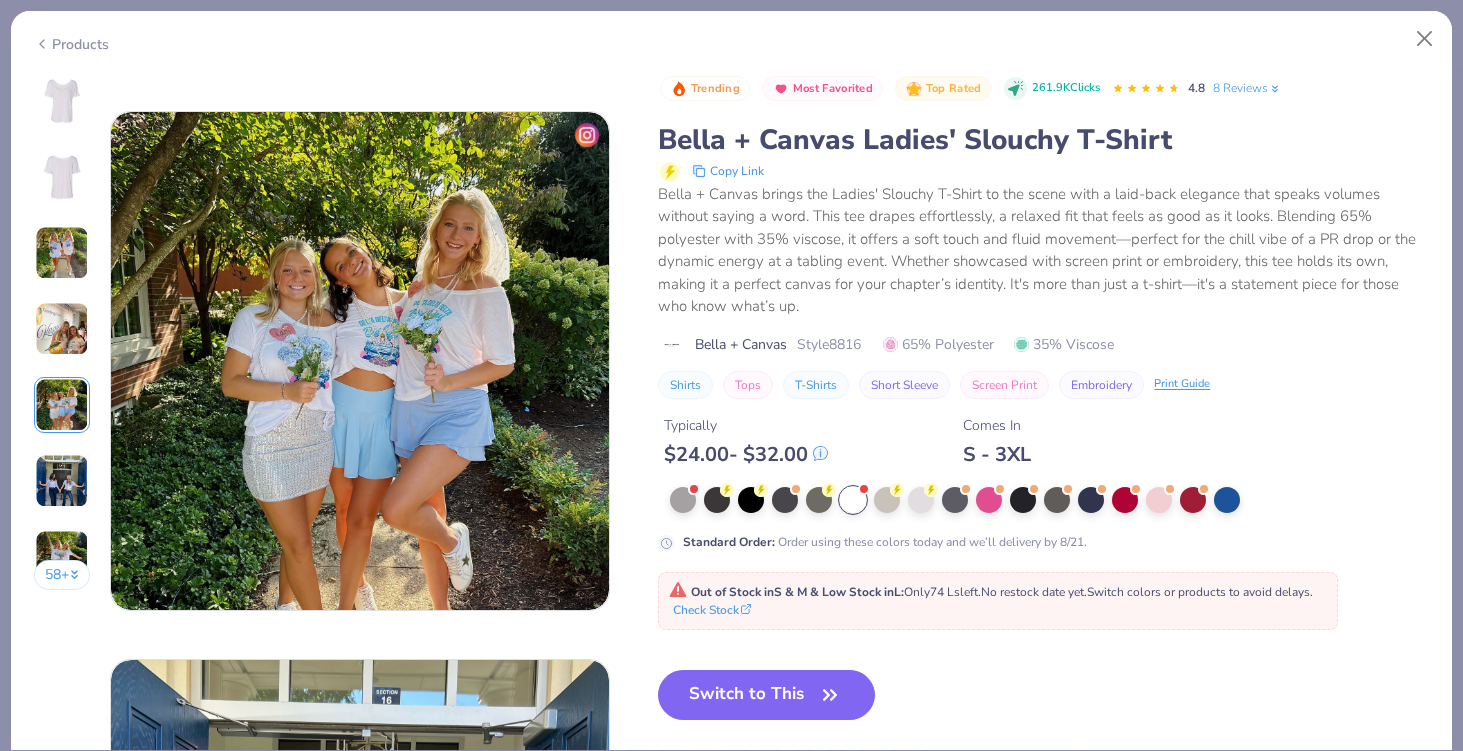 scroll, scrollTop: 2192, scrollLeft: 0, axis: vertical 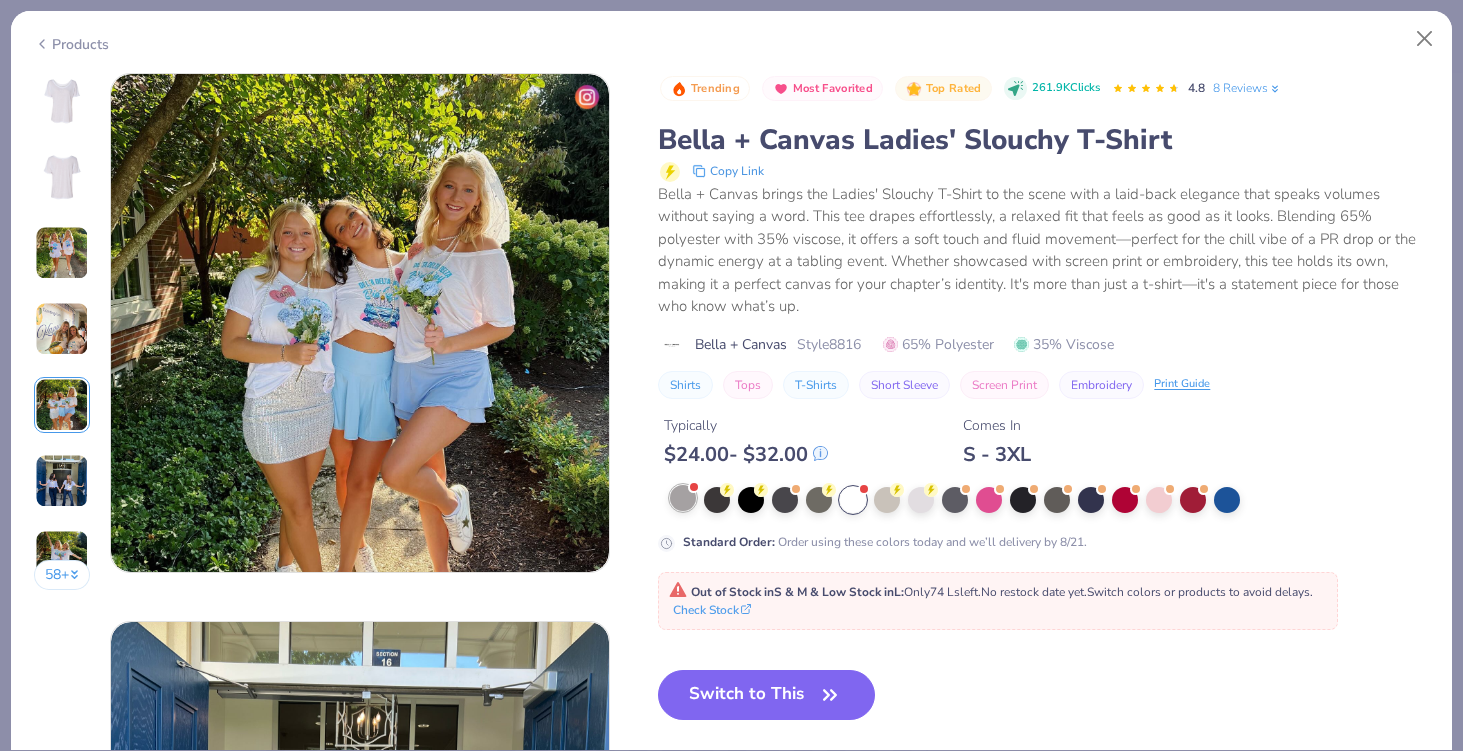 click at bounding box center (683, 498) 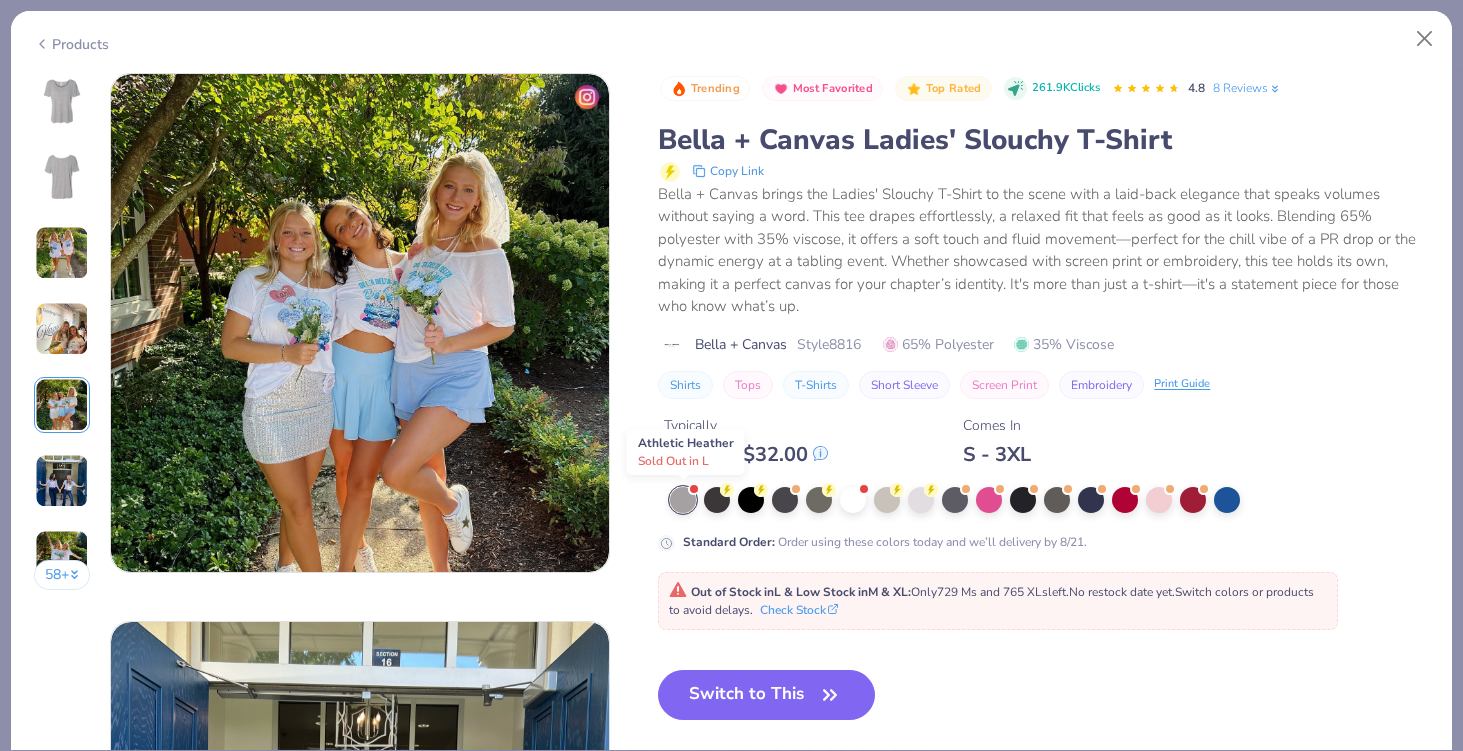click at bounding box center [683, 500] 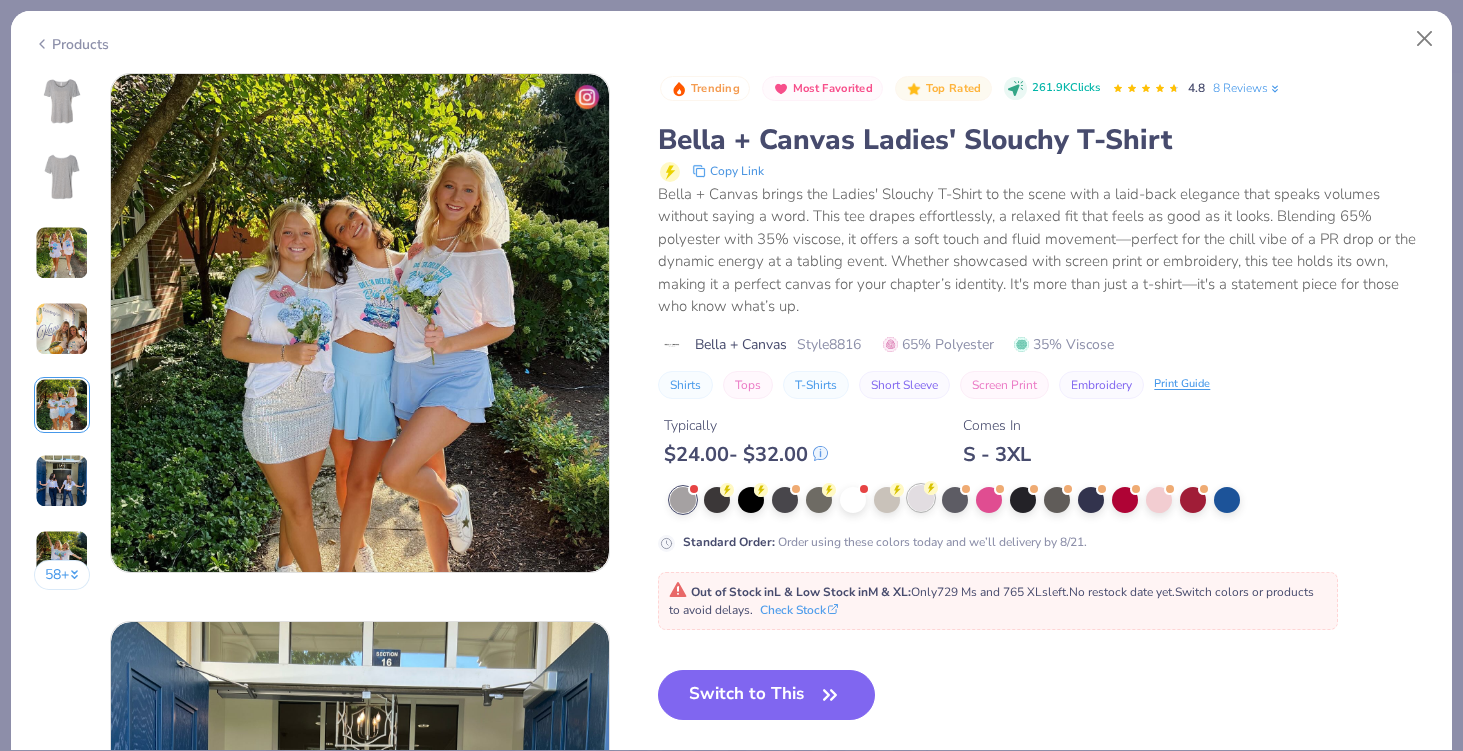 click at bounding box center [921, 498] 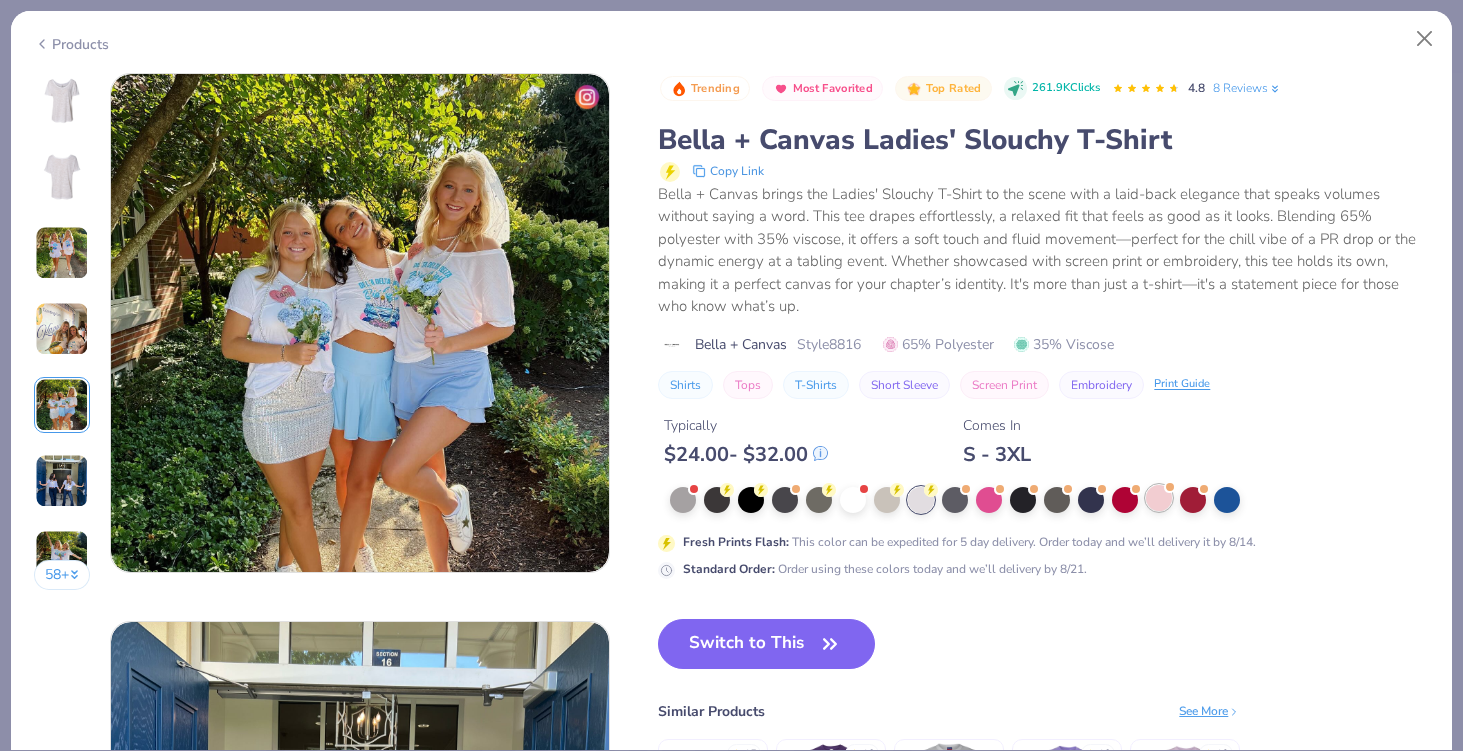 click at bounding box center (1159, 498) 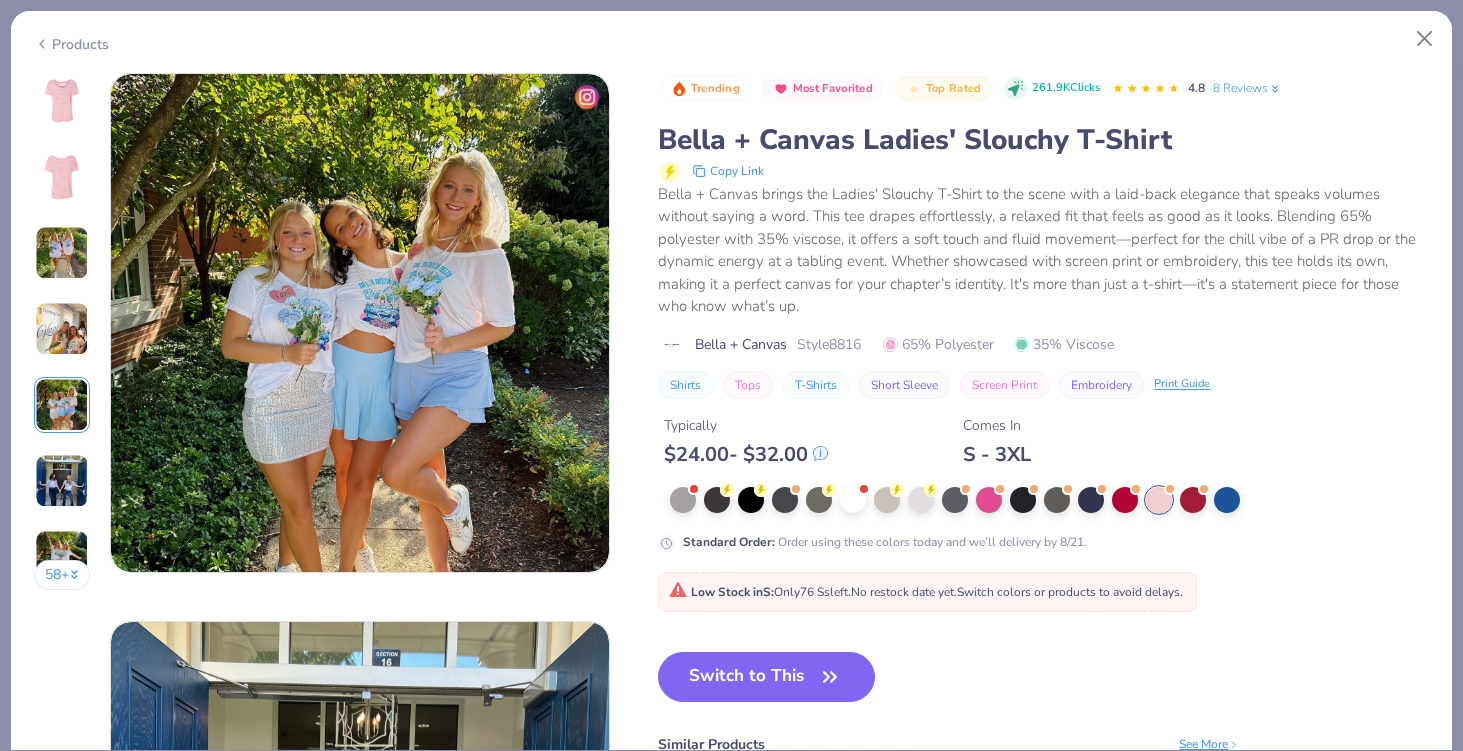 click at bounding box center [62, 101] 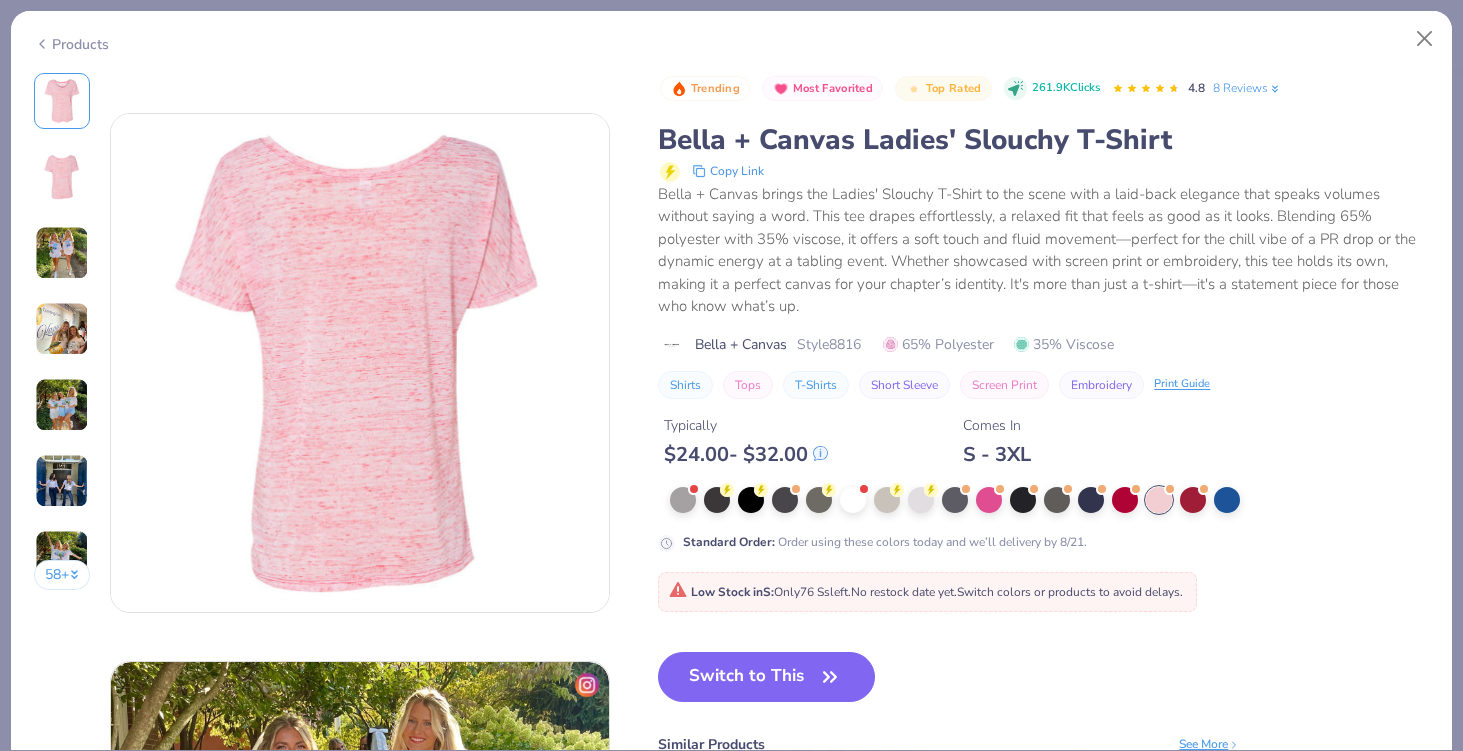 scroll, scrollTop: 0, scrollLeft: 0, axis: both 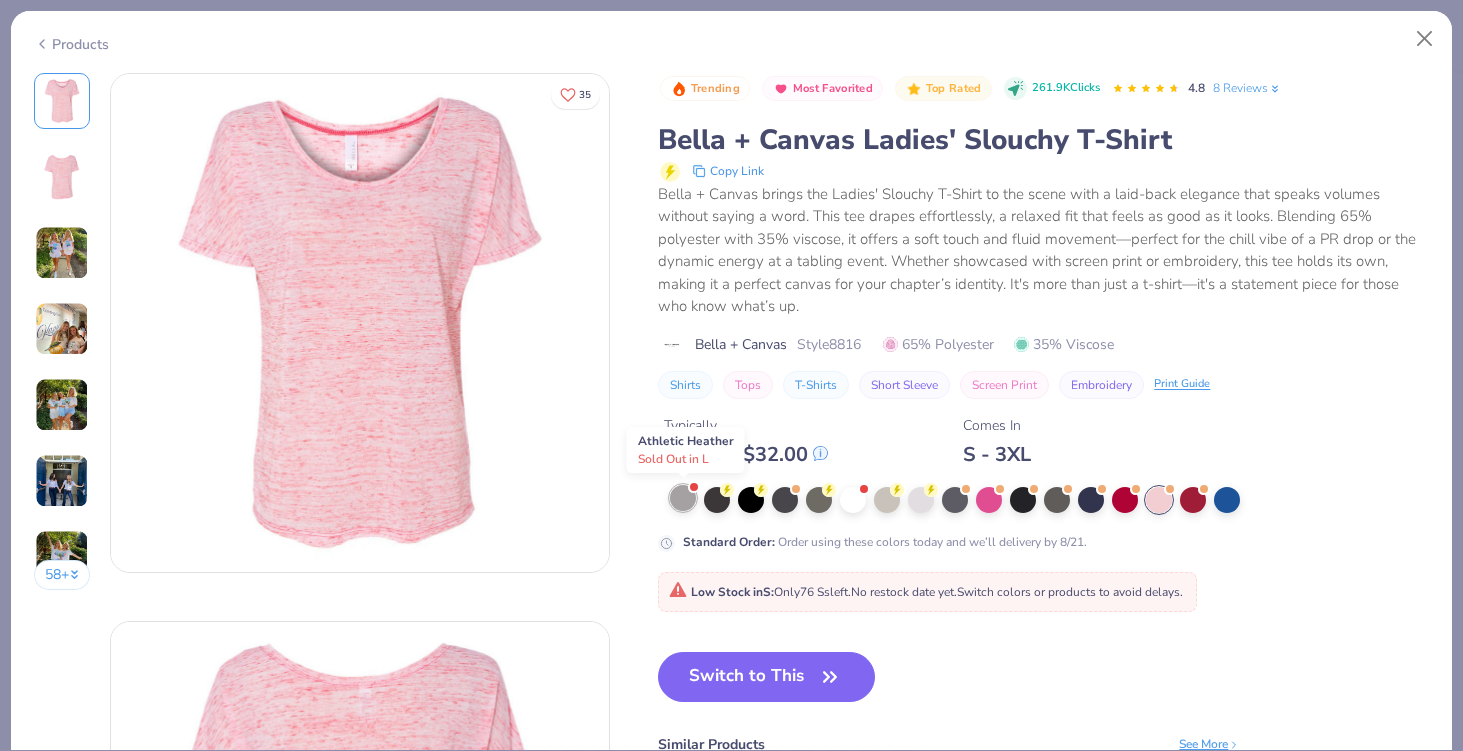 click at bounding box center [683, 498] 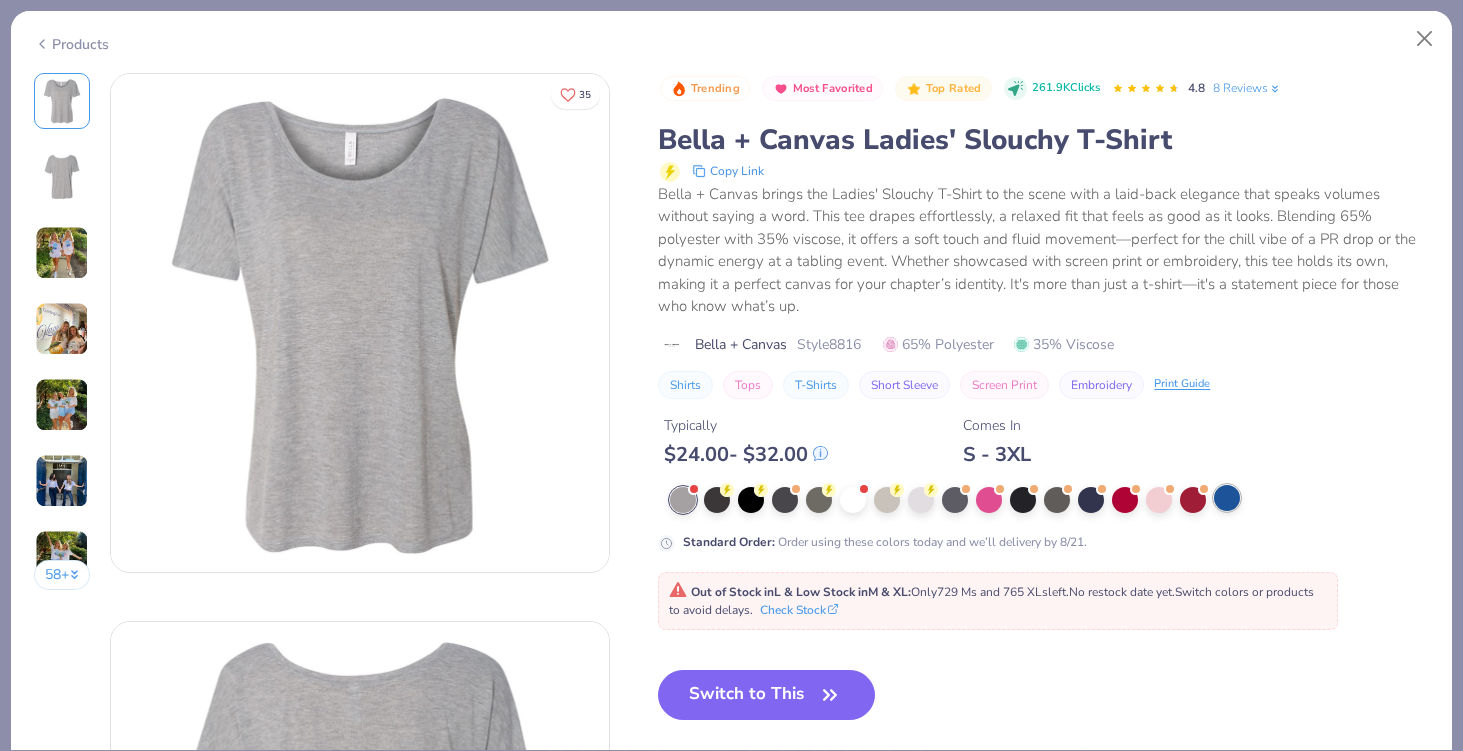click at bounding box center (1227, 498) 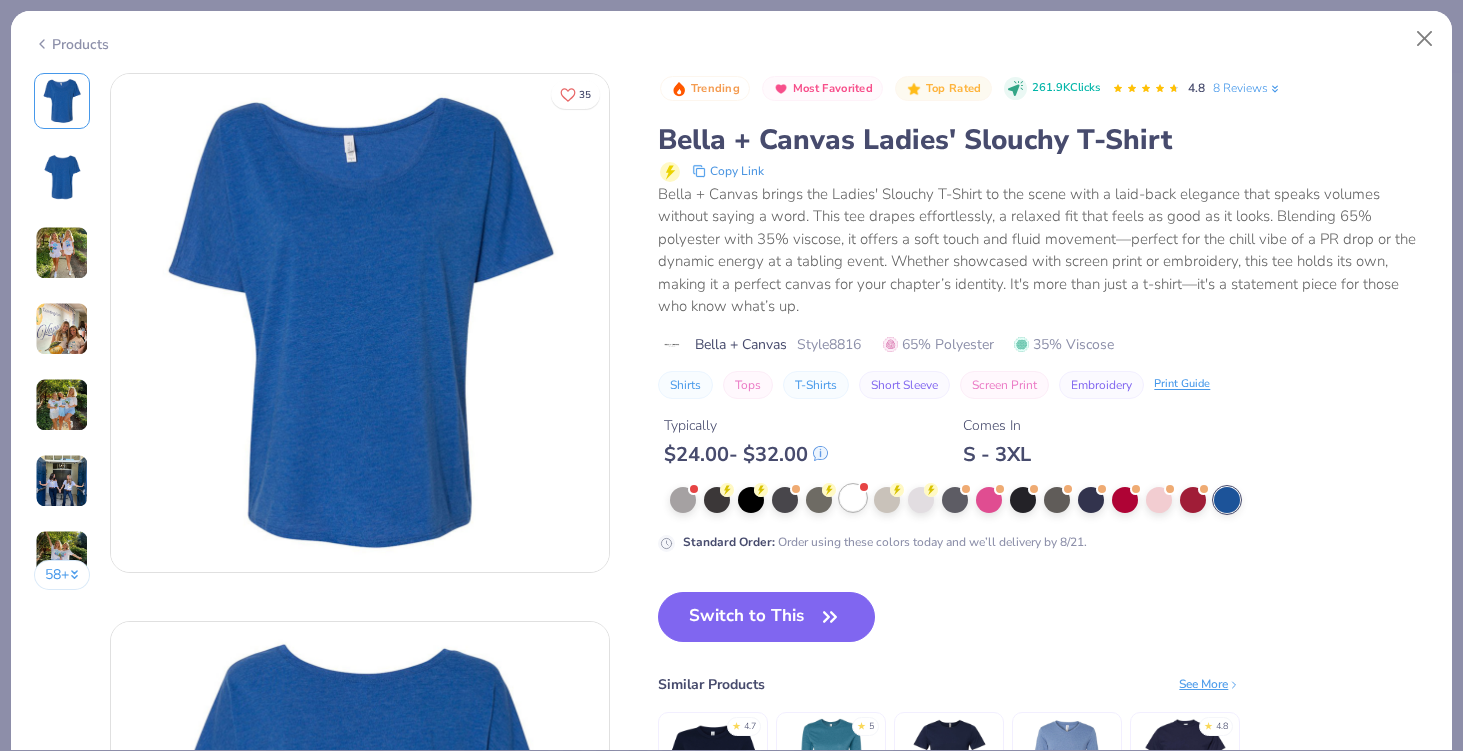 click at bounding box center [853, 498] 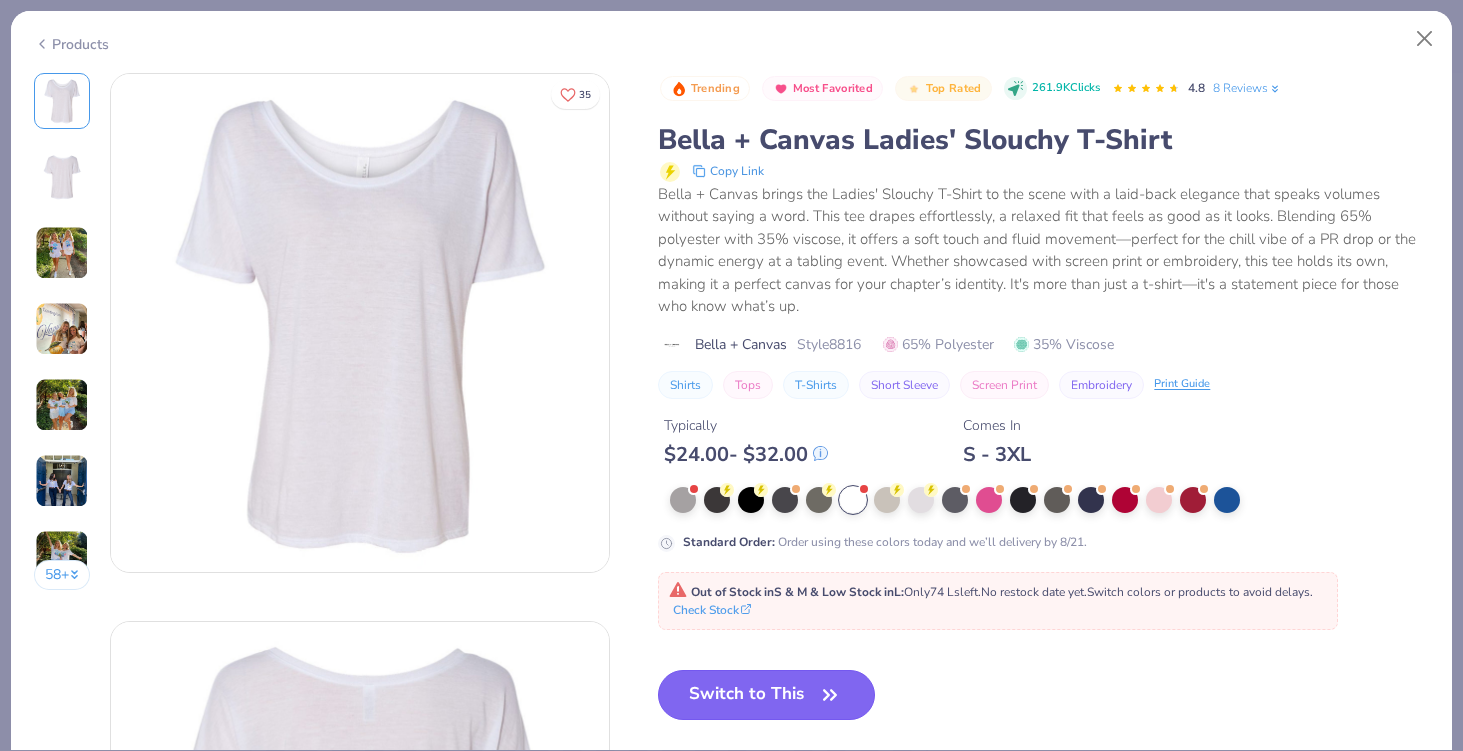 click on "Switch to This" at bounding box center (766, 695) 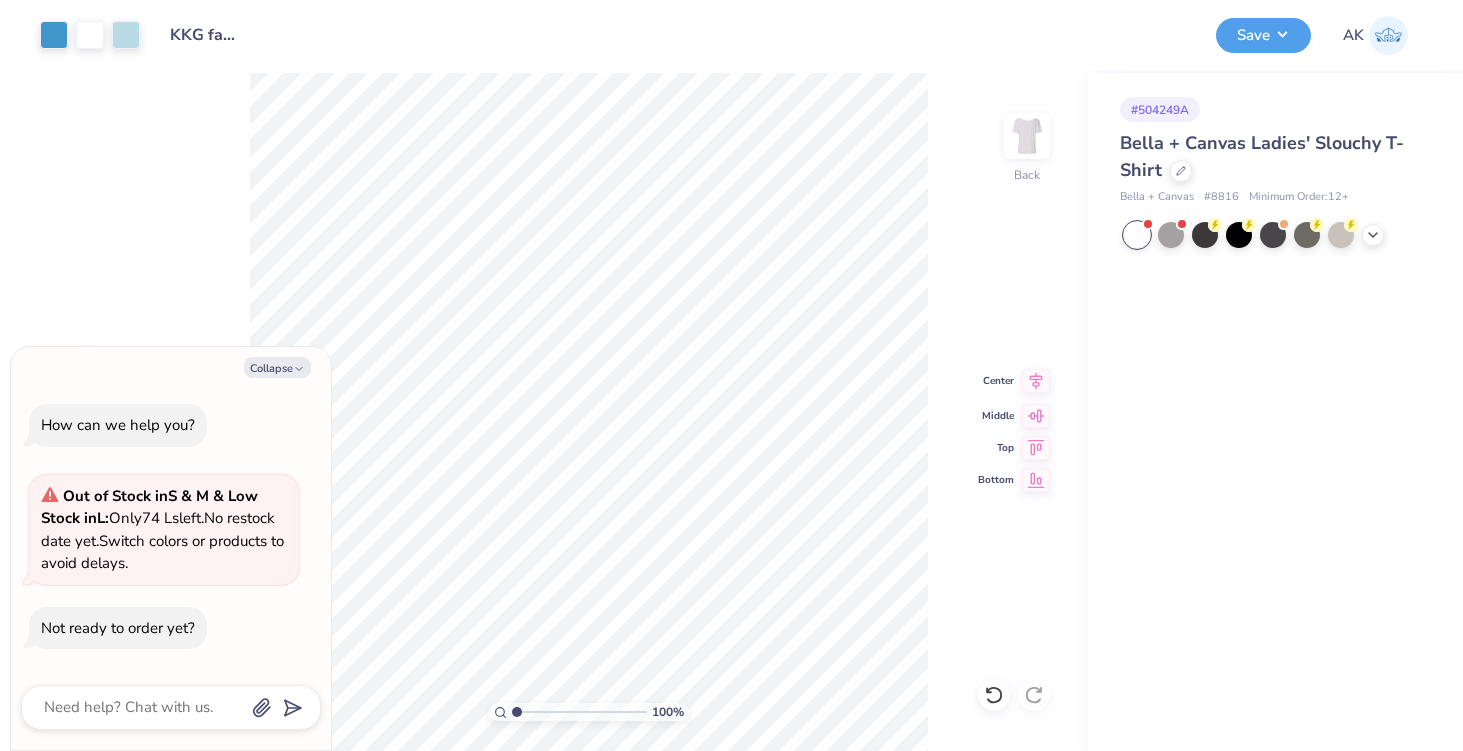 click 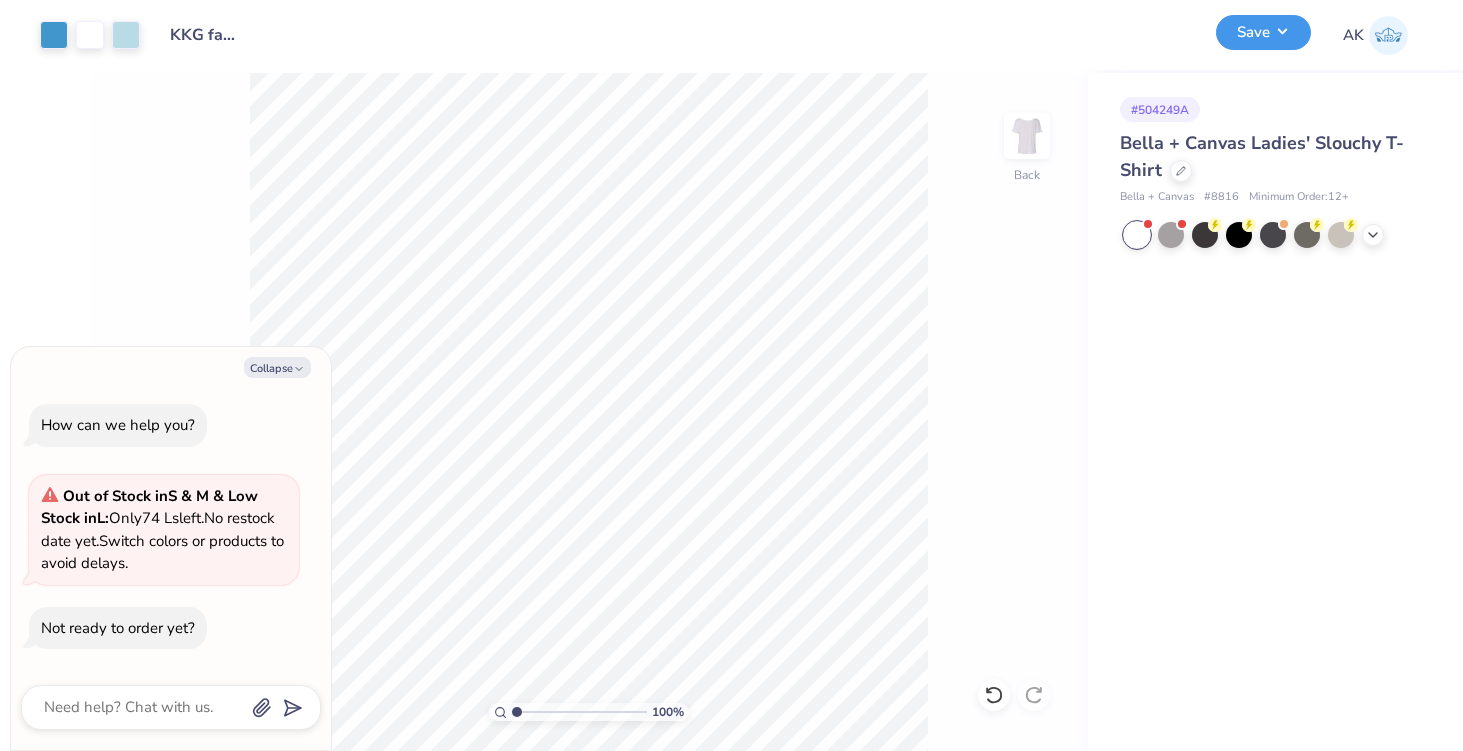 click on "Save" at bounding box center (1263, 32) 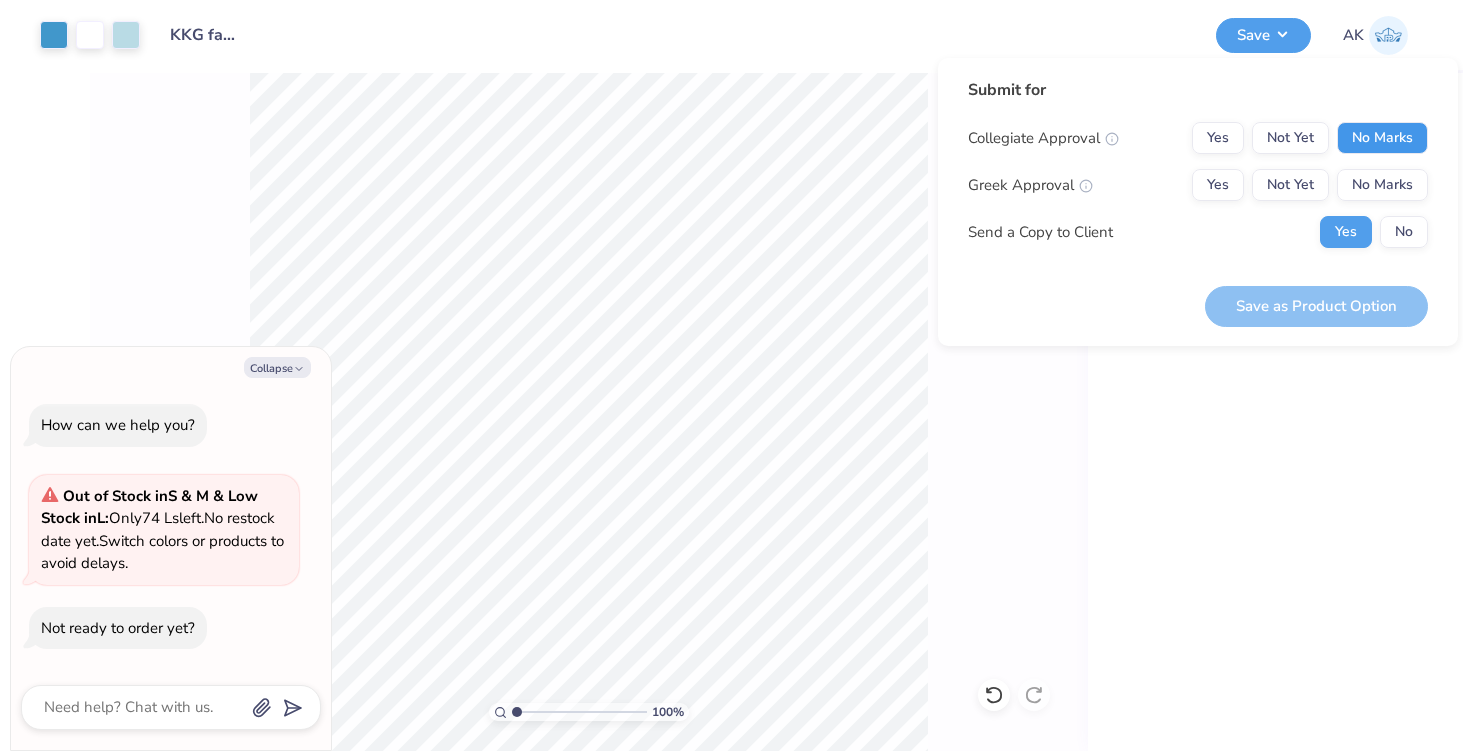 click on "No Marks" at bounding box center (1382, 138) 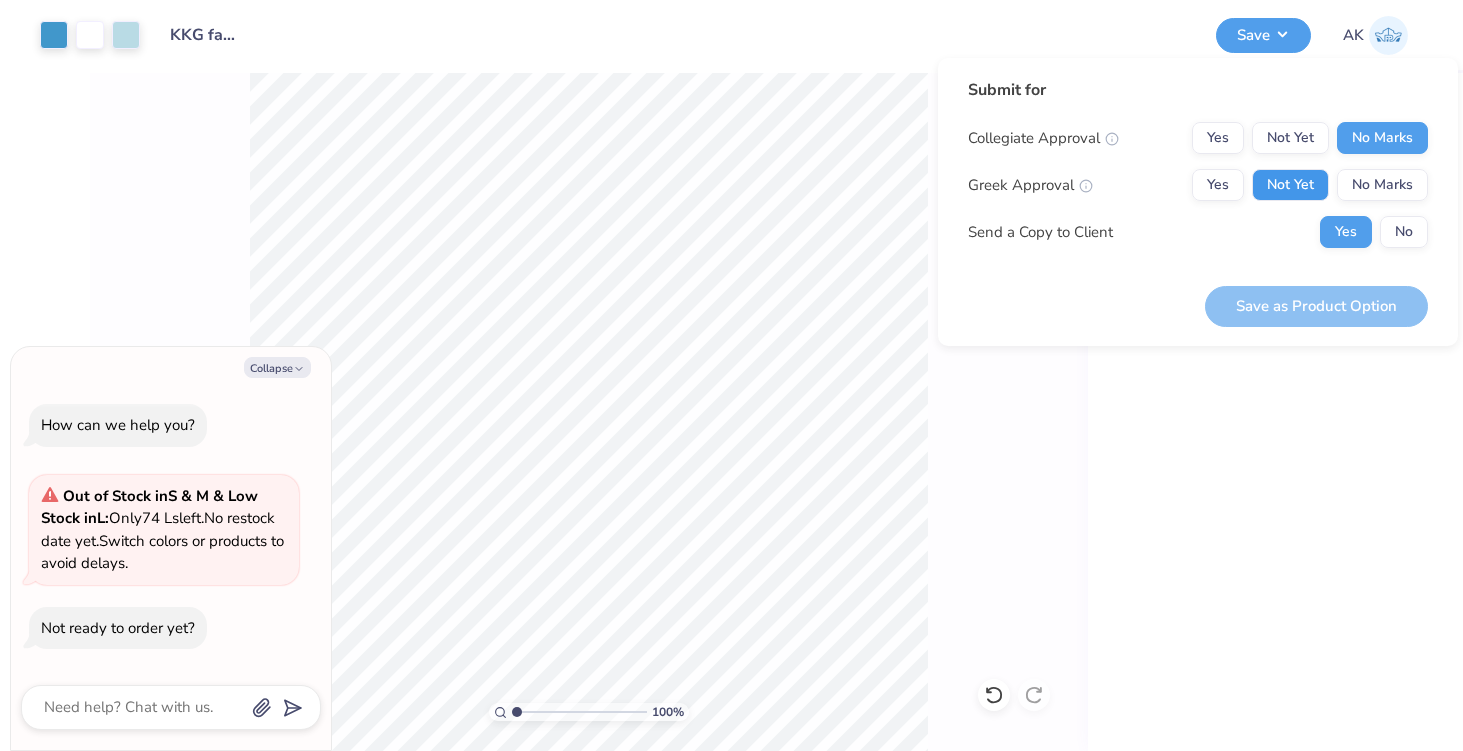 click on "Not Yet" at bounding box center [1290, 185] 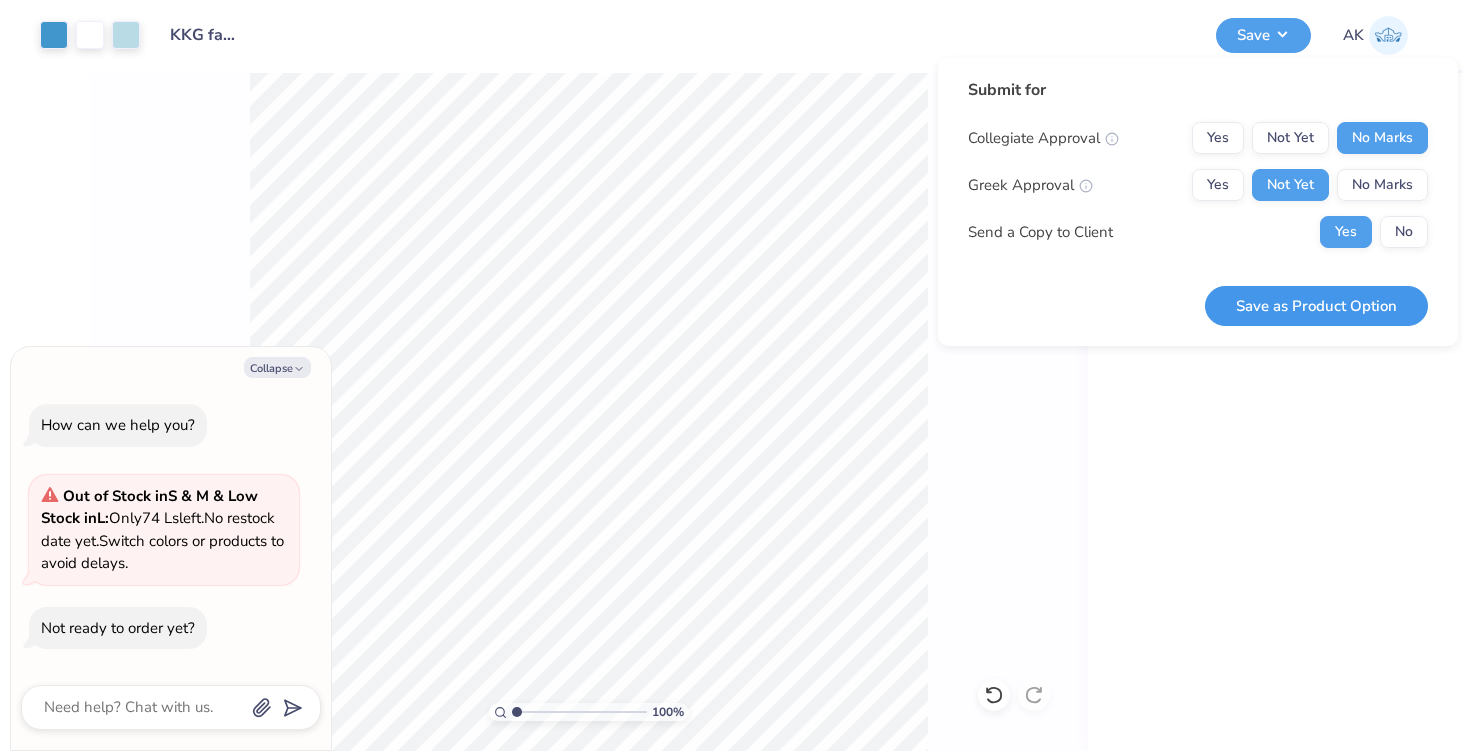 click on "Save as Product Option" at bounding box center (1316, 306) 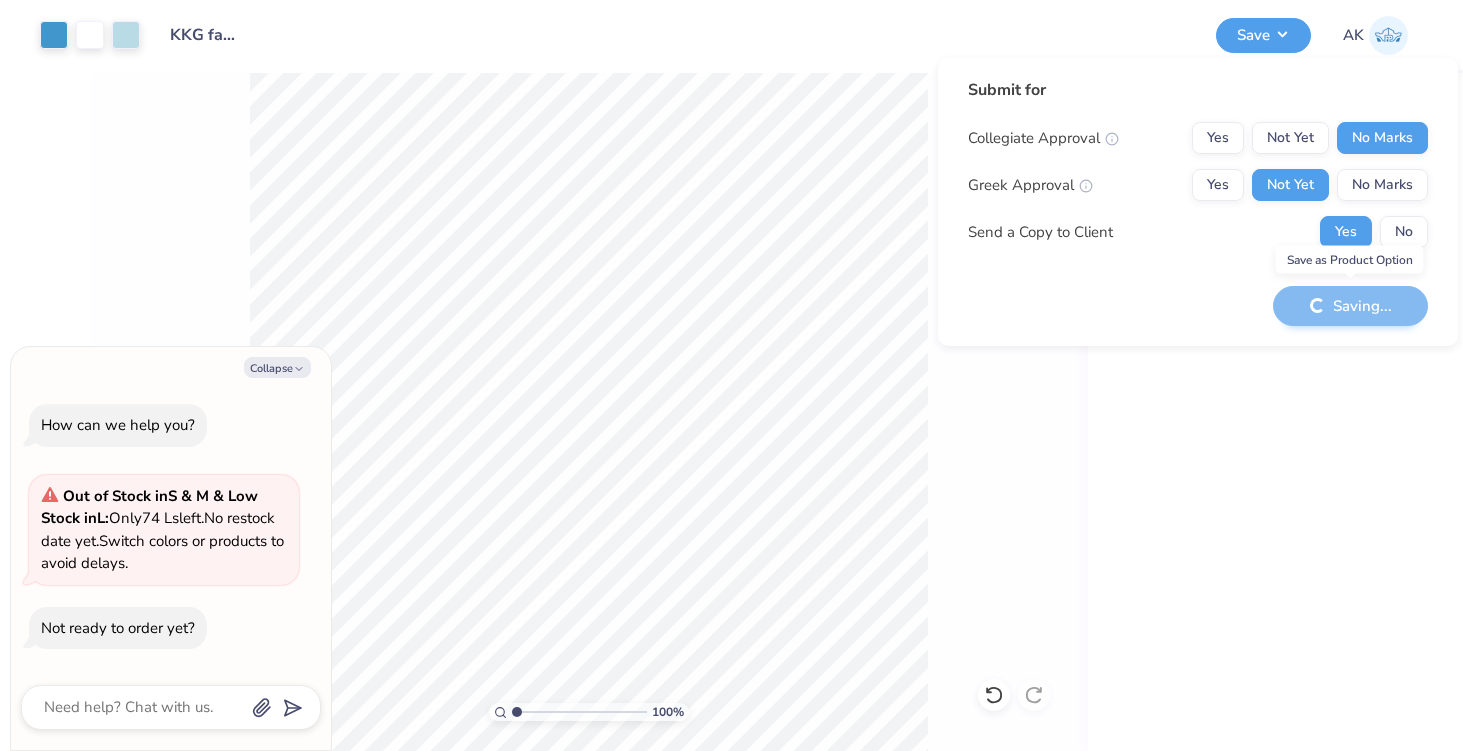 type on "x" 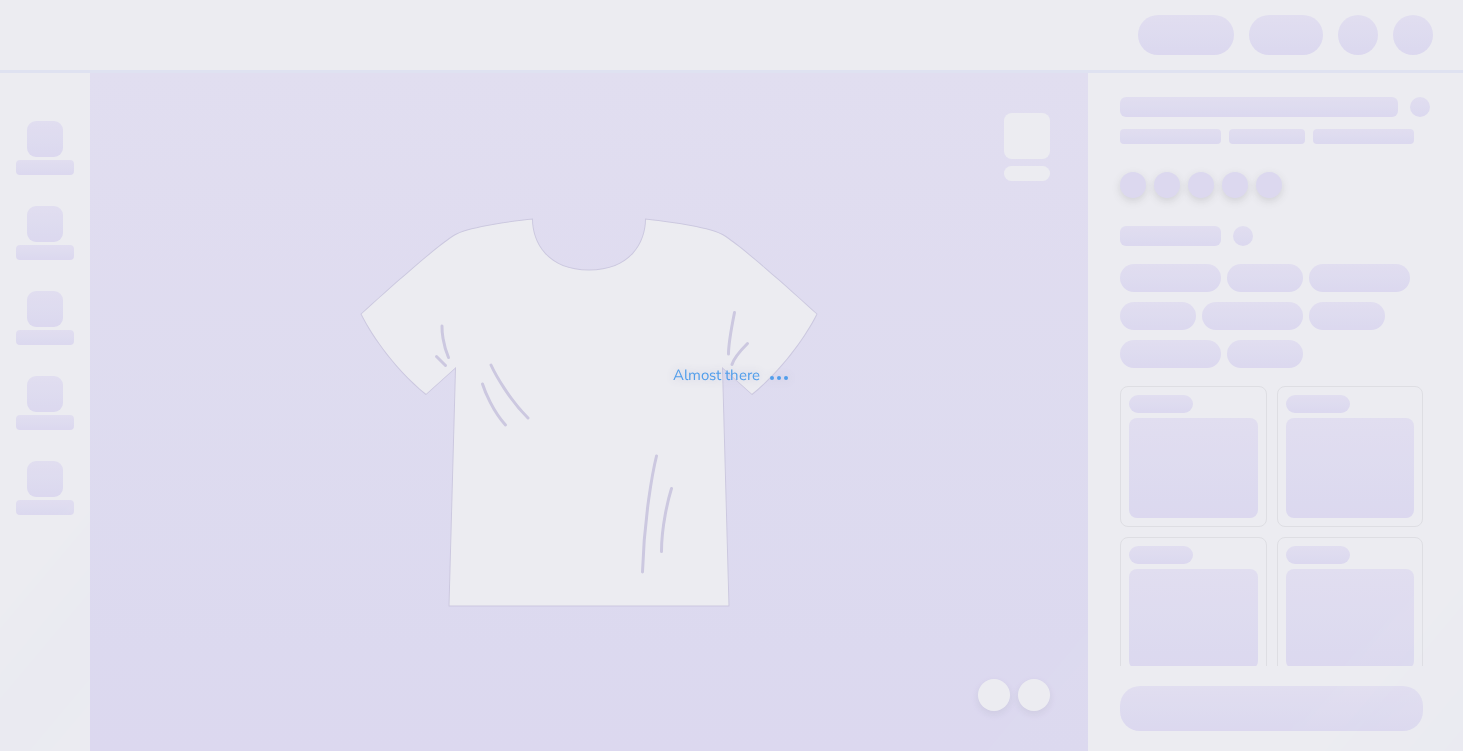 scroll, scrollTop: 0, scrollLeft: 0, axis: both 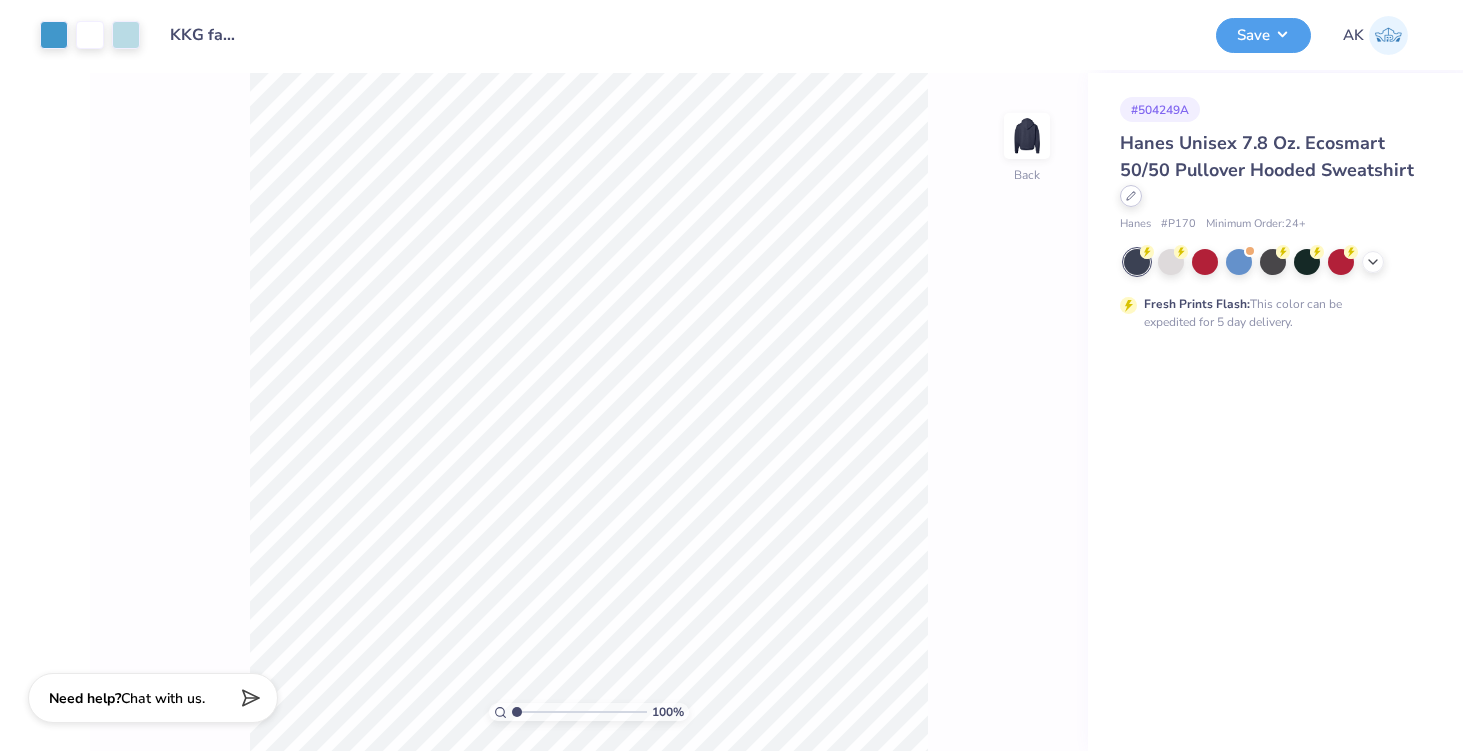 click at bounding box center (1131, 196) 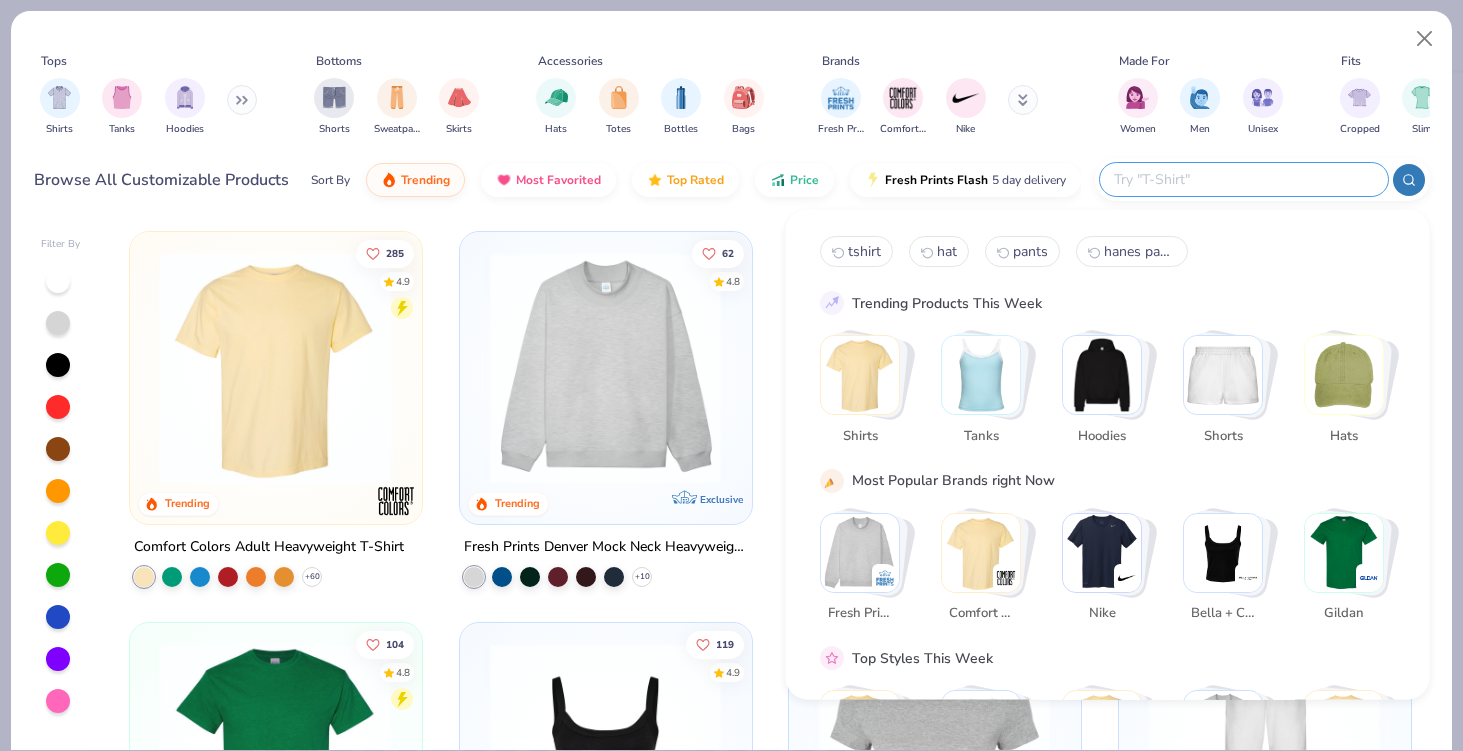 click at bounding box center [1243, 179] 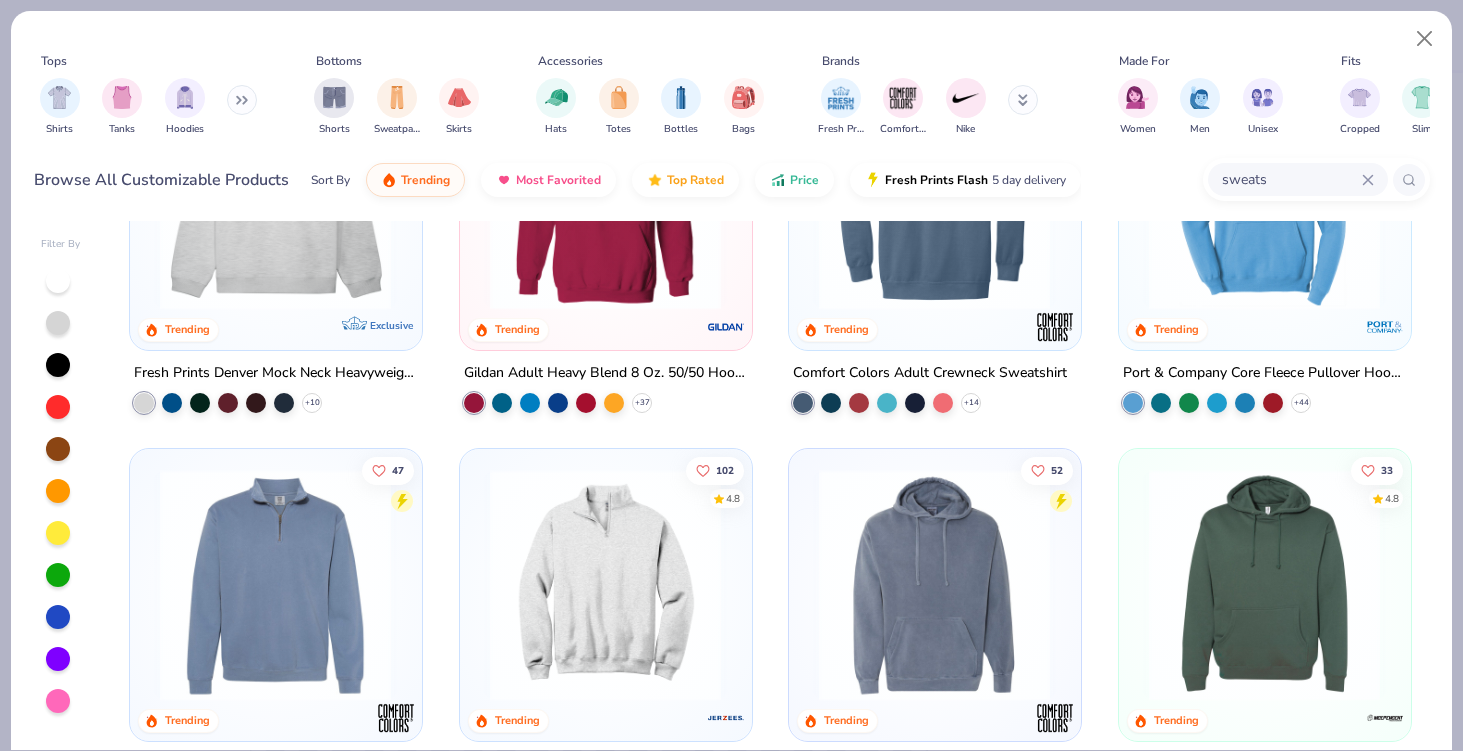 scroll, scrollTop: 0, scrollLeft: 0, axis: both 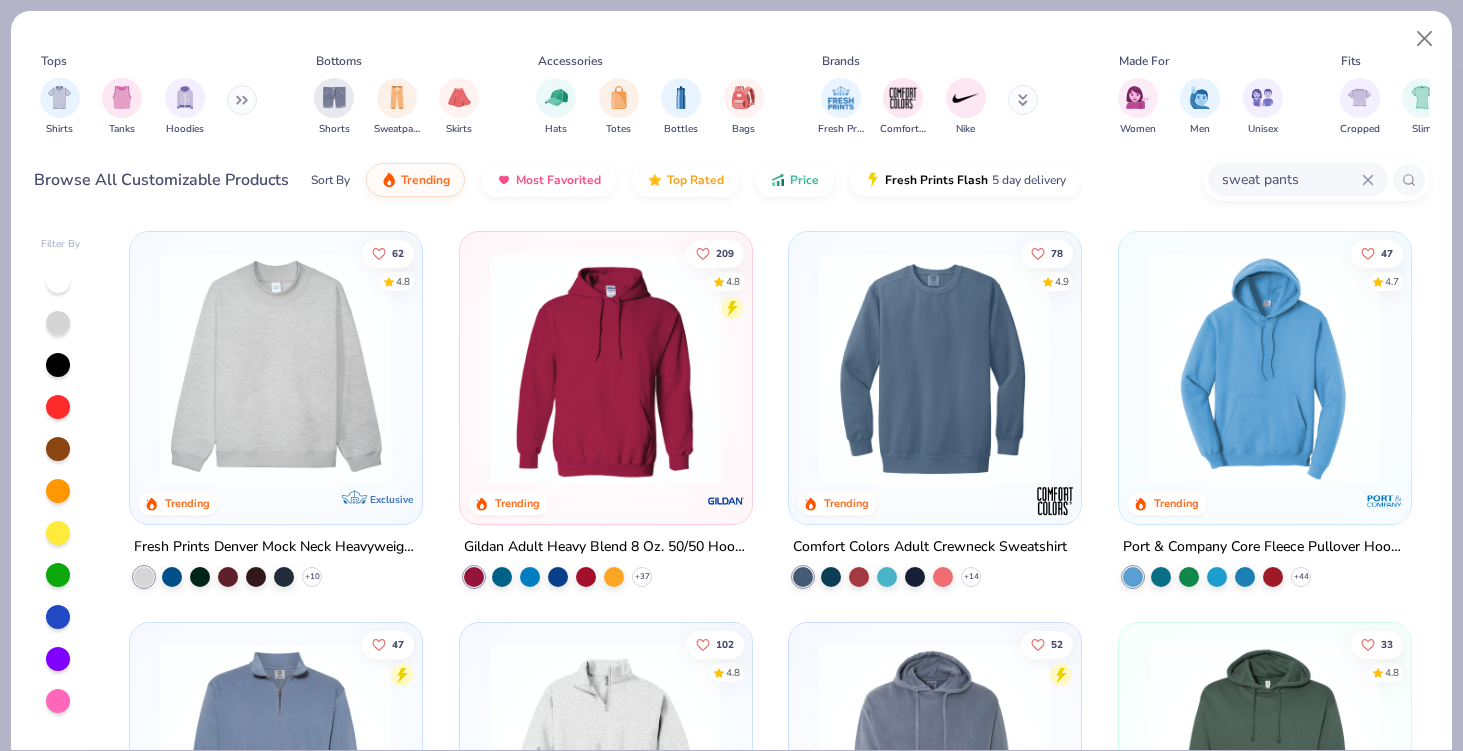 type on "sweat pants" 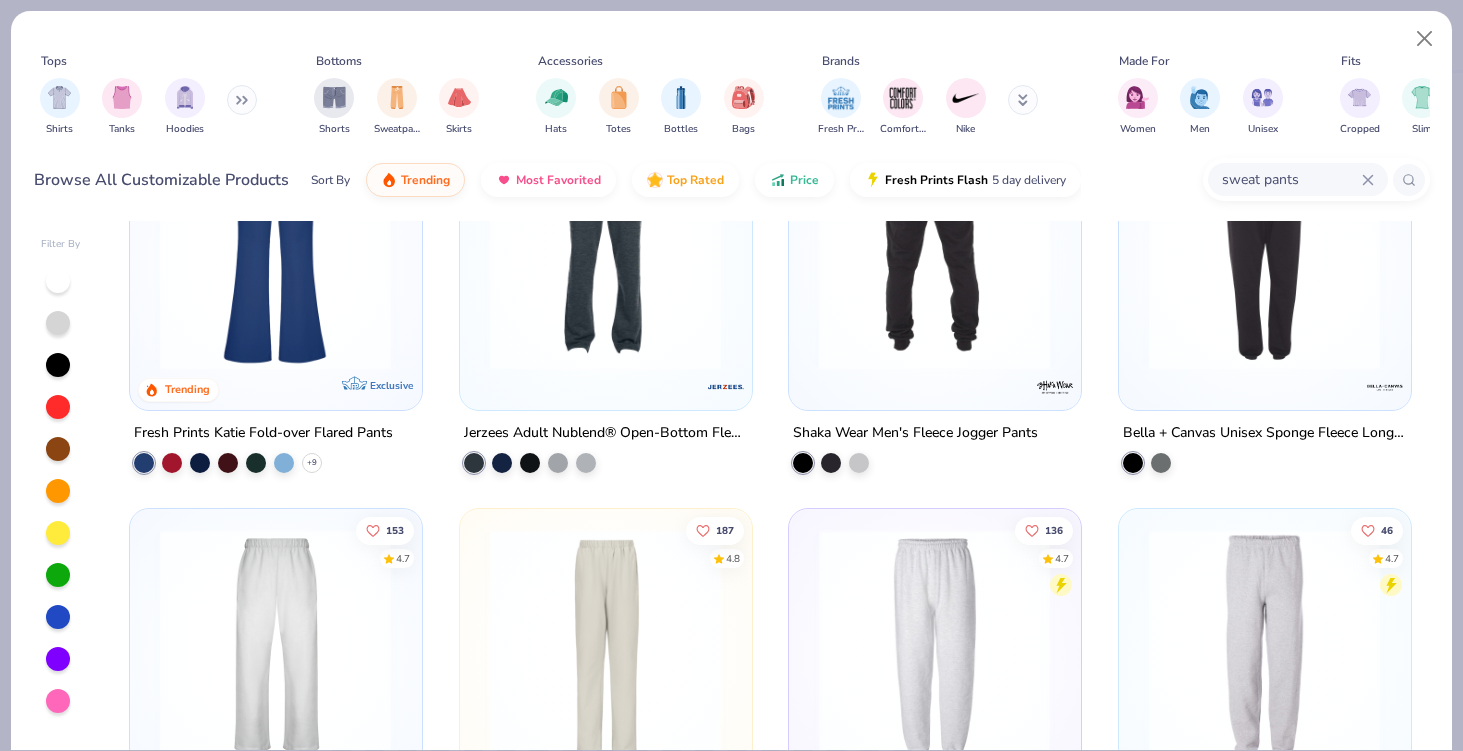 scroll, scrollTop: 333, scrollLeft: 0, axis: vertical 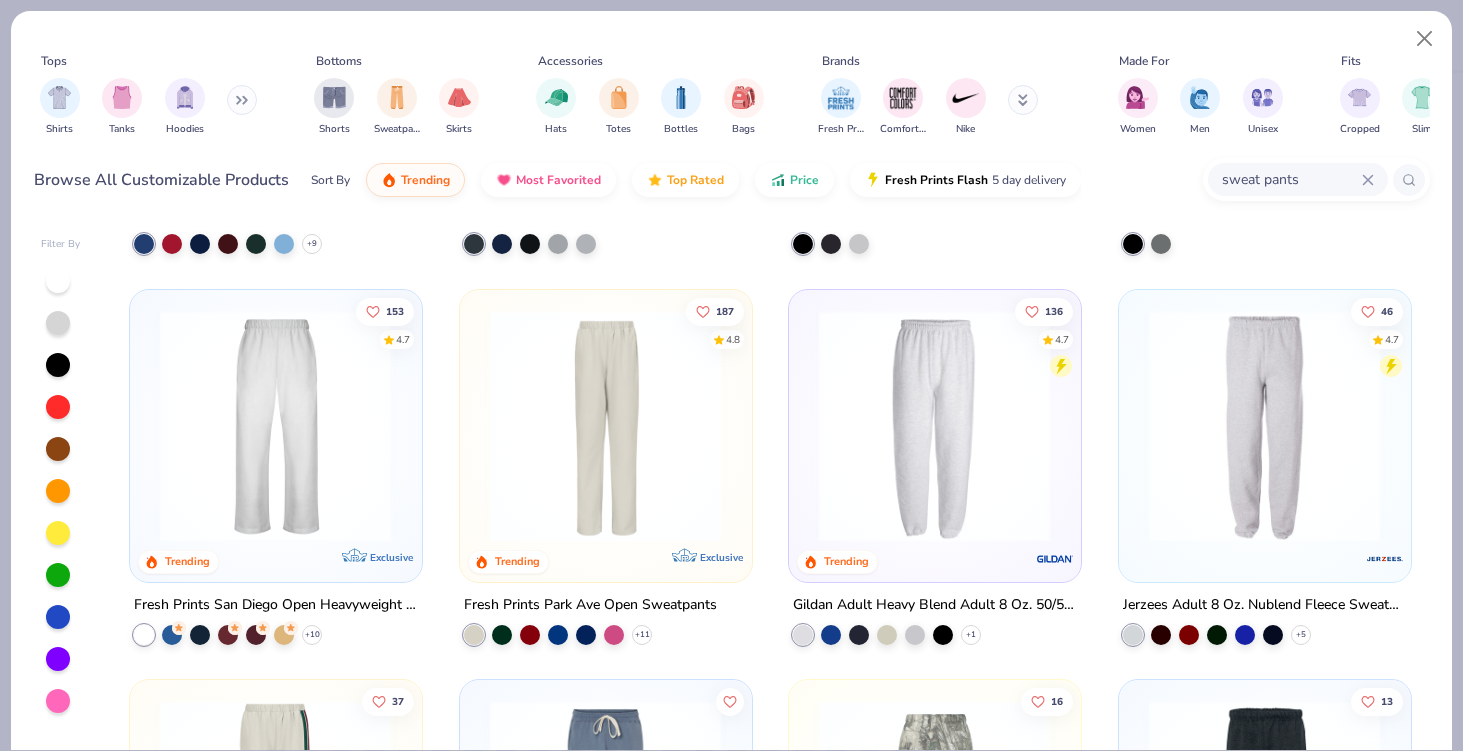 click at bounding box center [683, 425] 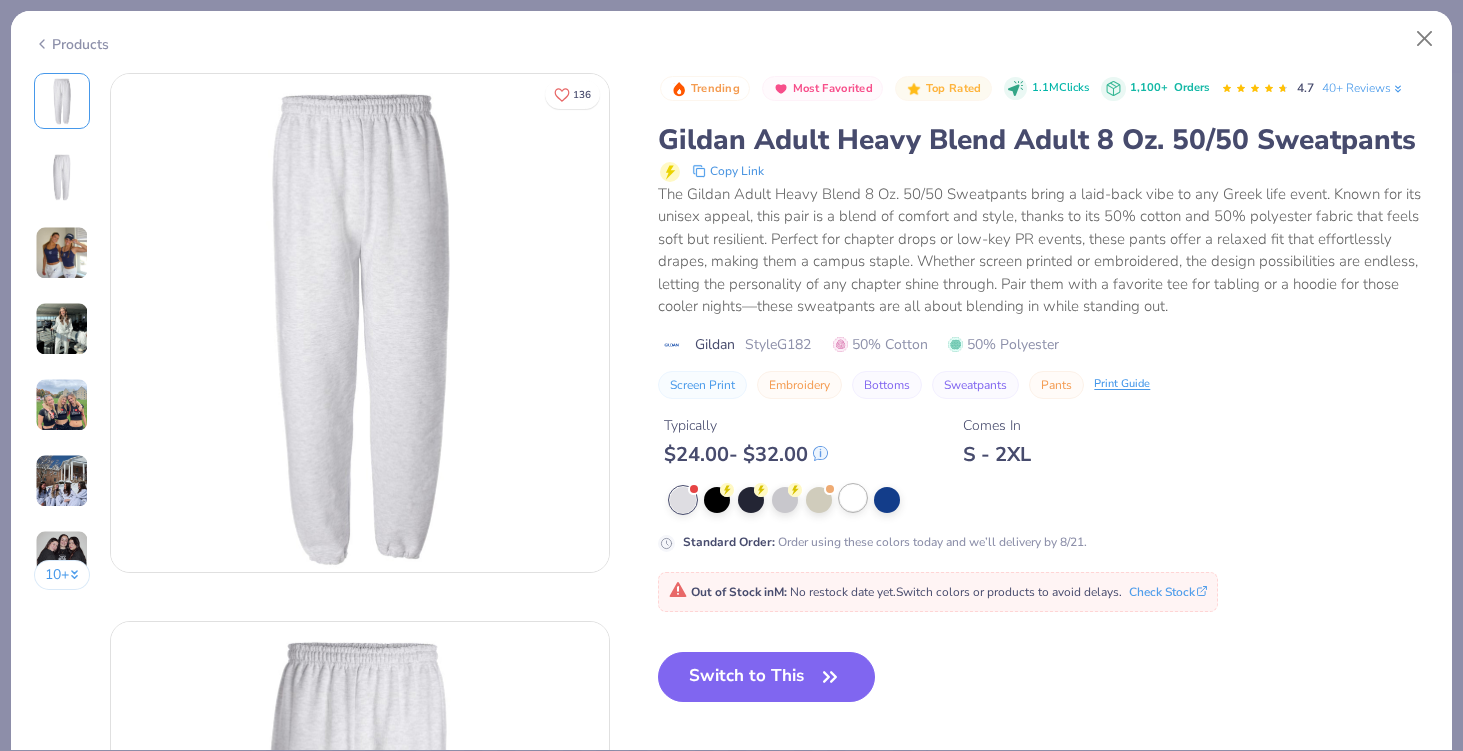 click at bounding box center (853, 498) 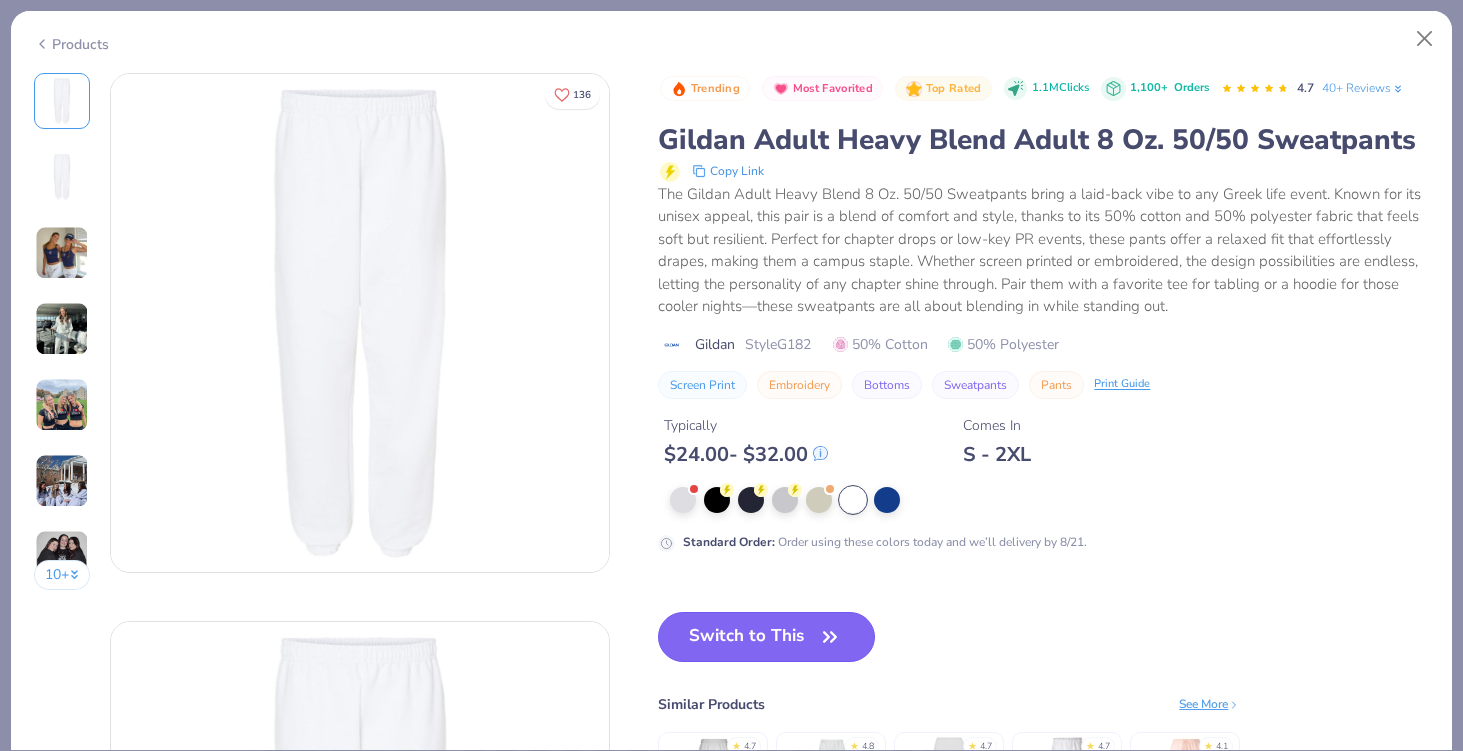 click on "Switch to This" at bounding box center (766, 637) 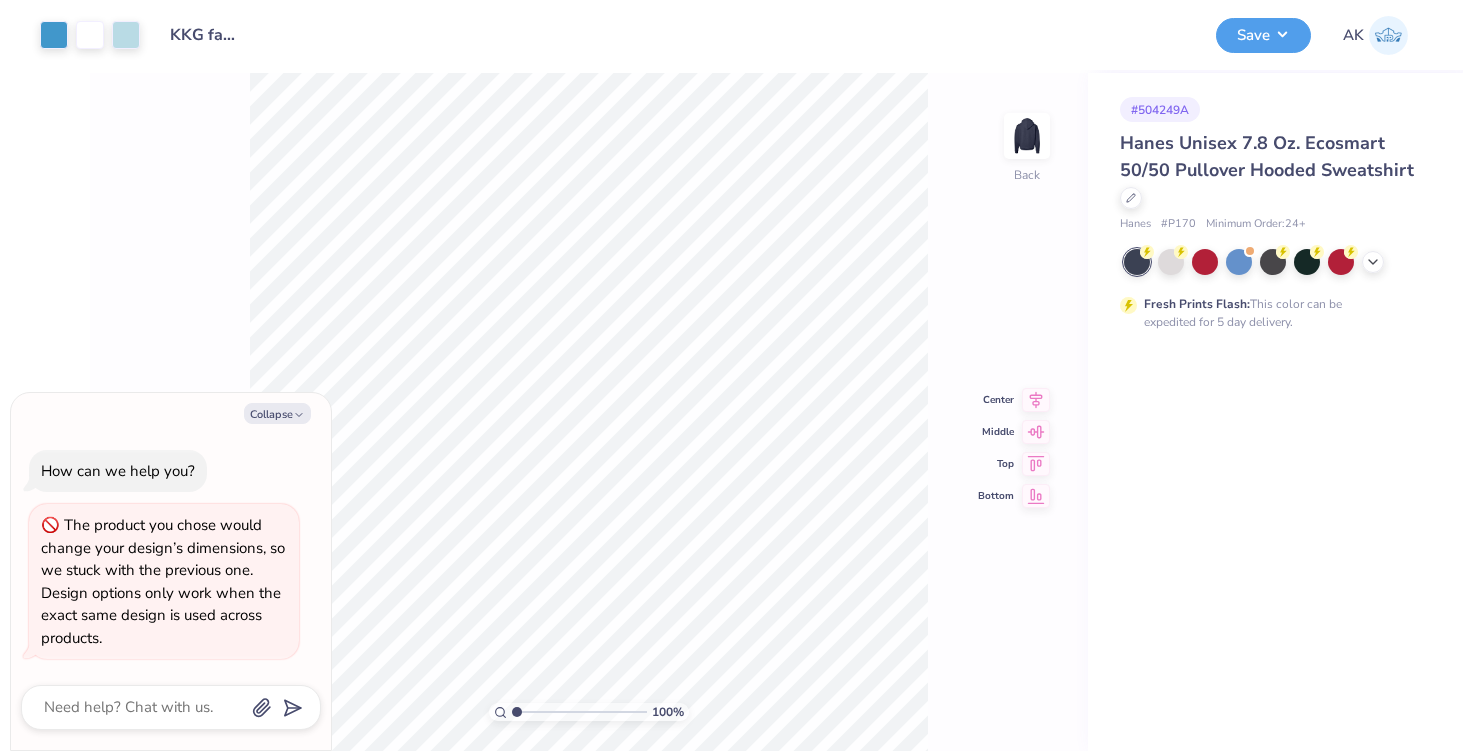 type on "x" 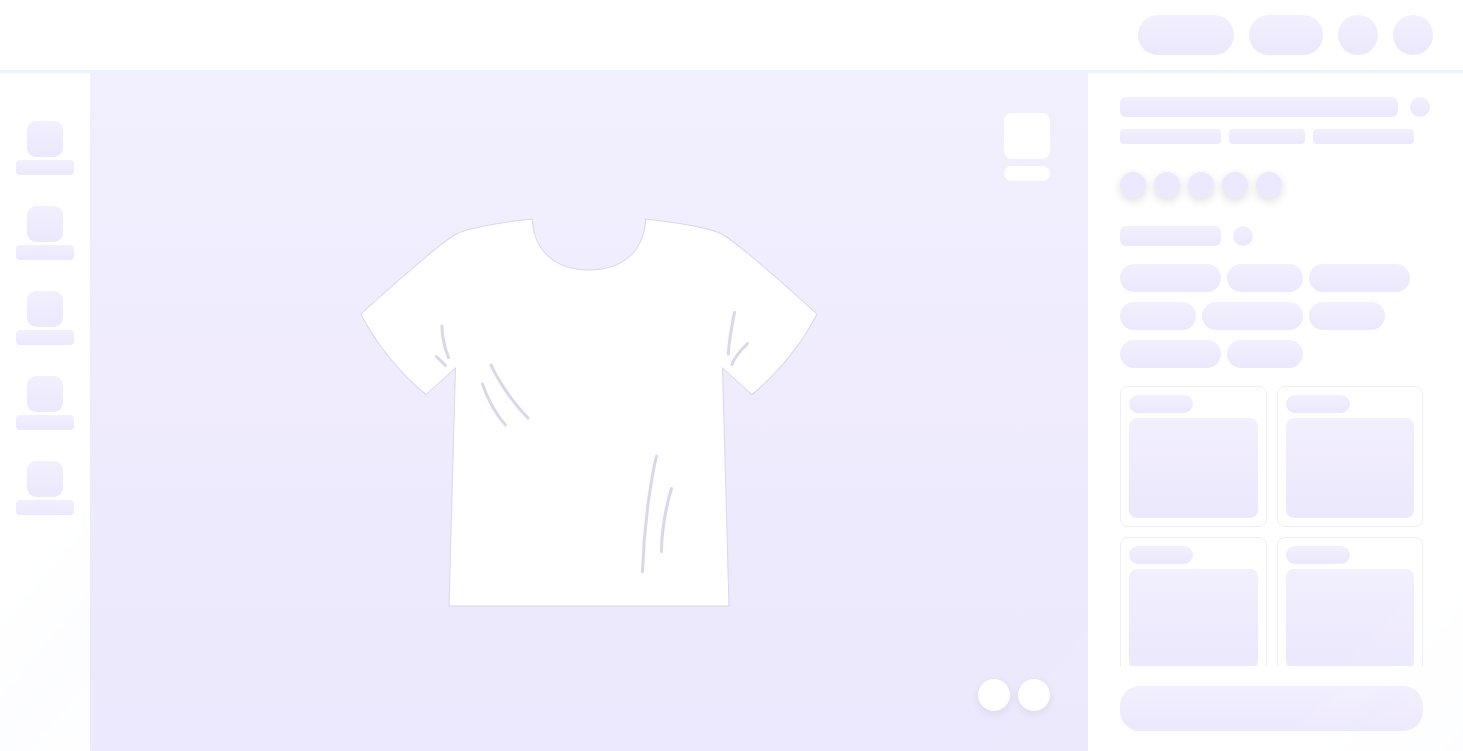 scroll, scrollTop: 0, scrollLeft: 0, axis: both 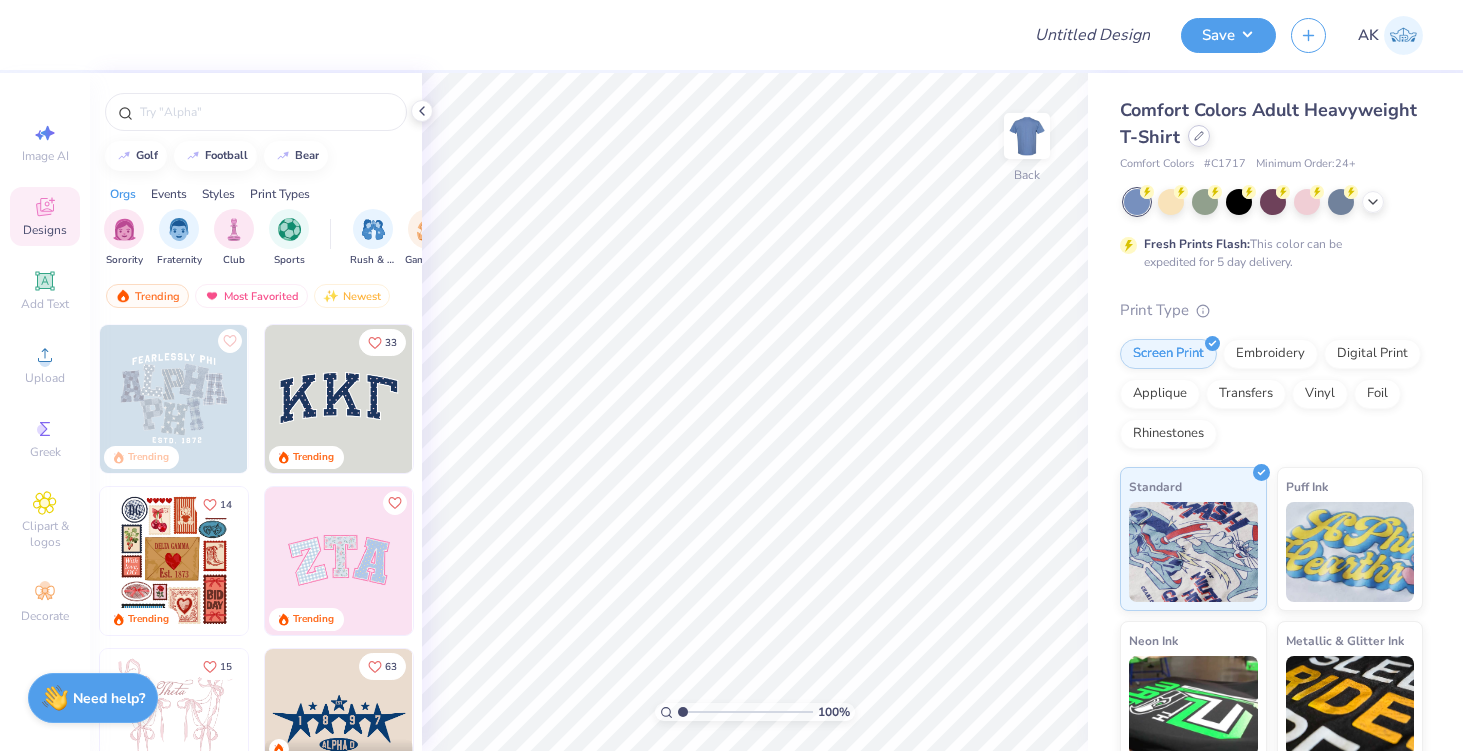 click at bounding box center [1199, 136] 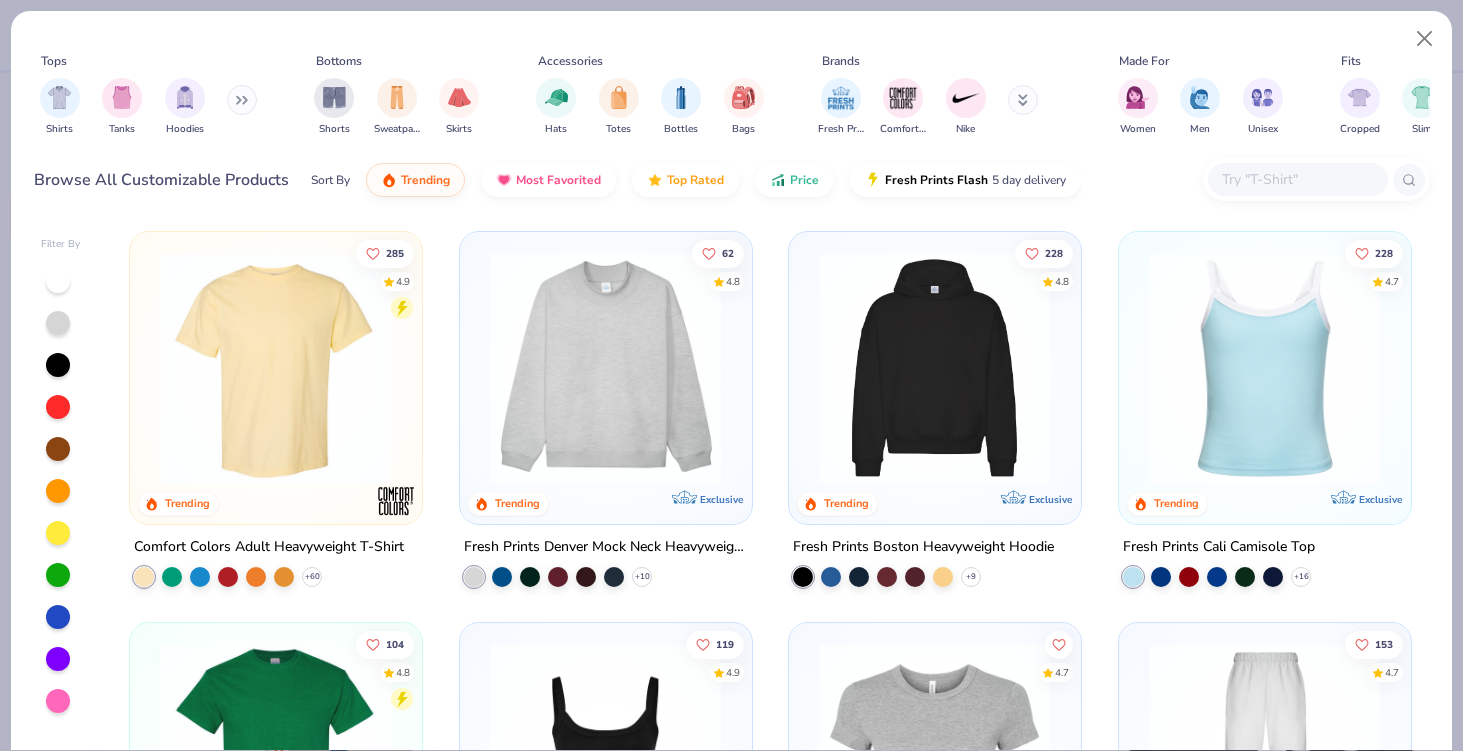 click at bounding box center [1297, 179] 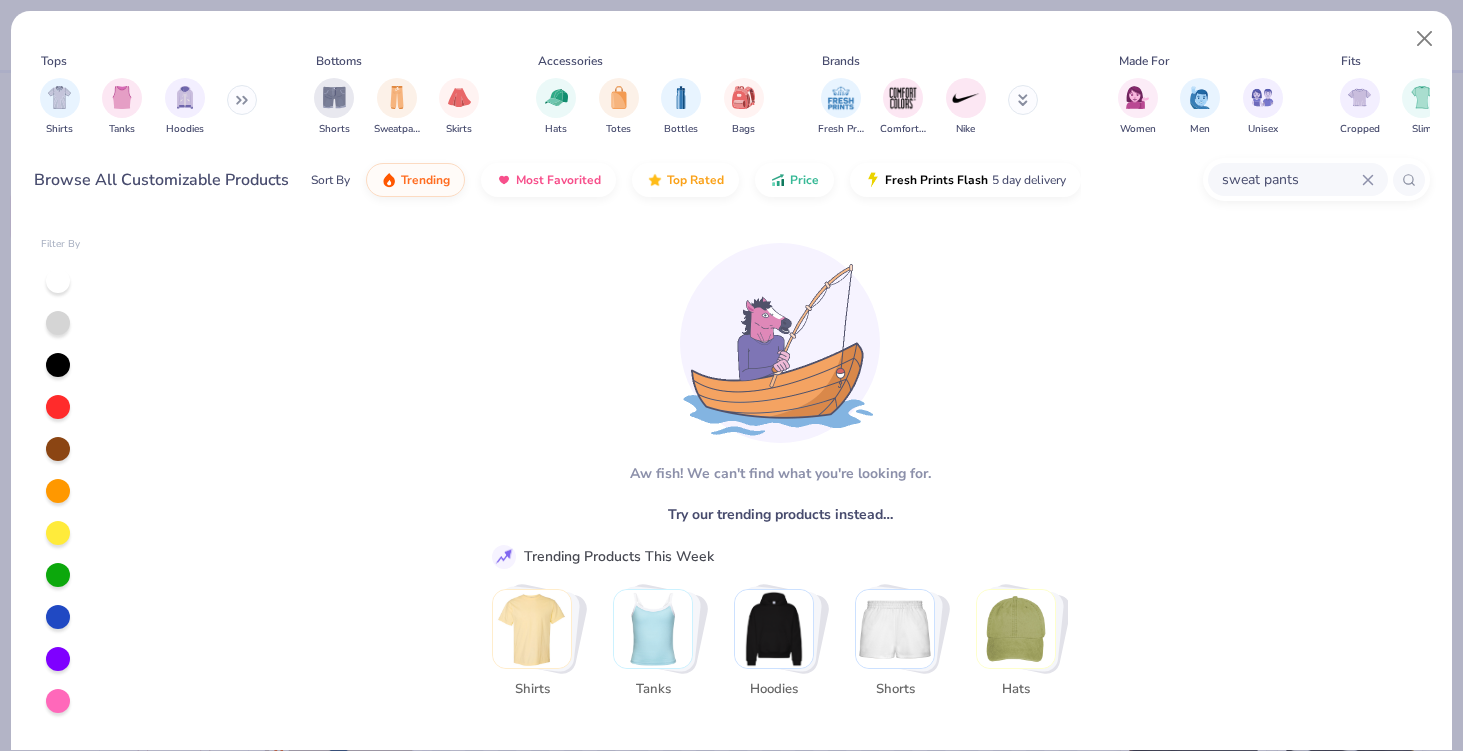 type on "sweat pants" 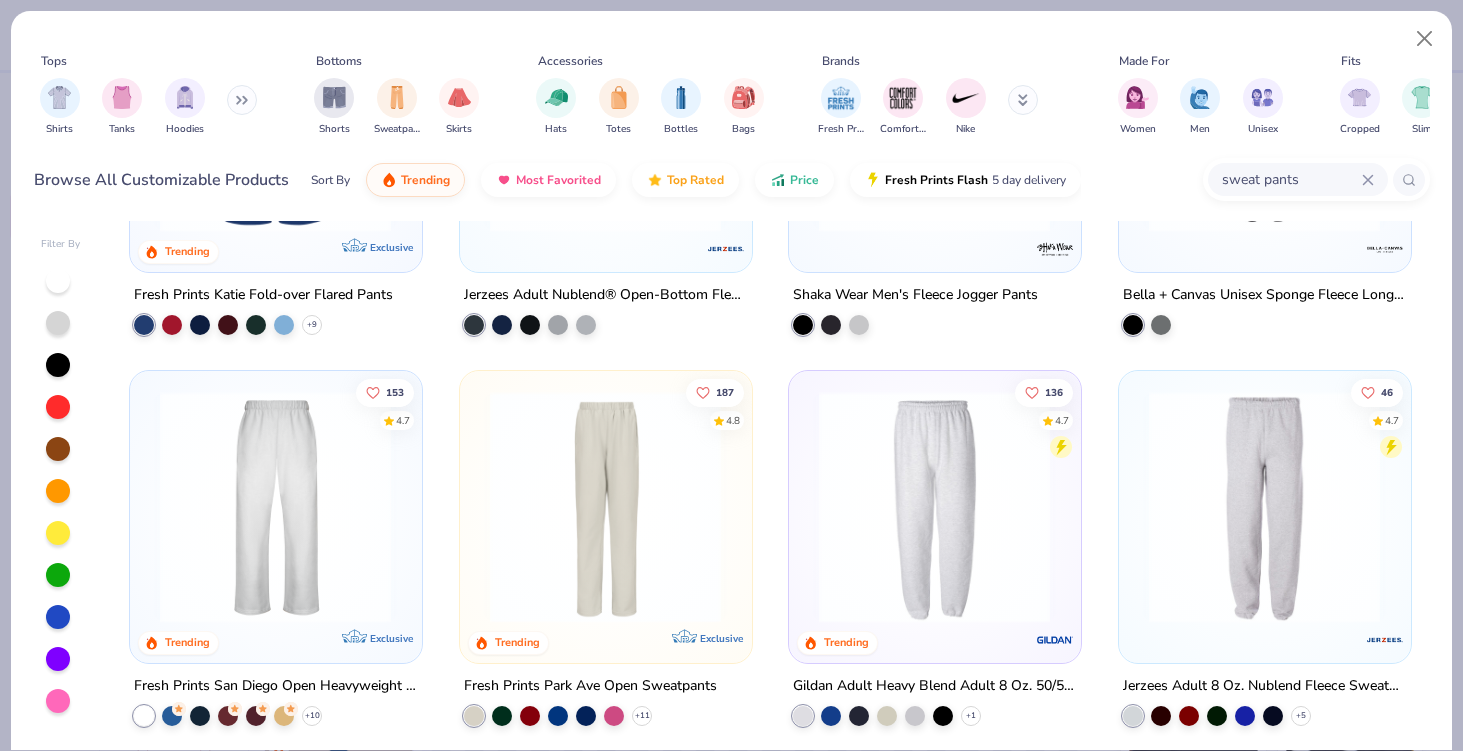 scroll, scrollTop: 276, scrollLeft: 0, axis: vertical 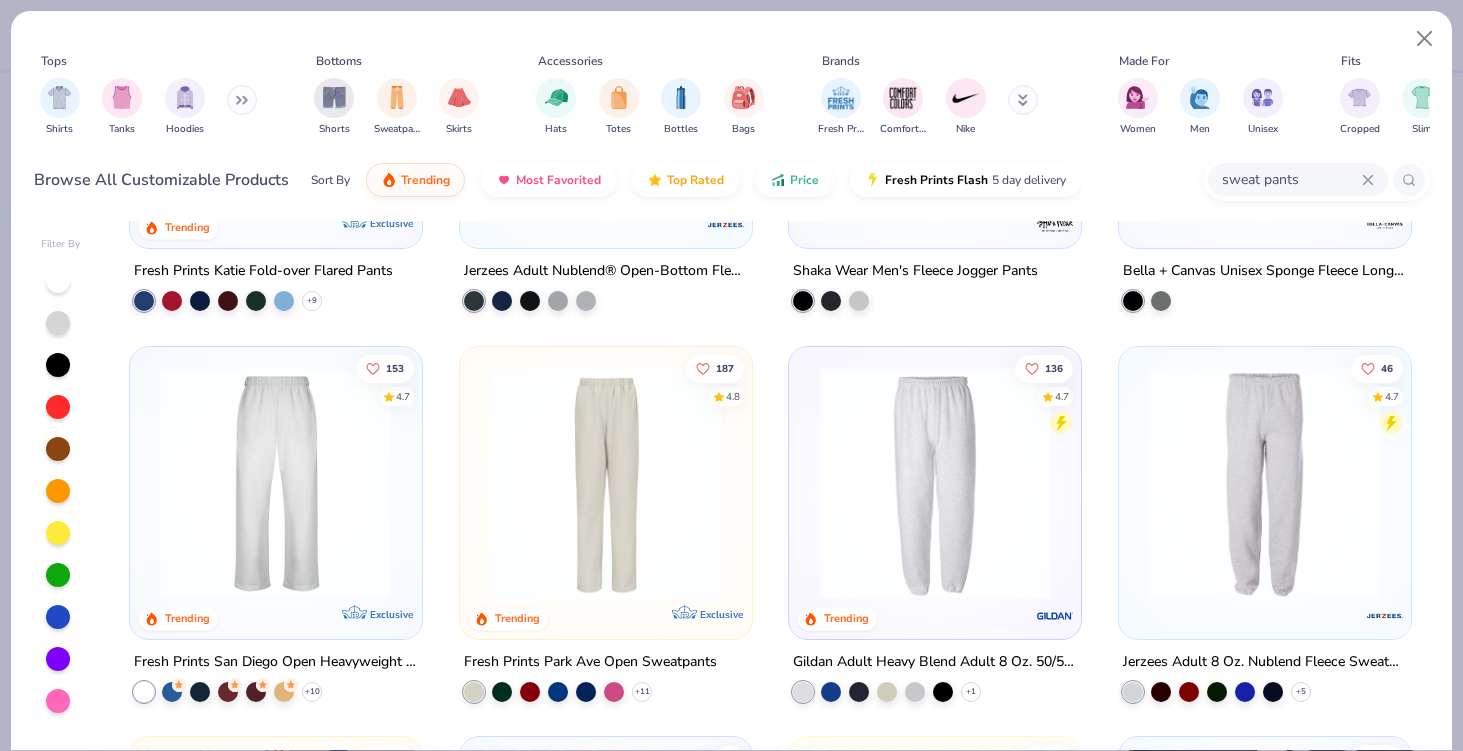 click at bounding box center [934, 482] 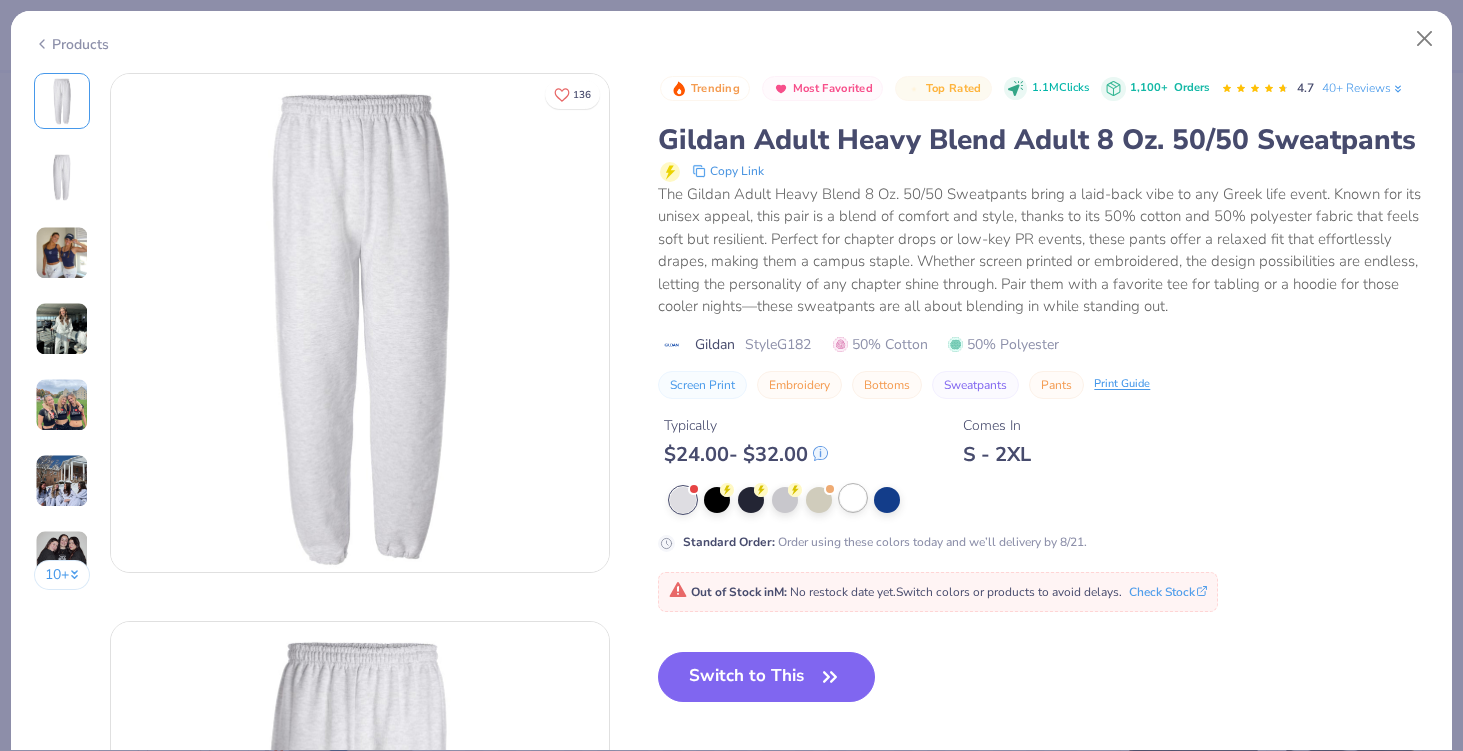 click at bounding box center [853, 498] 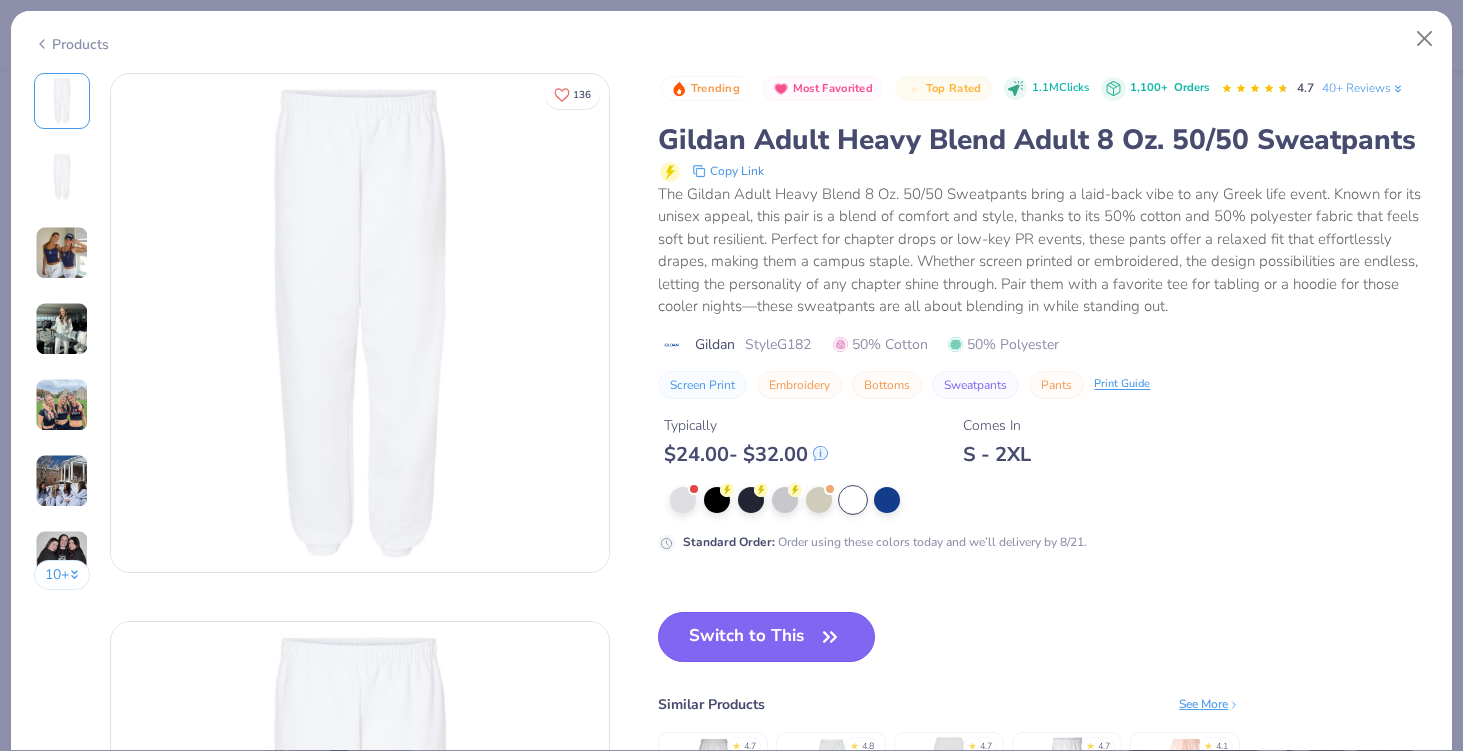 click on "Switch to This" at bounding box center [766, 637] 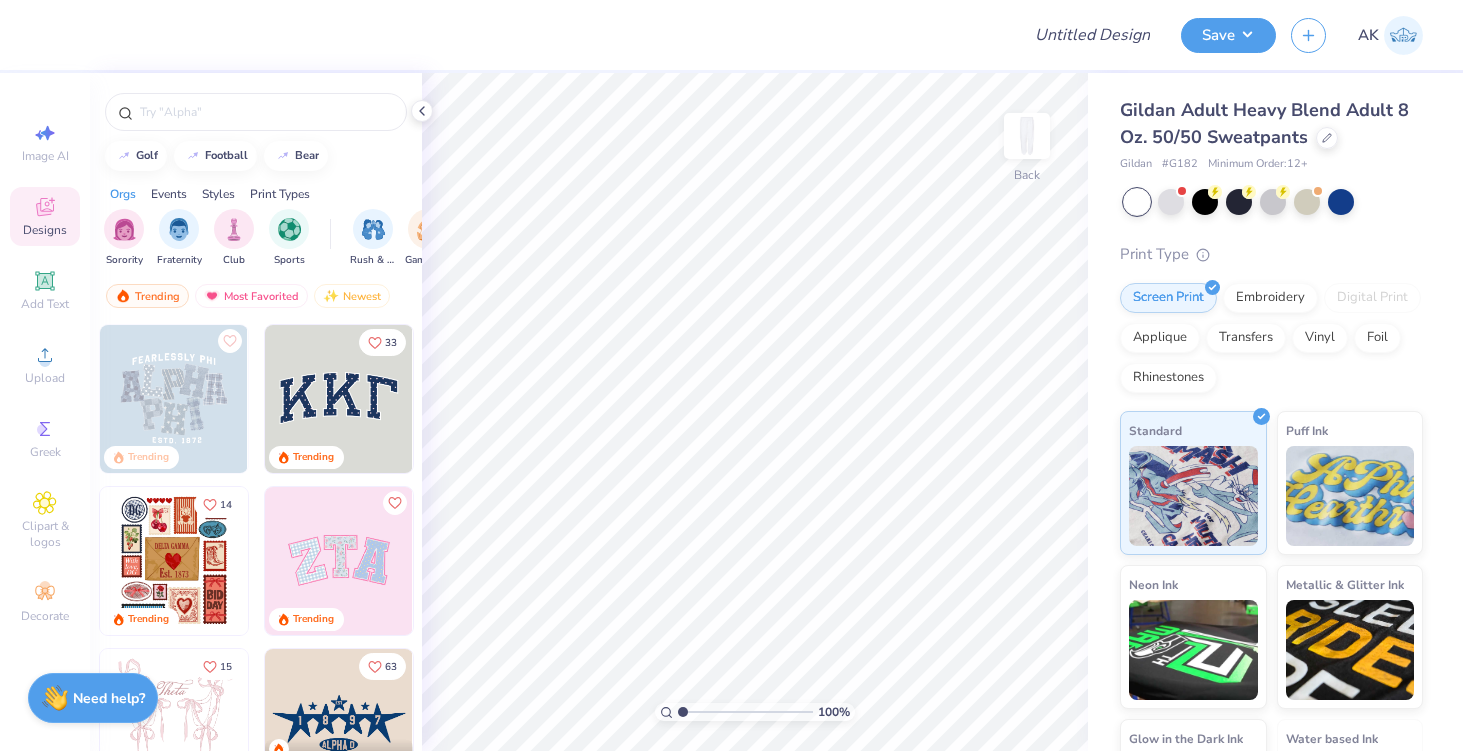 click at bounding box center (339, 399) 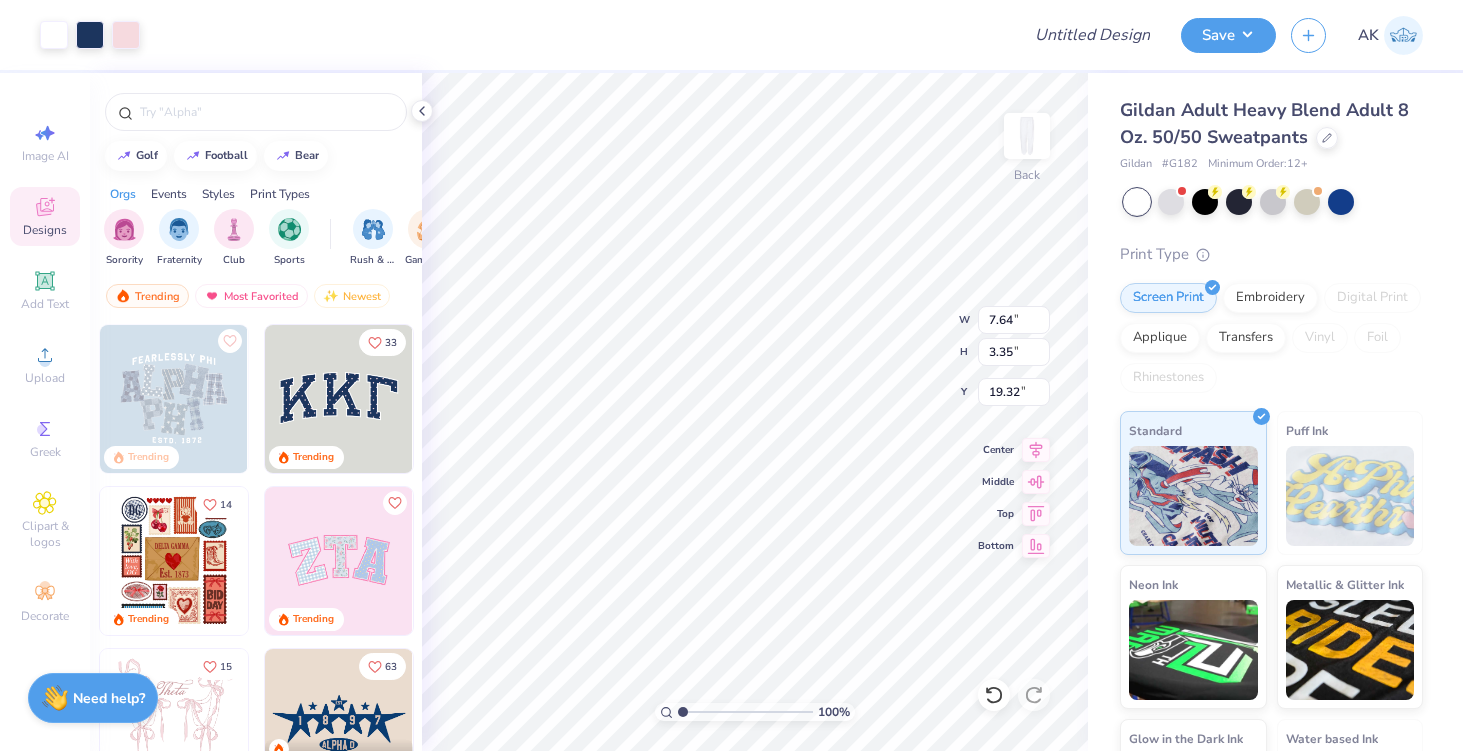 type on "16.53" 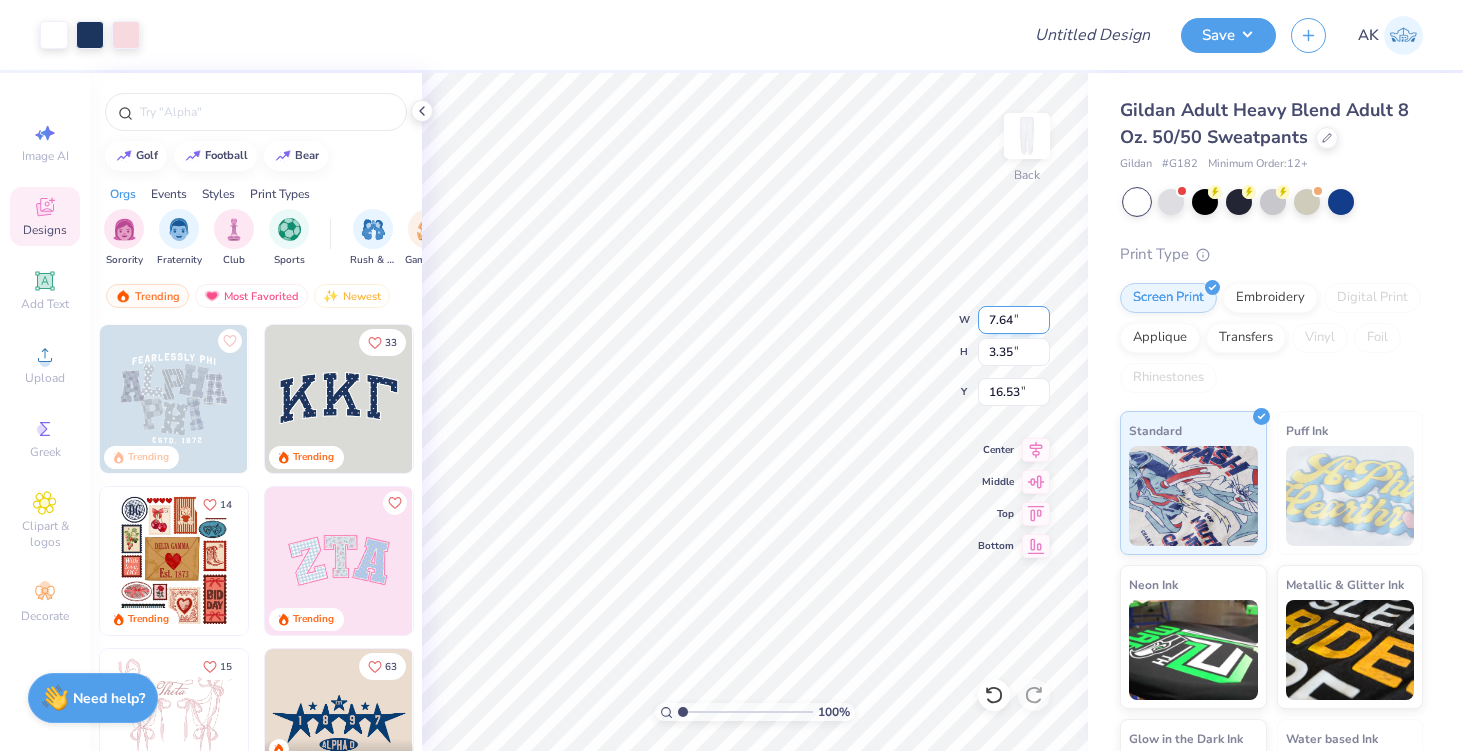 click on "100  % Back W 7.64 7.64 " H 3.35 3.35 " Y 16.53 16.53 " Center Middle Top Bottom" at bounding box center [755, 412] 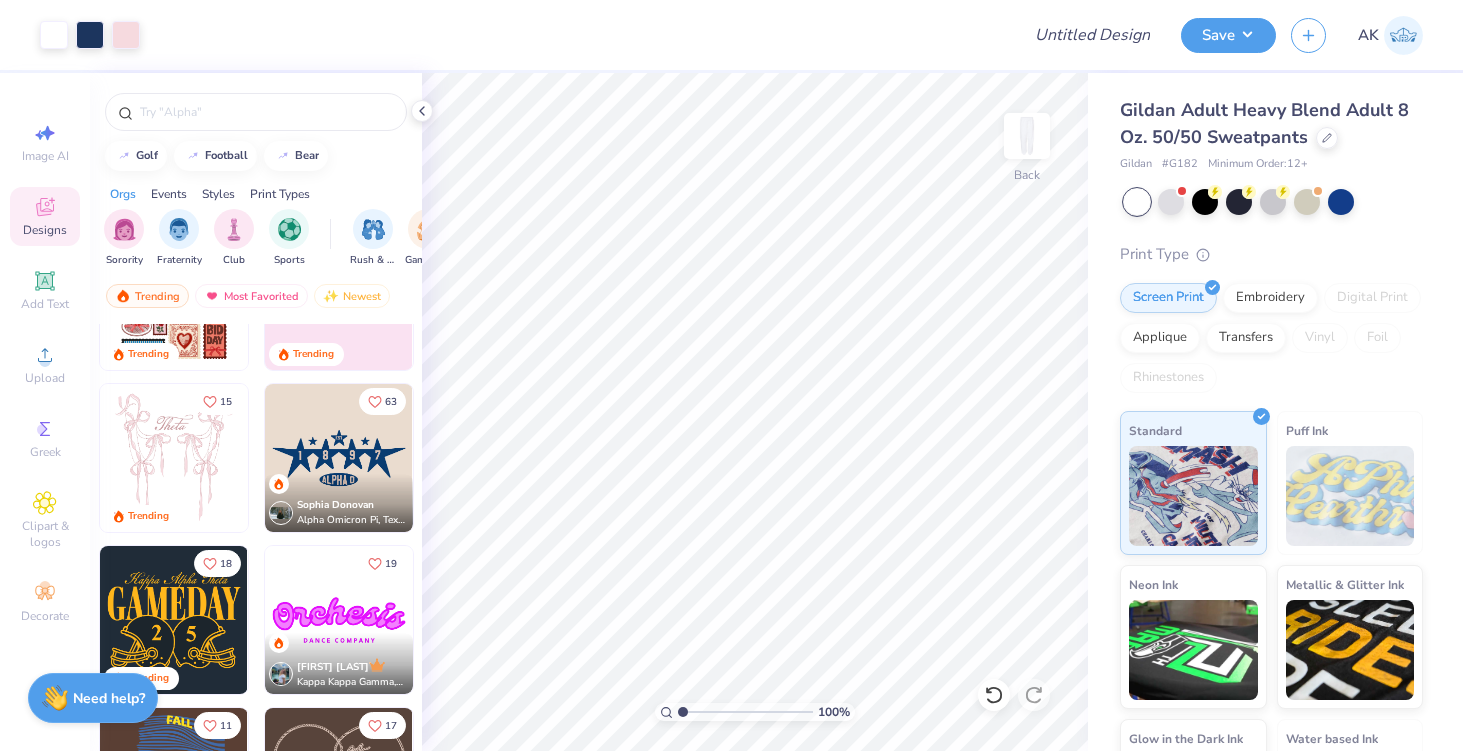 scroll, scrollTop: 266, scrollLeft: 0, axis: vertical 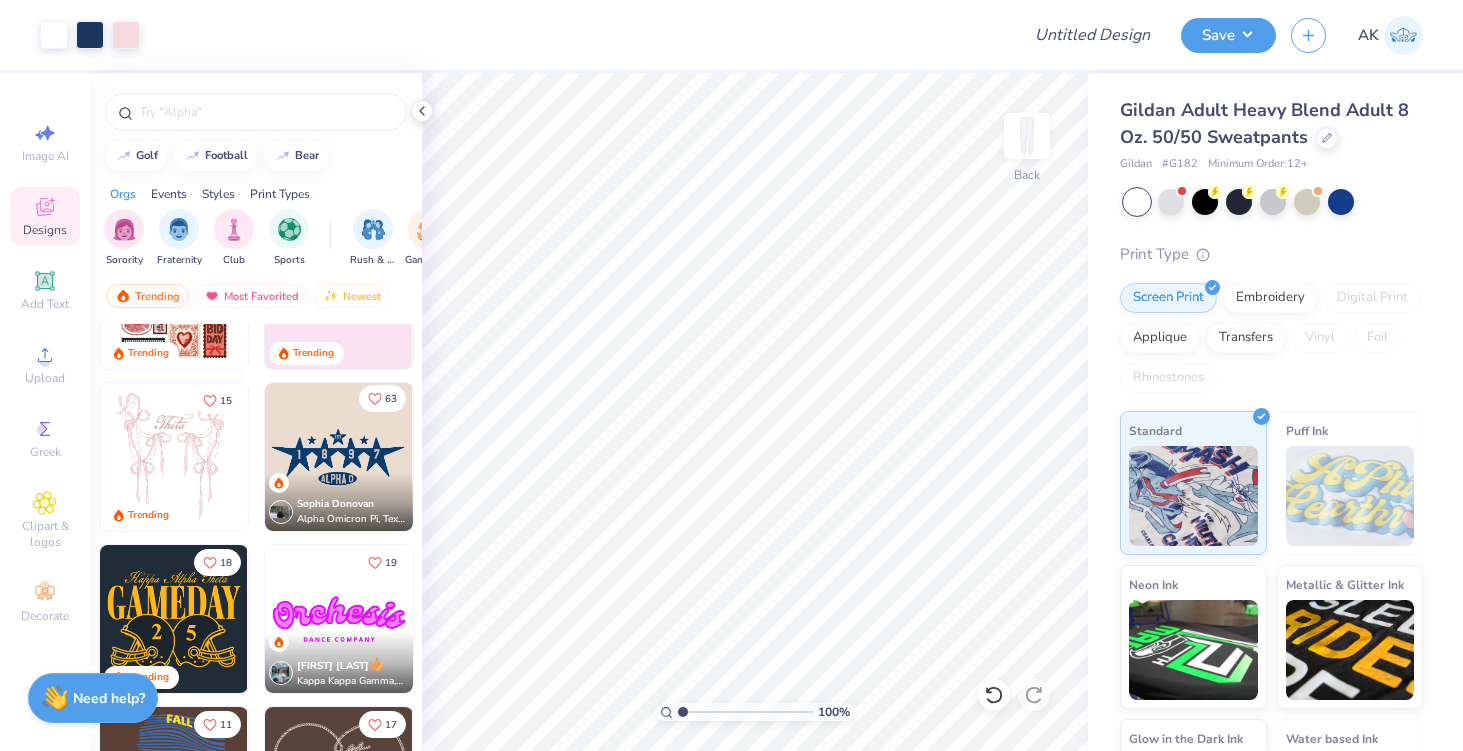 click 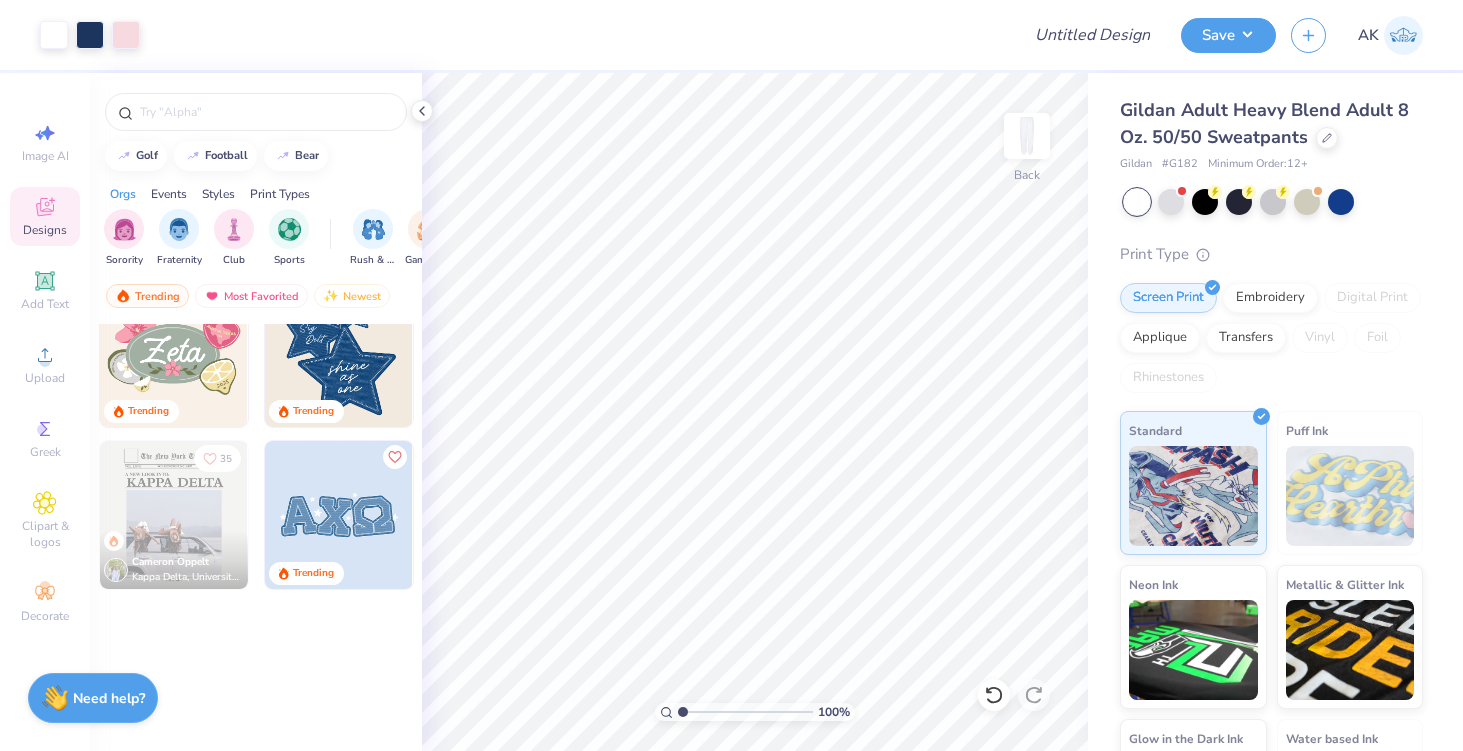 scroll, scrollTop: 0, scrollLeft: 0, axis: both 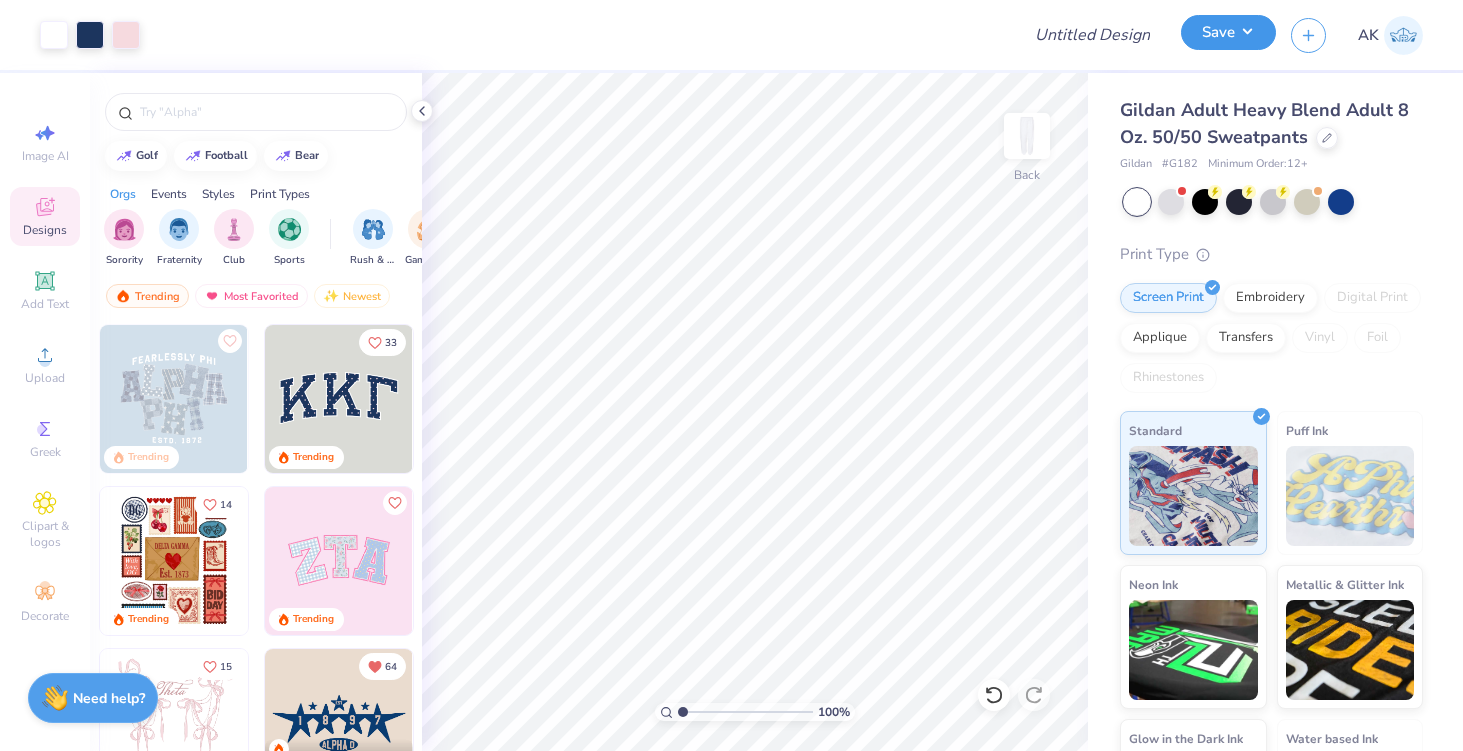 click on "Save" at bounding box center [1228, 32] 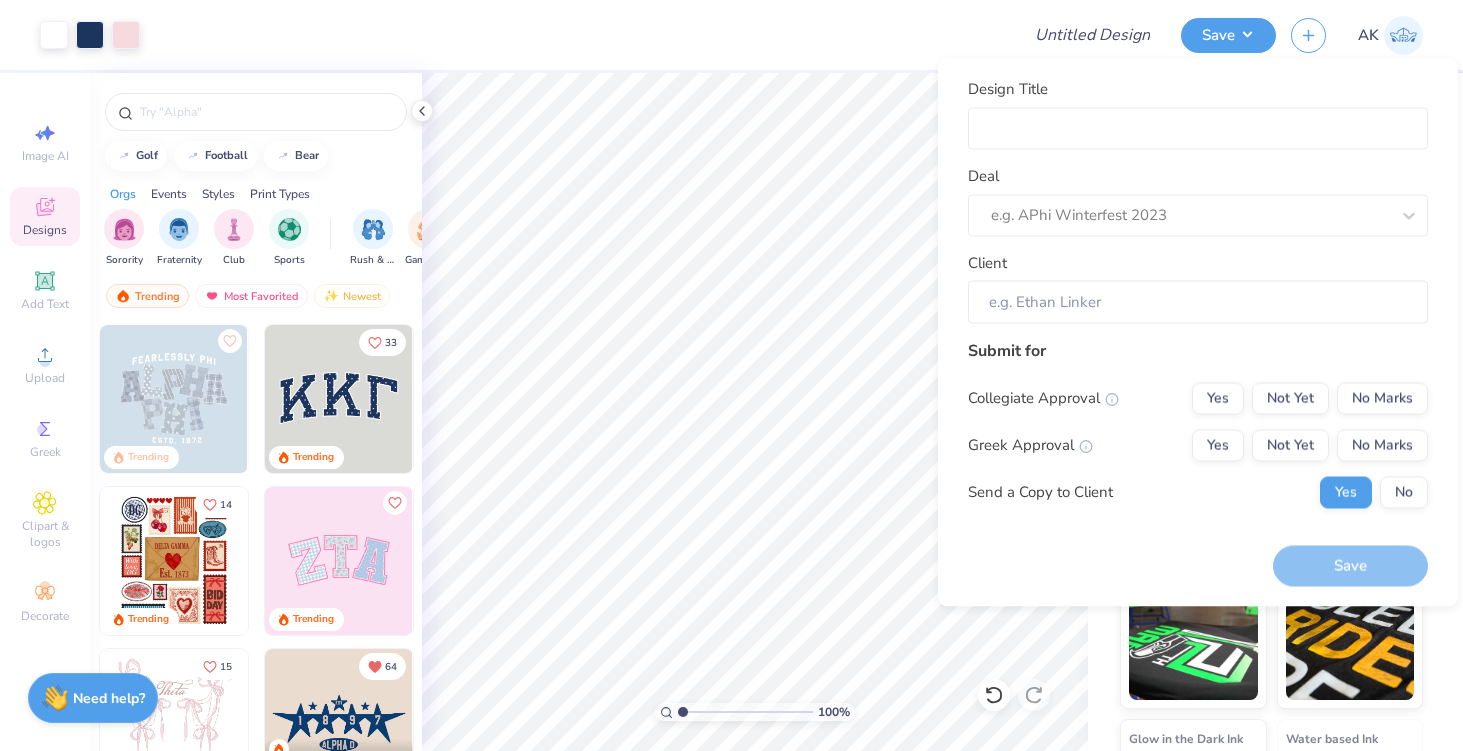 click on "Design Title" at bounding box center (1198, 114) 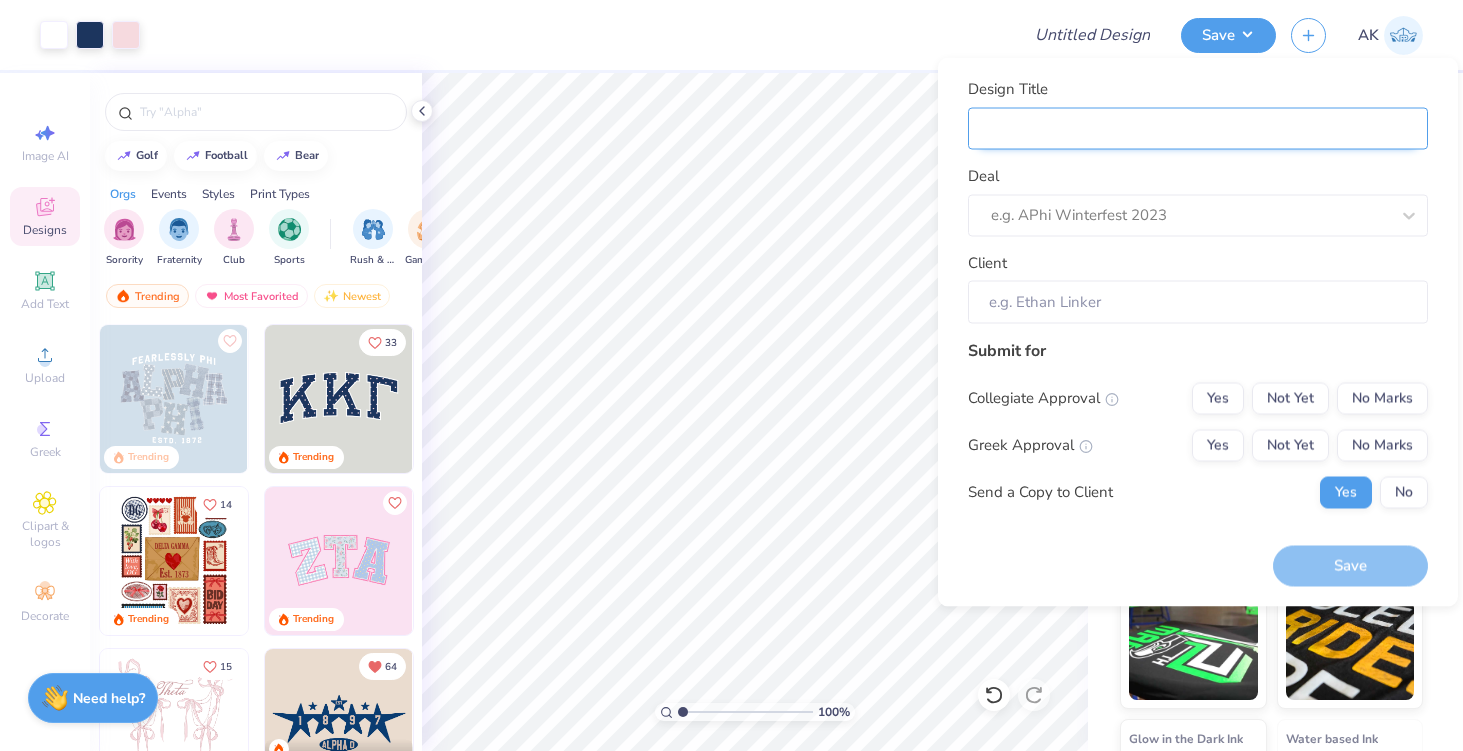 click on "Design Title" at bounding box center (1198, 128) 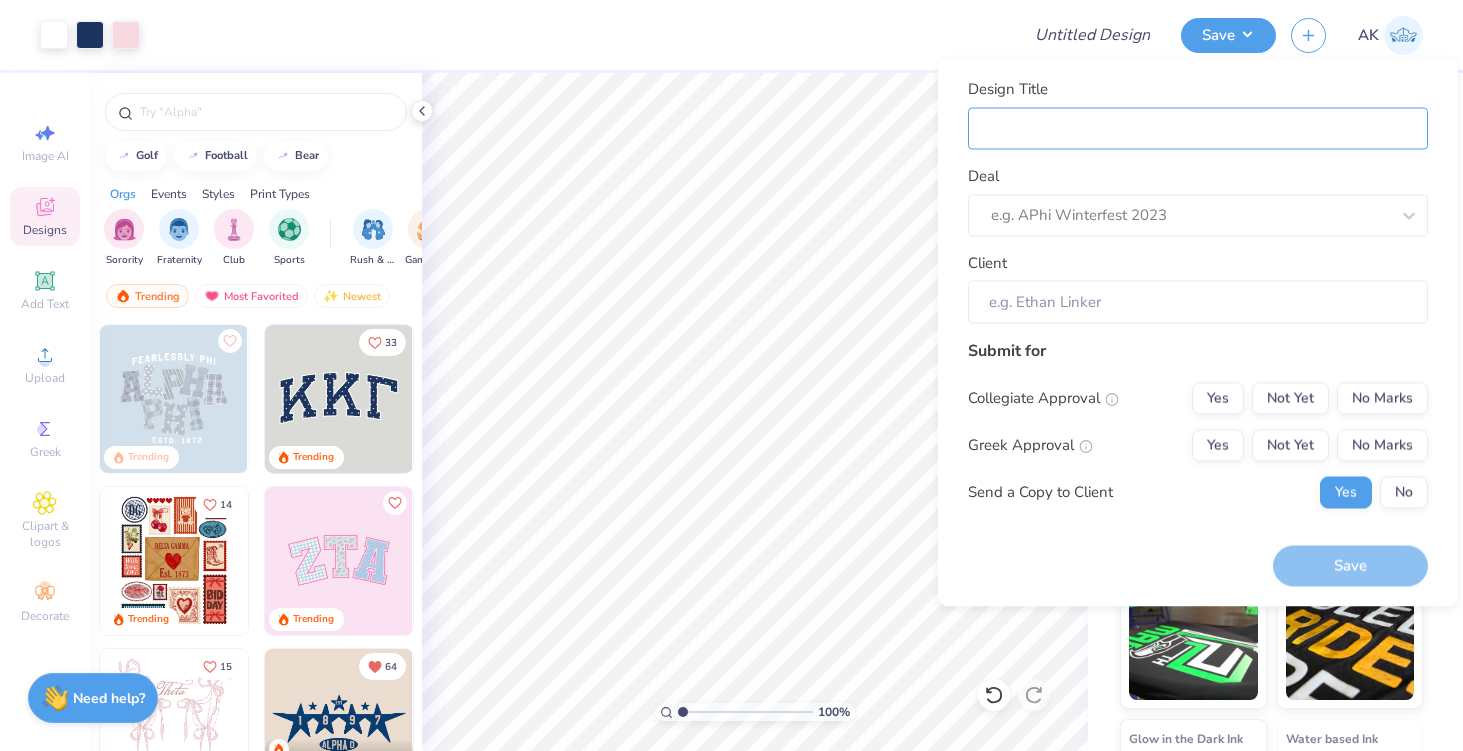 type on "KKG fall drop 2025" 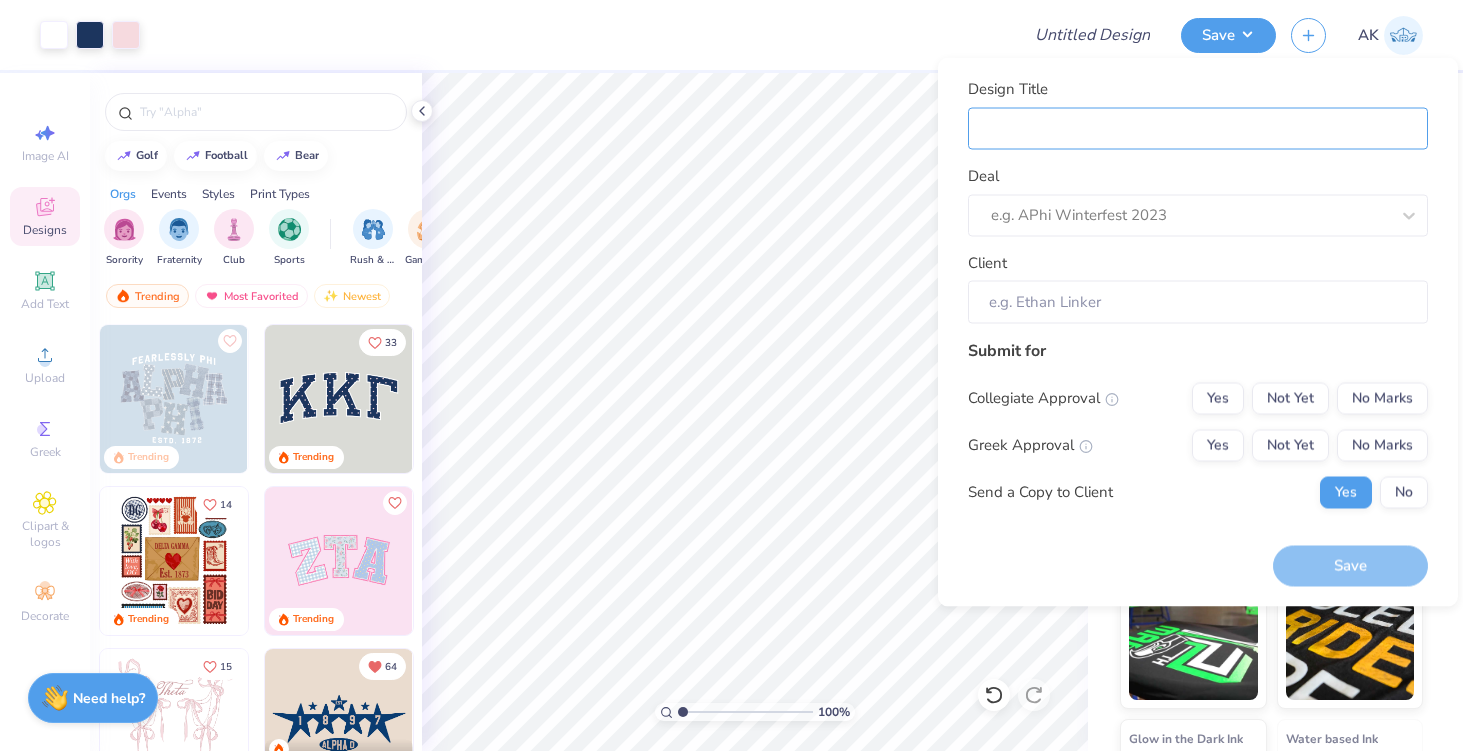 type on "KKG fall drop 2025" 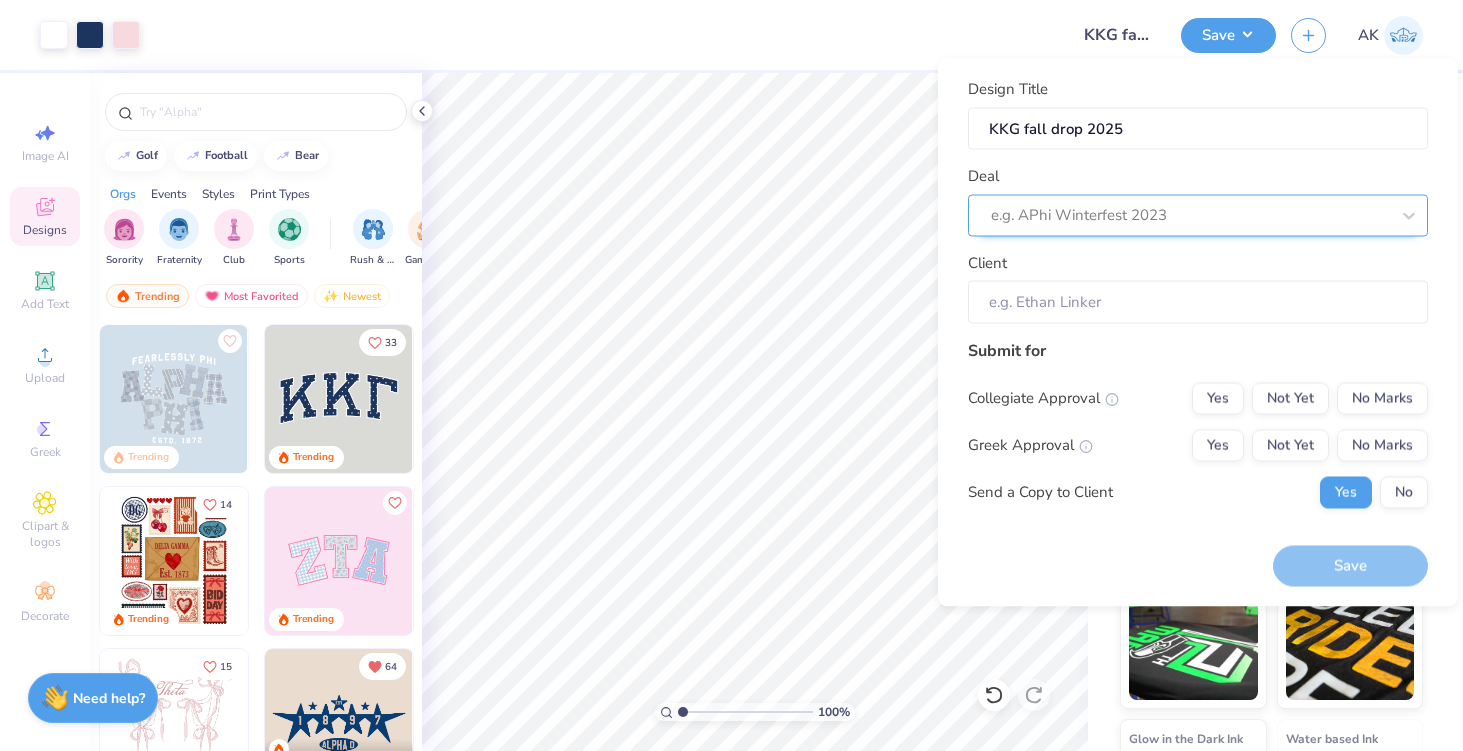 click at bounding box center [1190, 215] 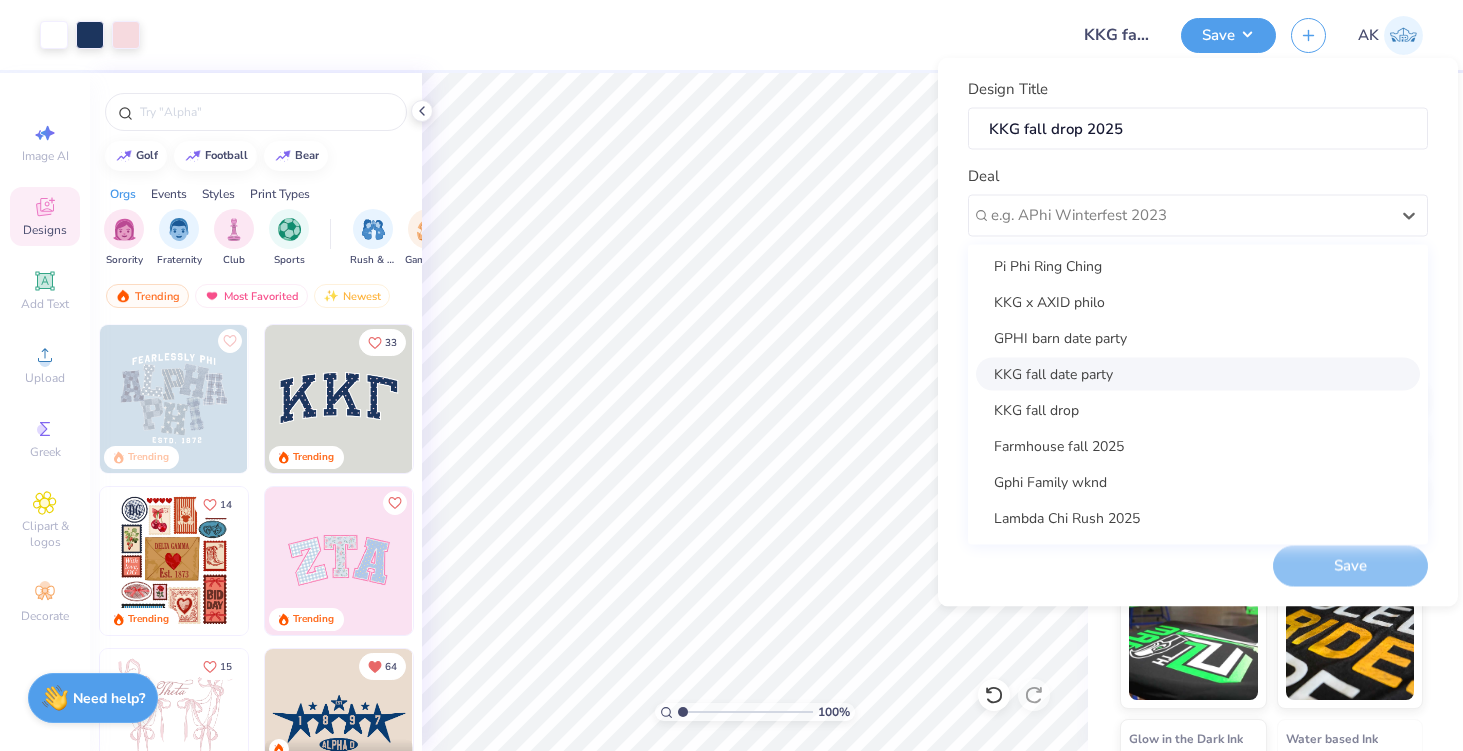 scroll, scrollTop: 222, scrollLeft: 0, axis: vertical 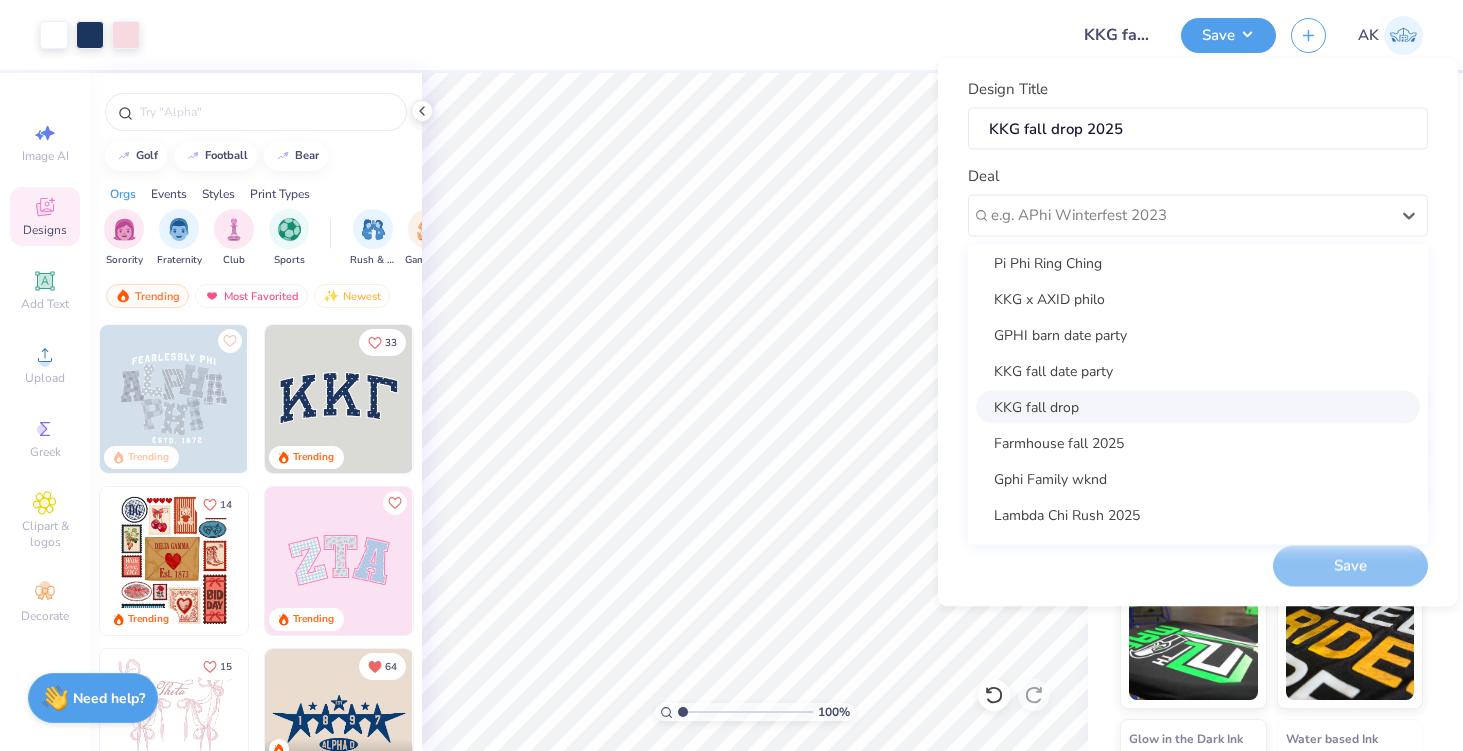 click on "KKG fall drop" at bounding box center (1198, 406) 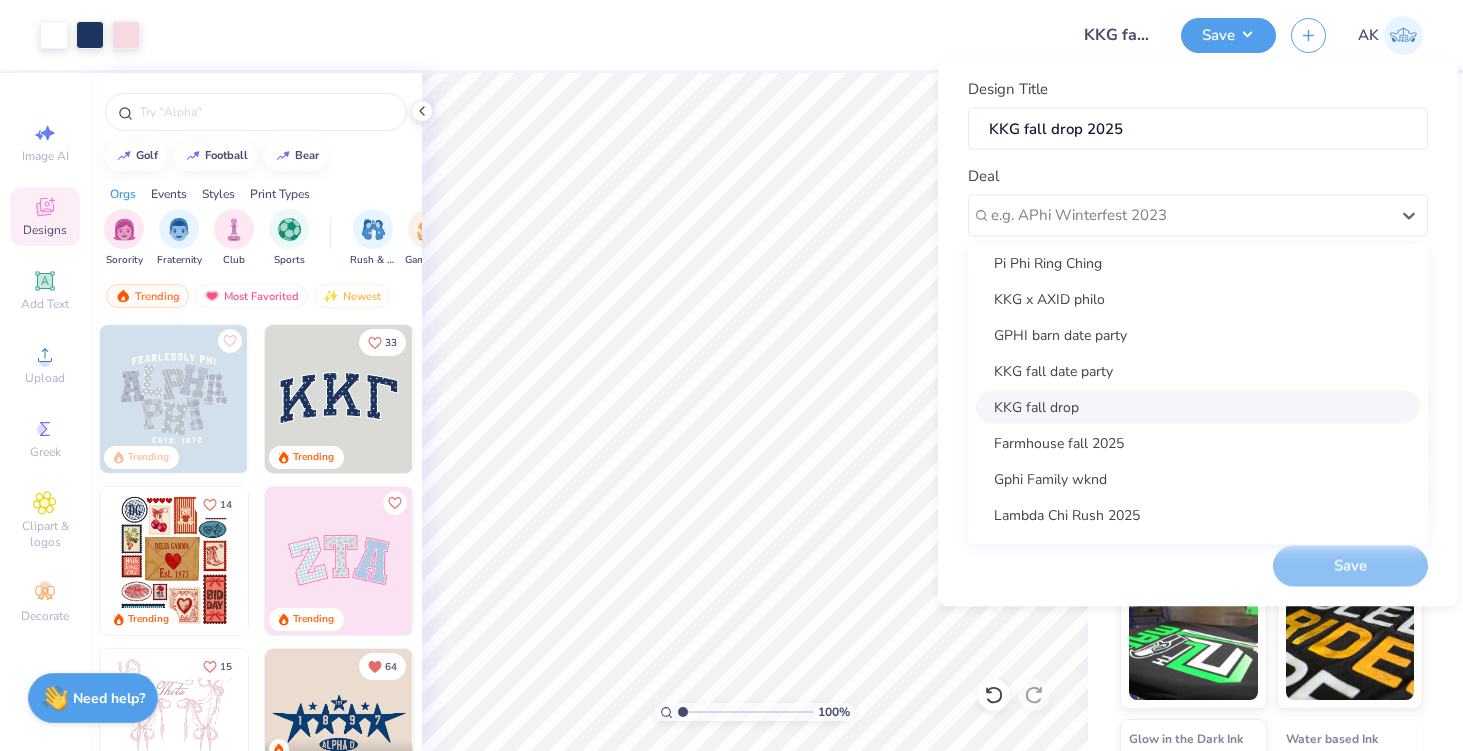 type on "Cayley Grable" 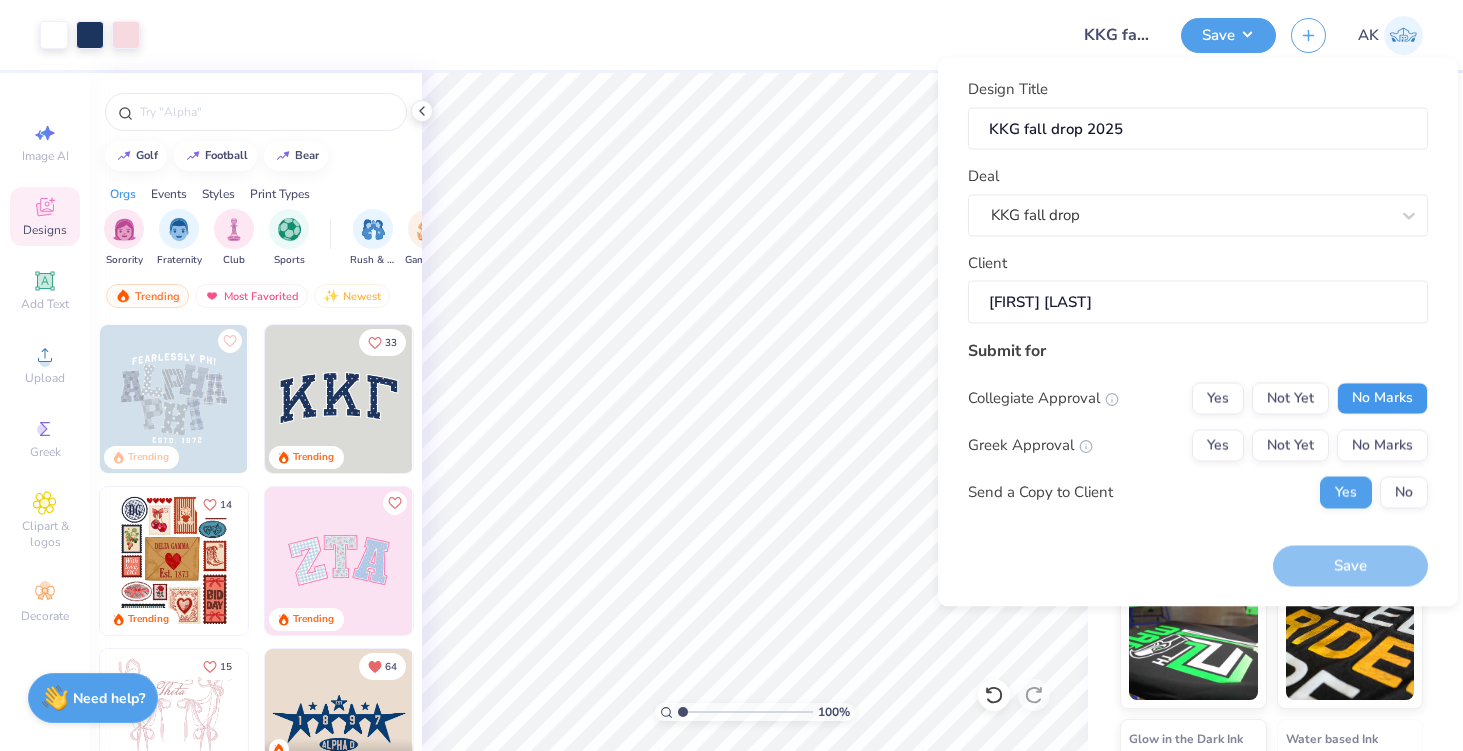 click on "No Marks" at bounding box center [1382, 398] 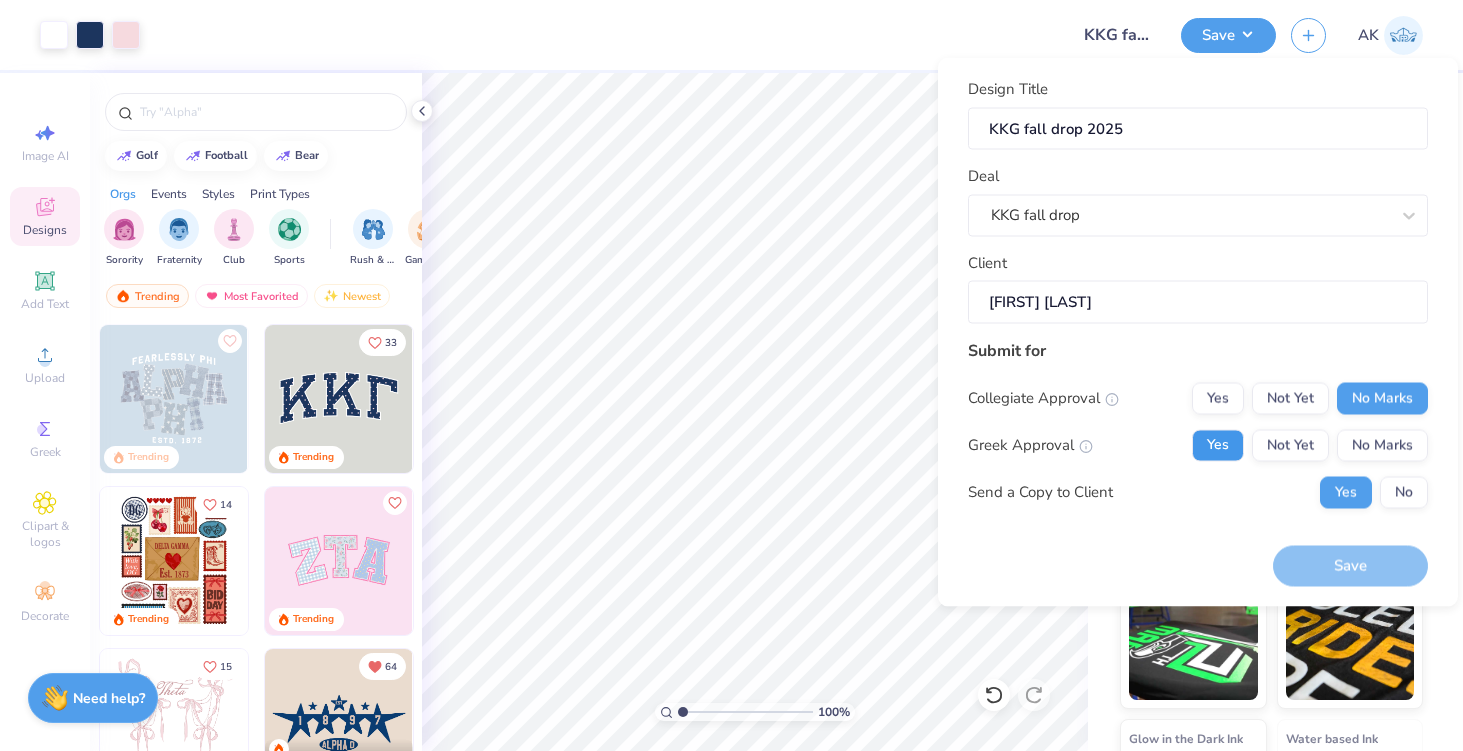 click on "Yes" at bounding box center [1218, 445] 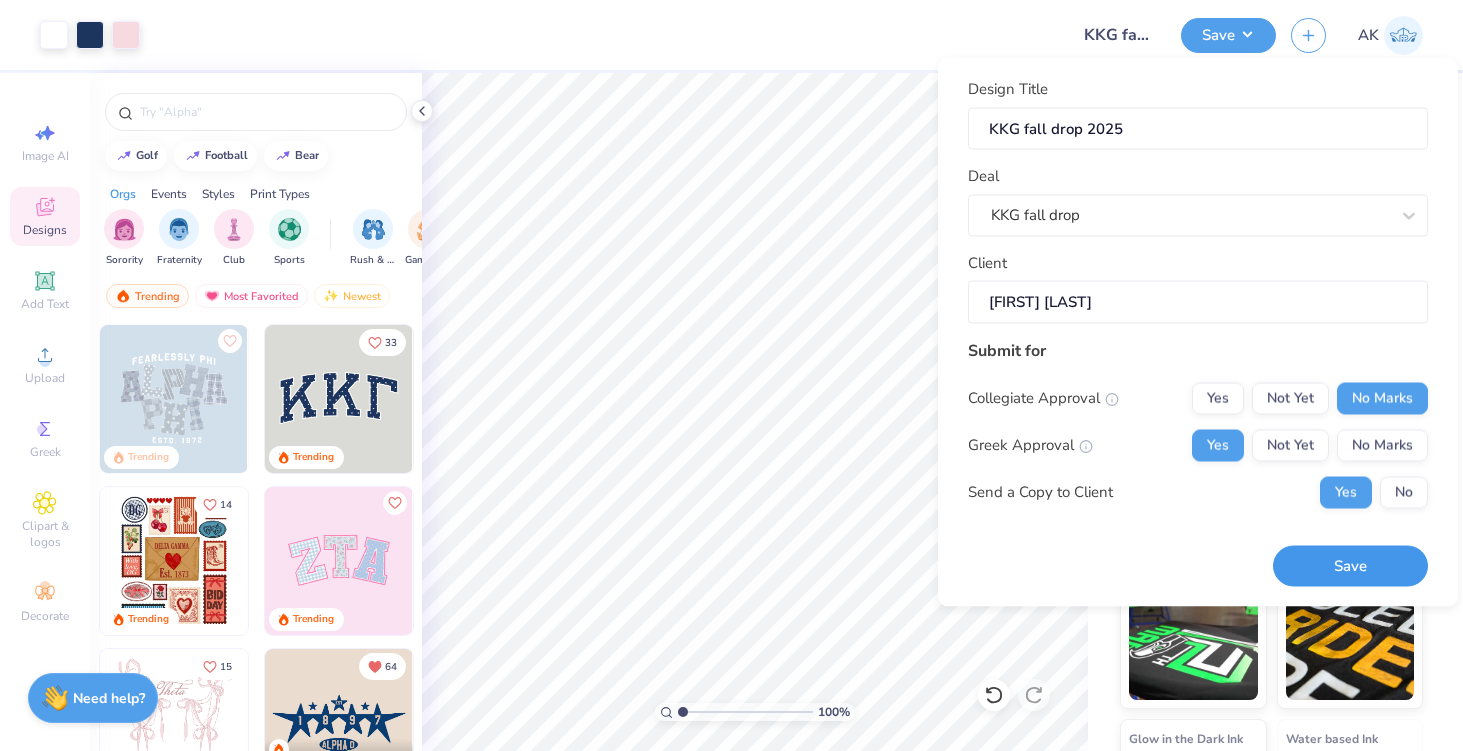 click on "Save" at bounding box center (1350, 566) 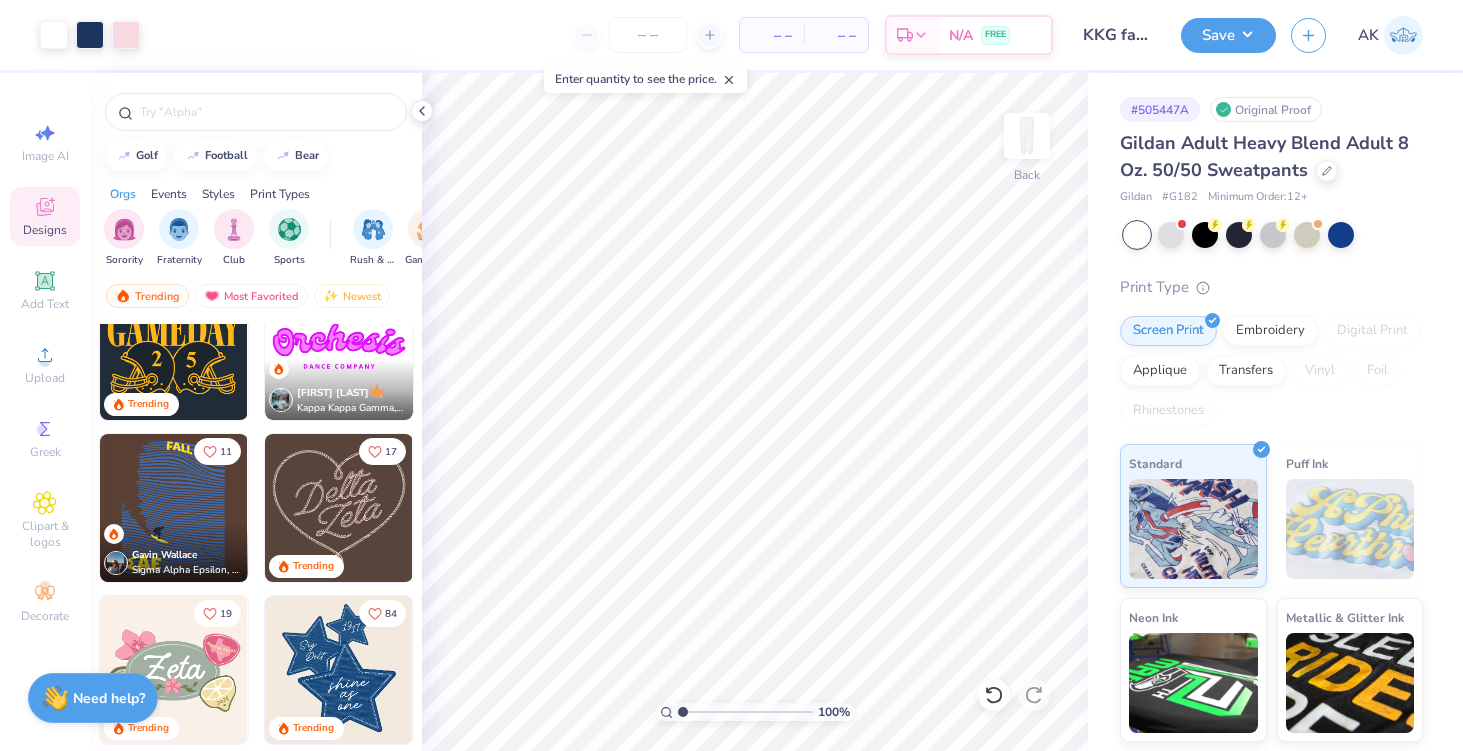 scroll, scrollTop: 572, scrollLeft: 0, axis: vertical 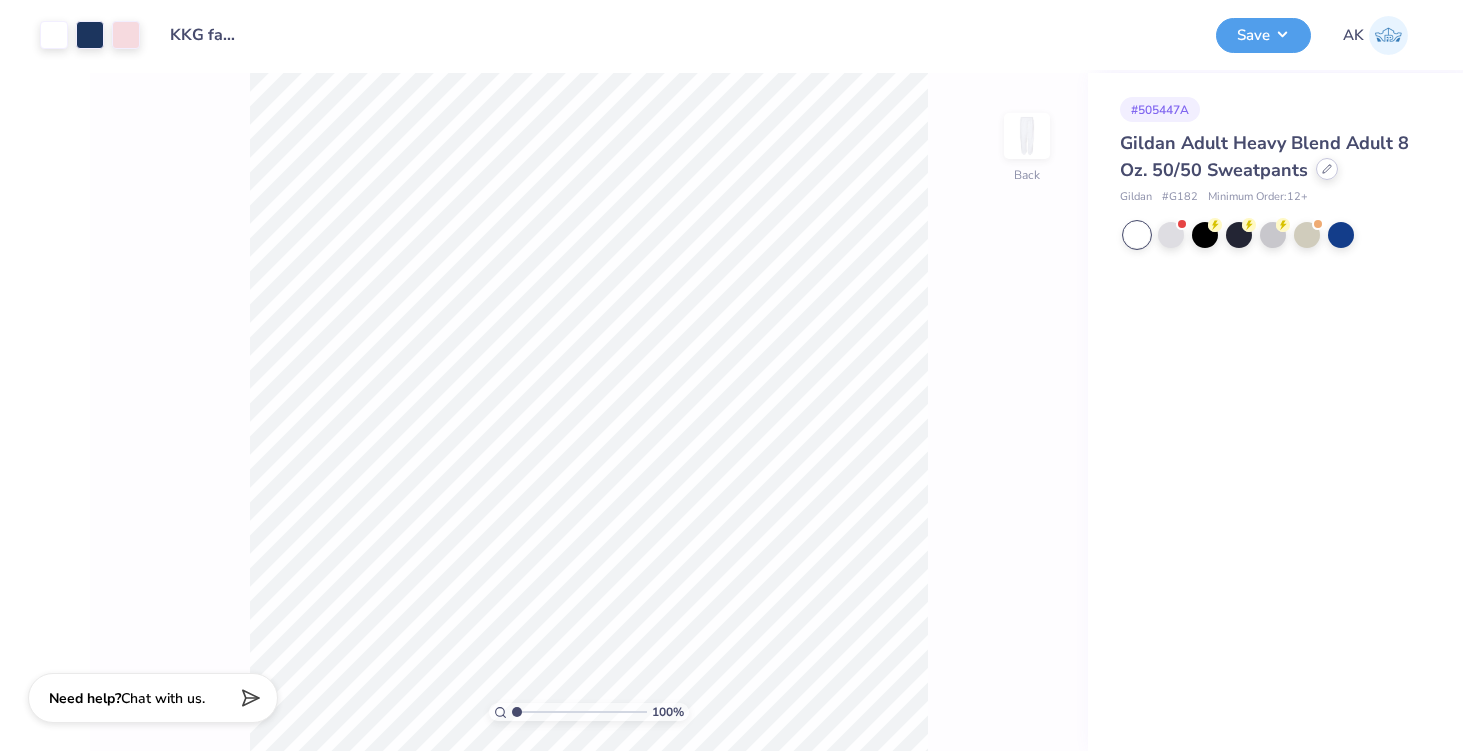 click at bounding box center [1327, 169] 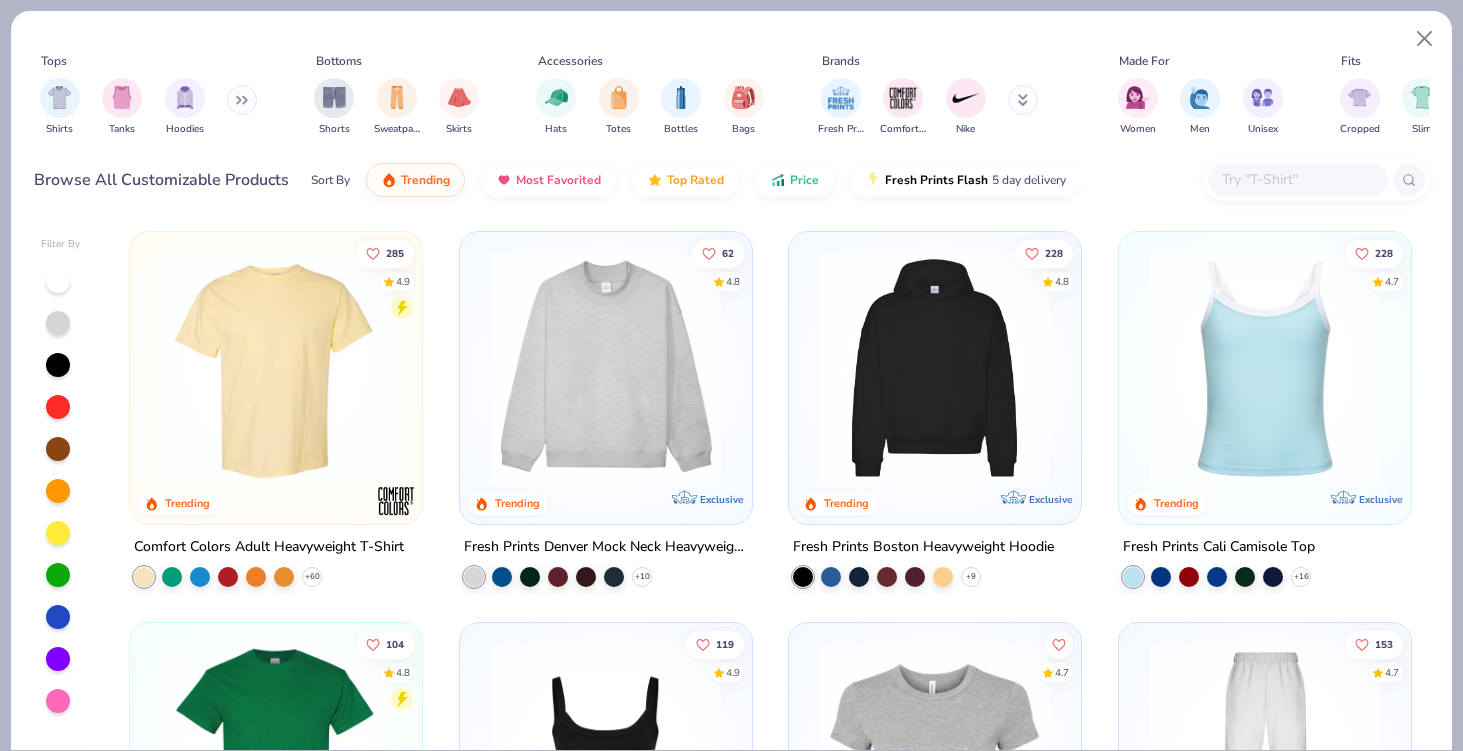 click at bounding box center [1297, 179] 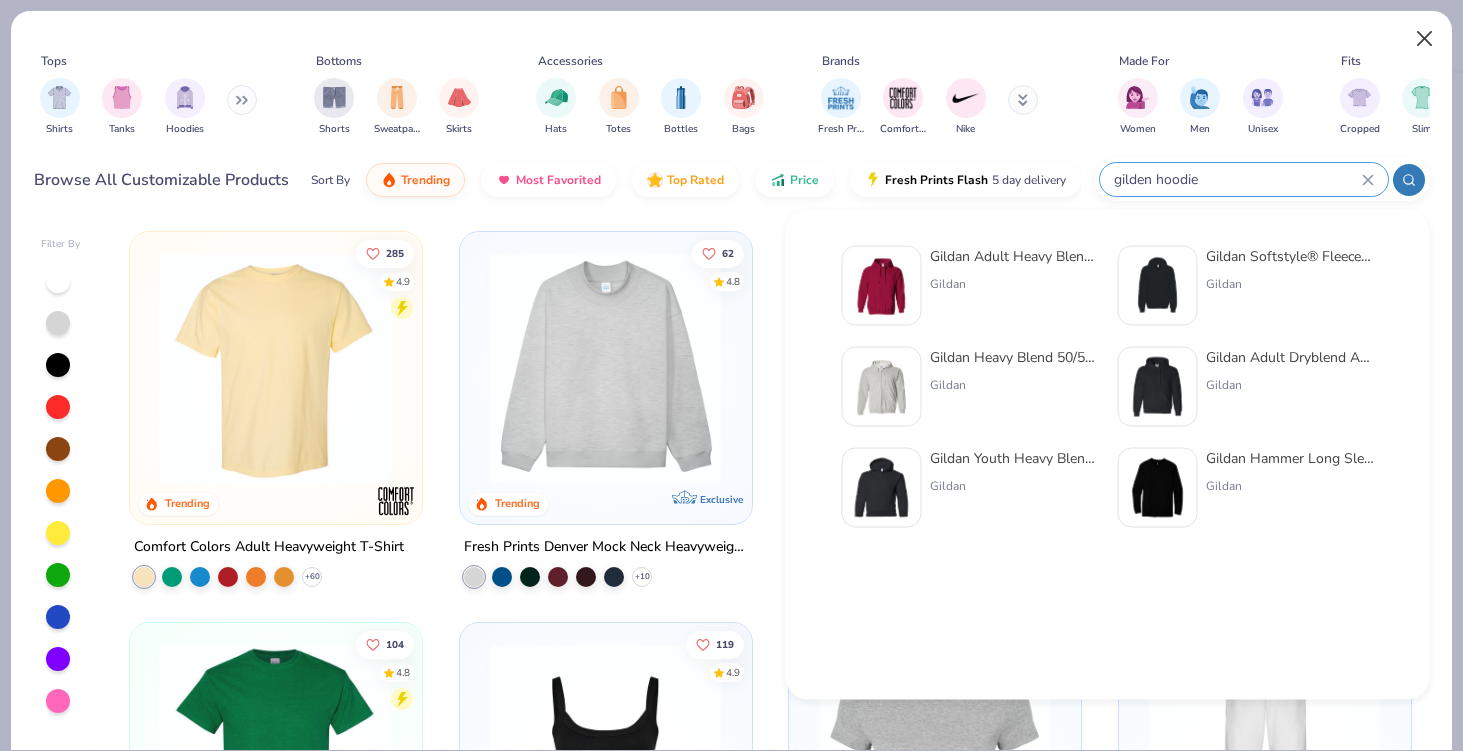 type on "gilden hoodie" 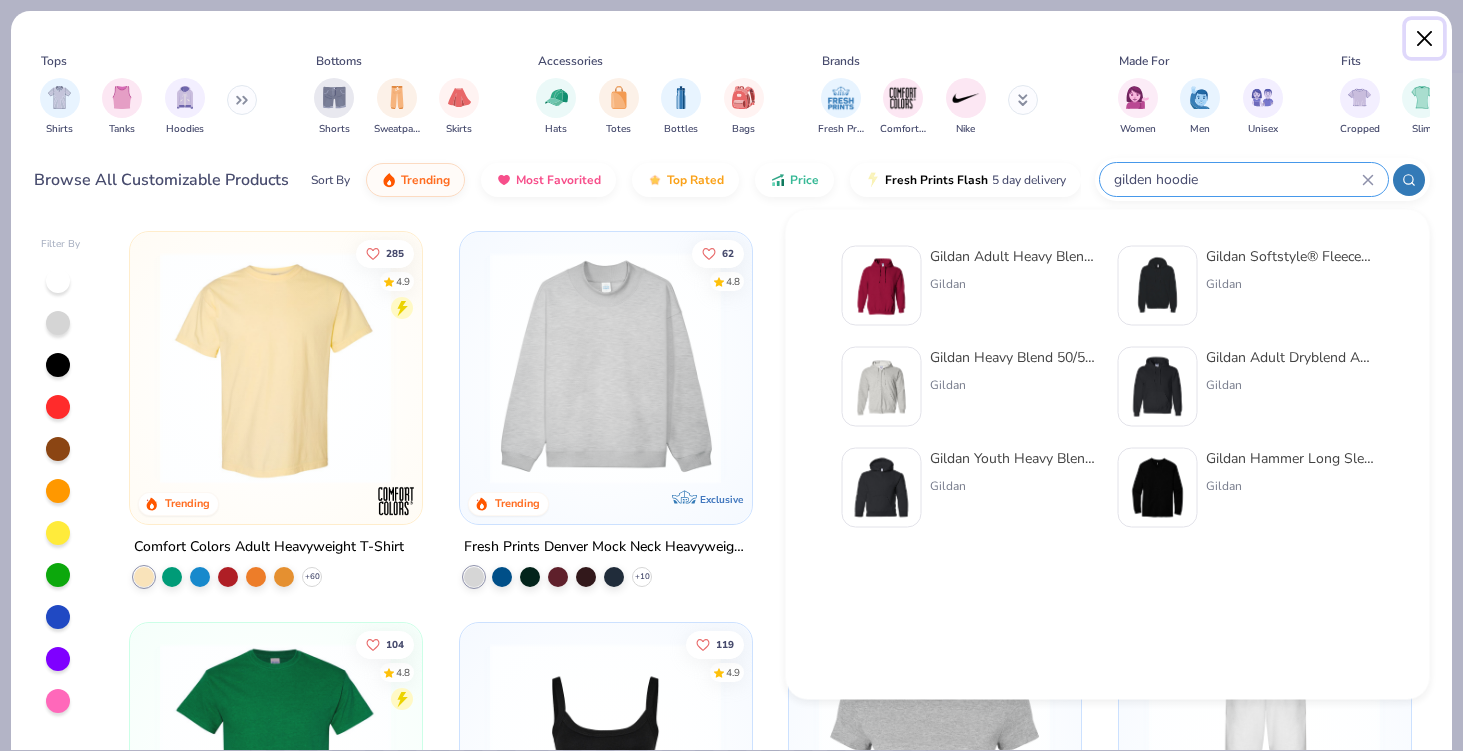 click at bounding box center [1425, 39] 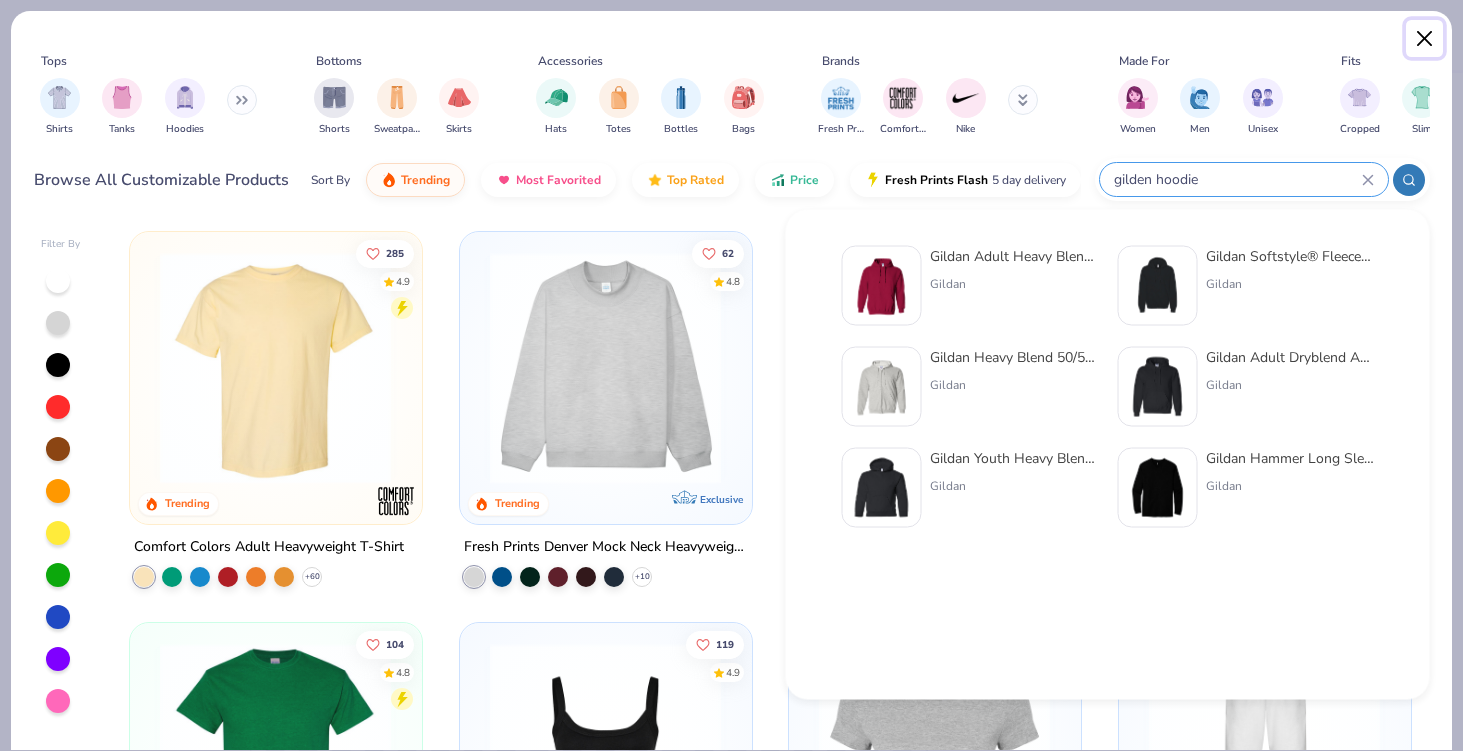 type 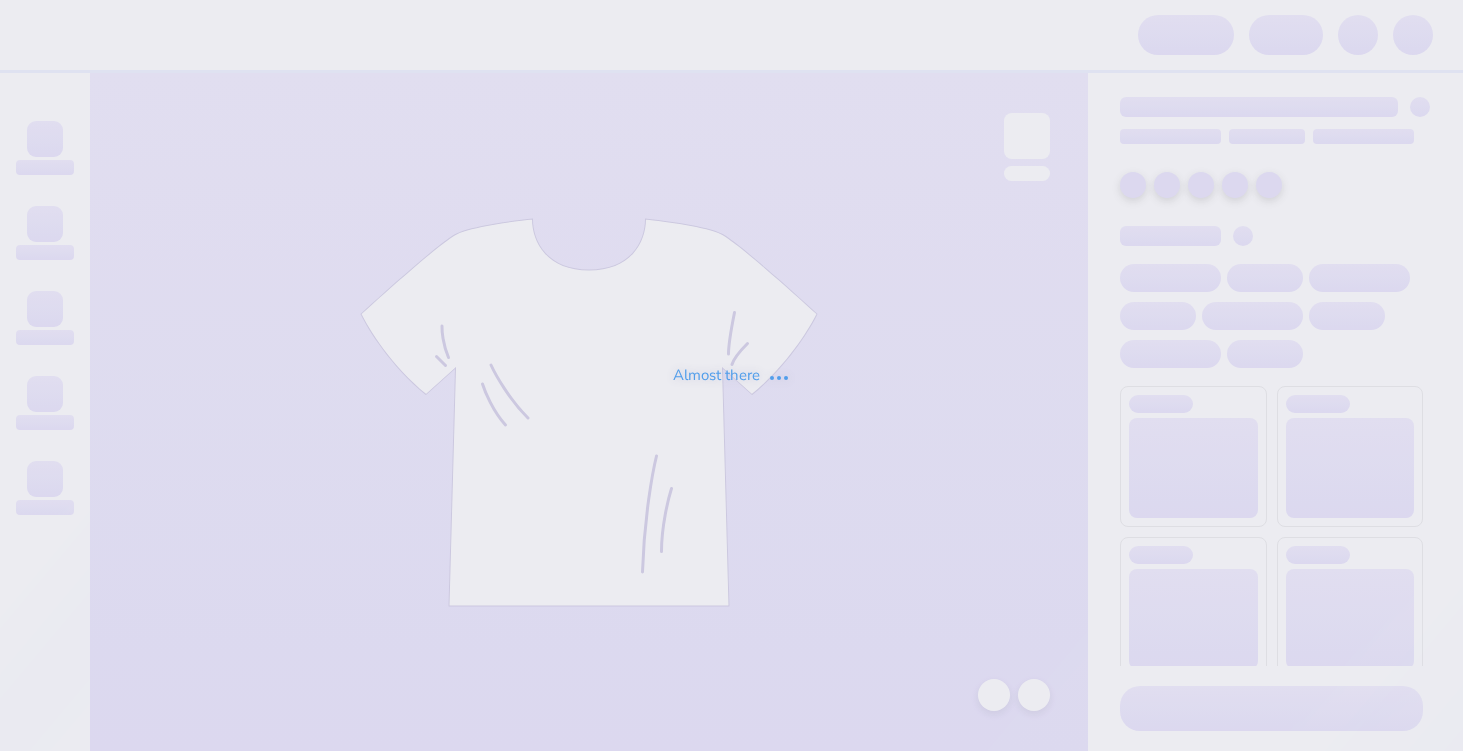 scroll, scrollTop: 0, scrollLeft: 0, axis: both 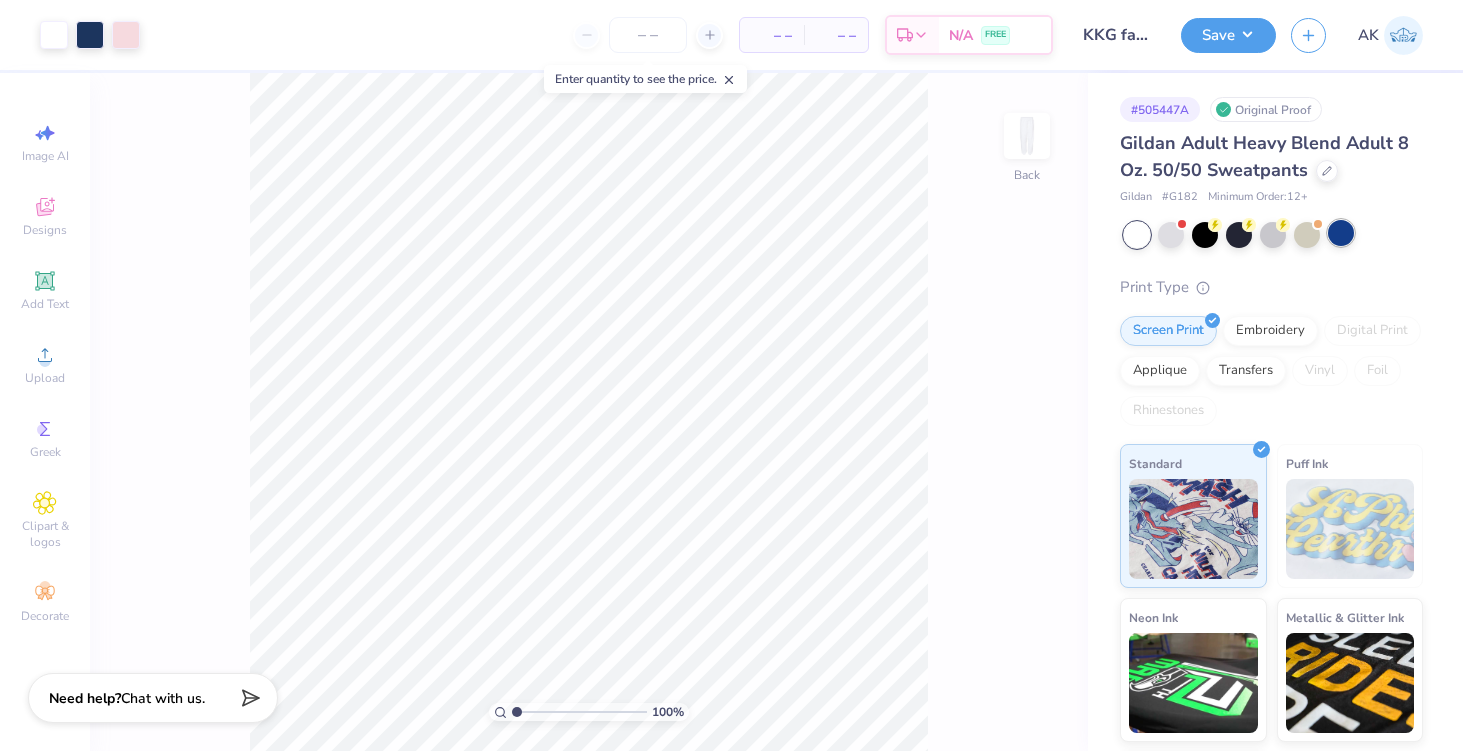 click at bounding box center (1341, 233) 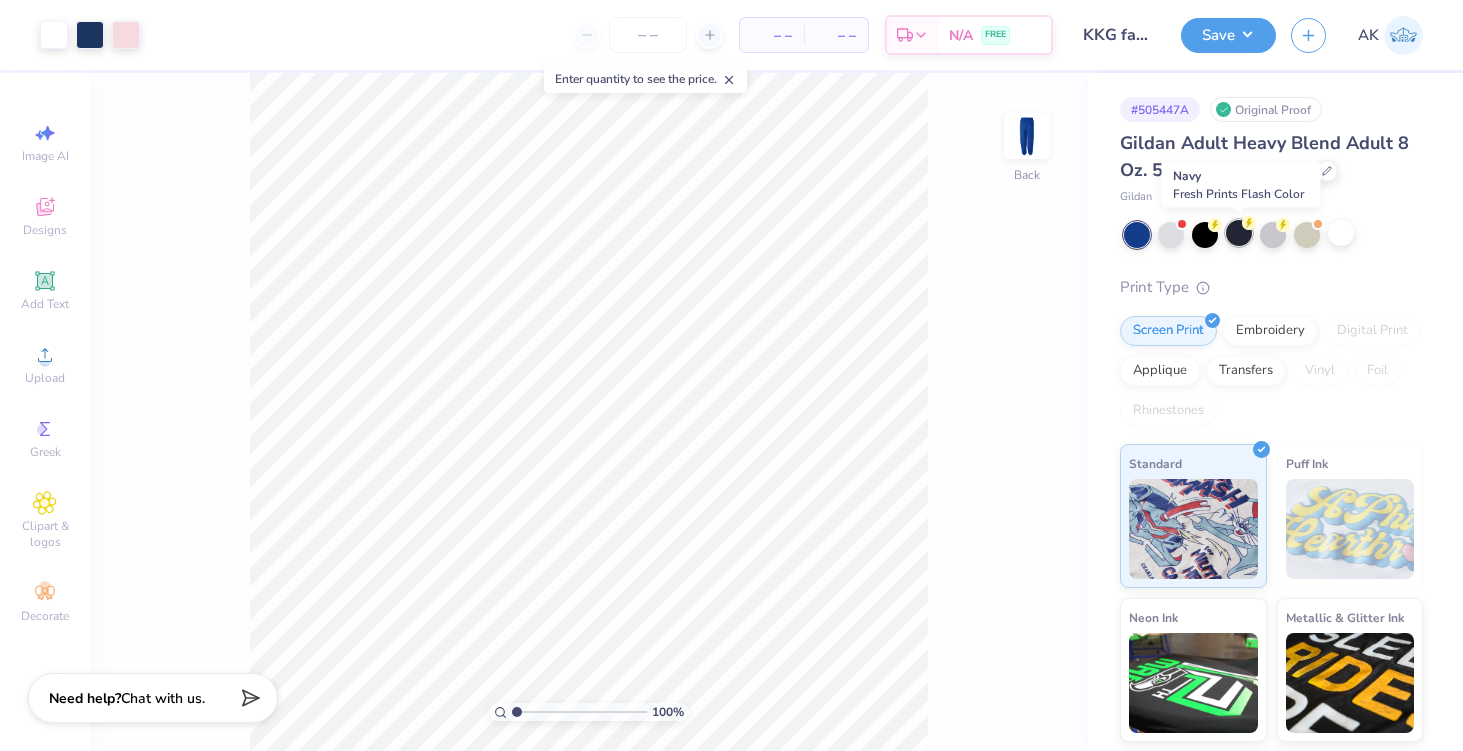 click at bounding box center (1239, 233) 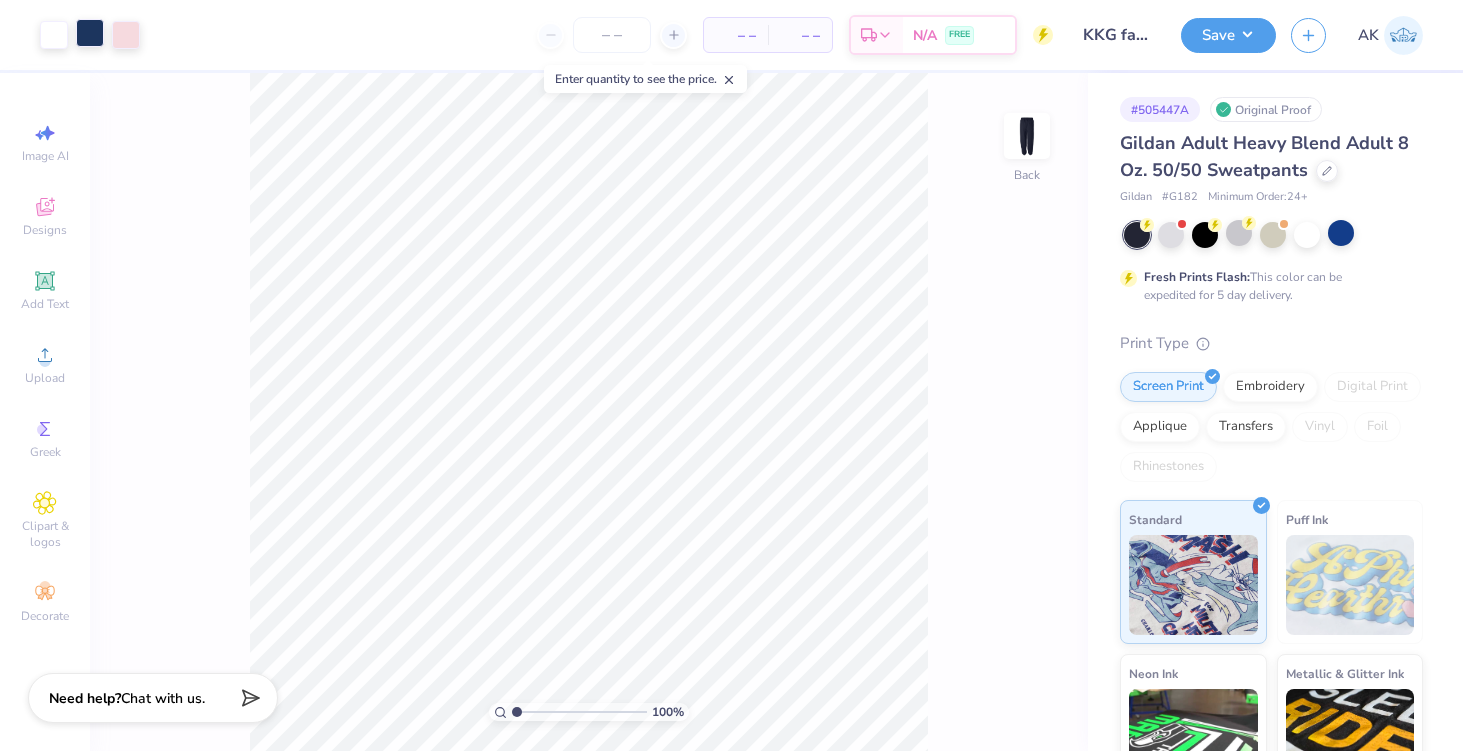 click at bounding box center (90, 33) 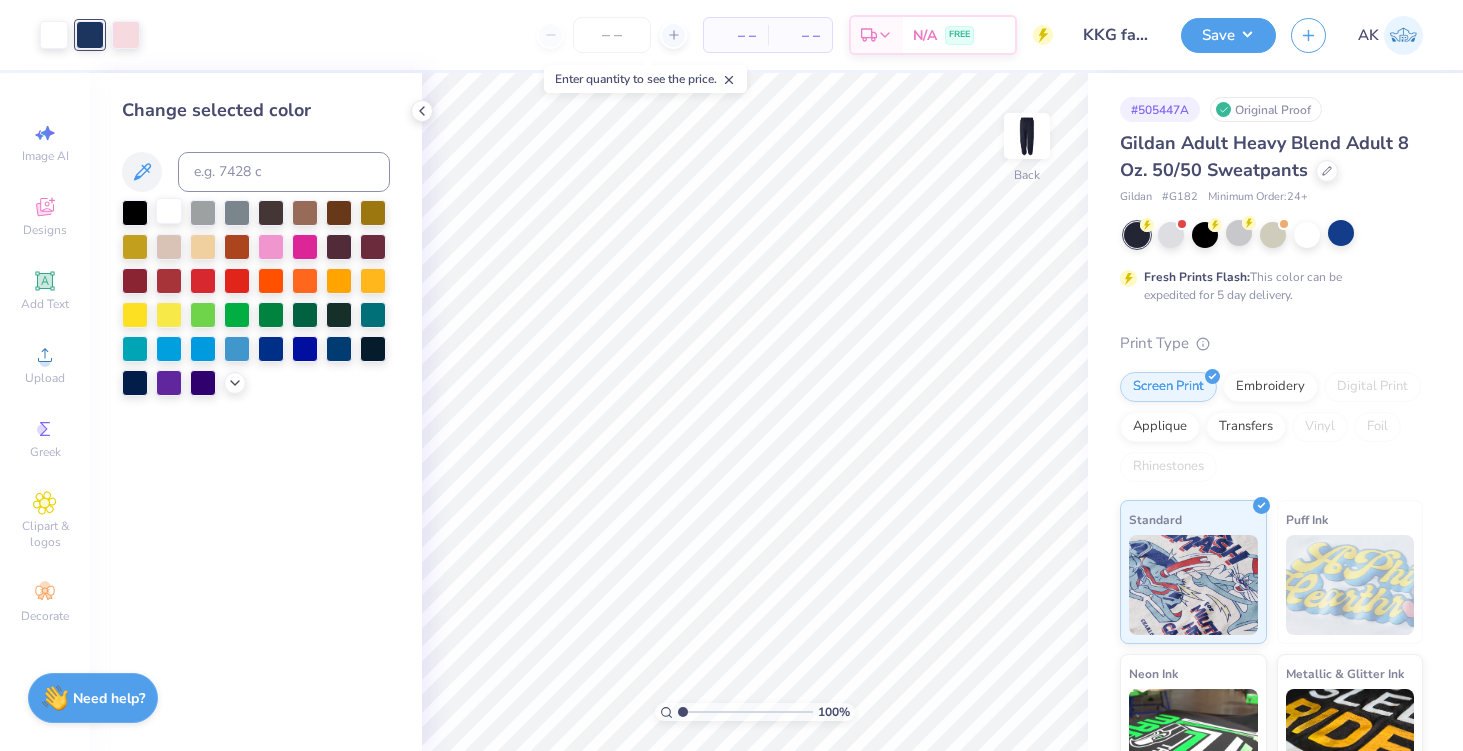 click at bounding box center (169, 211) 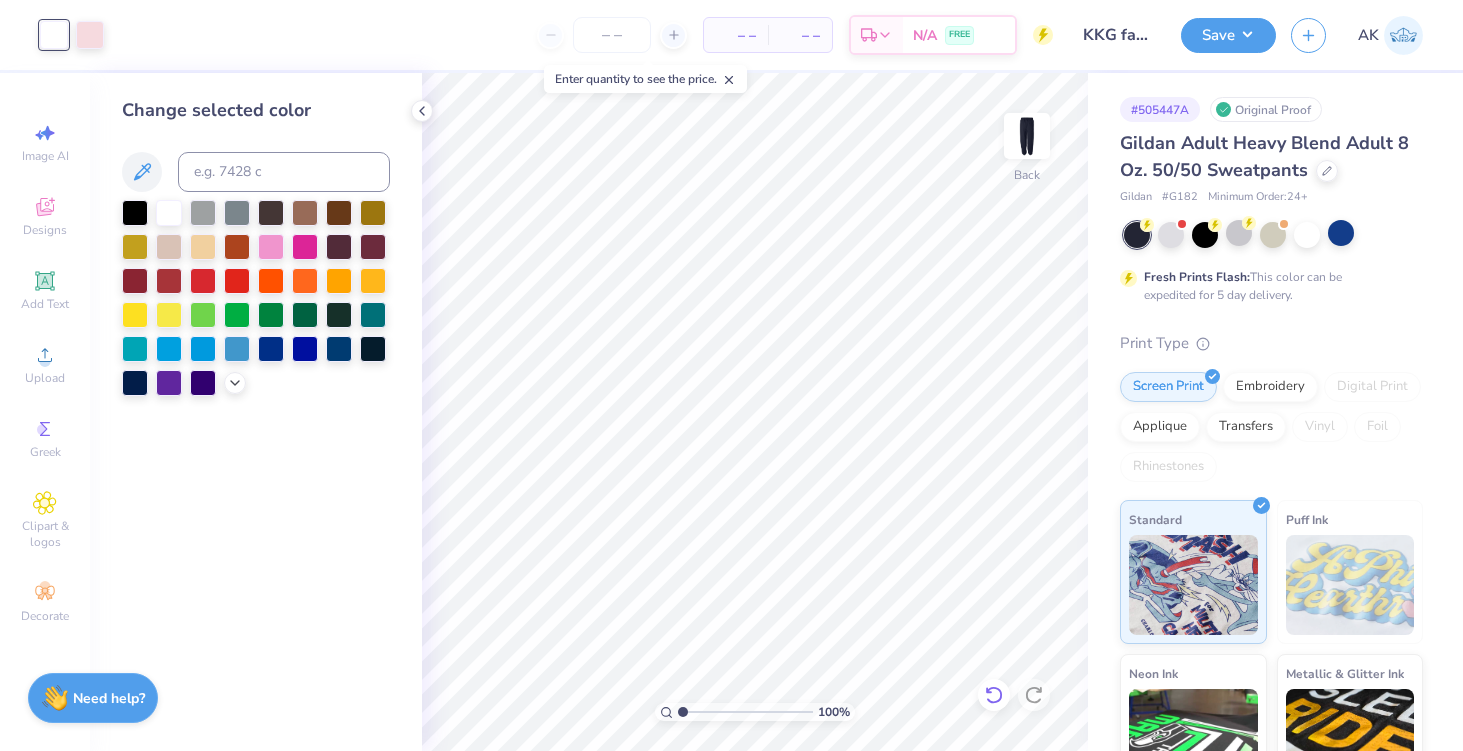 click 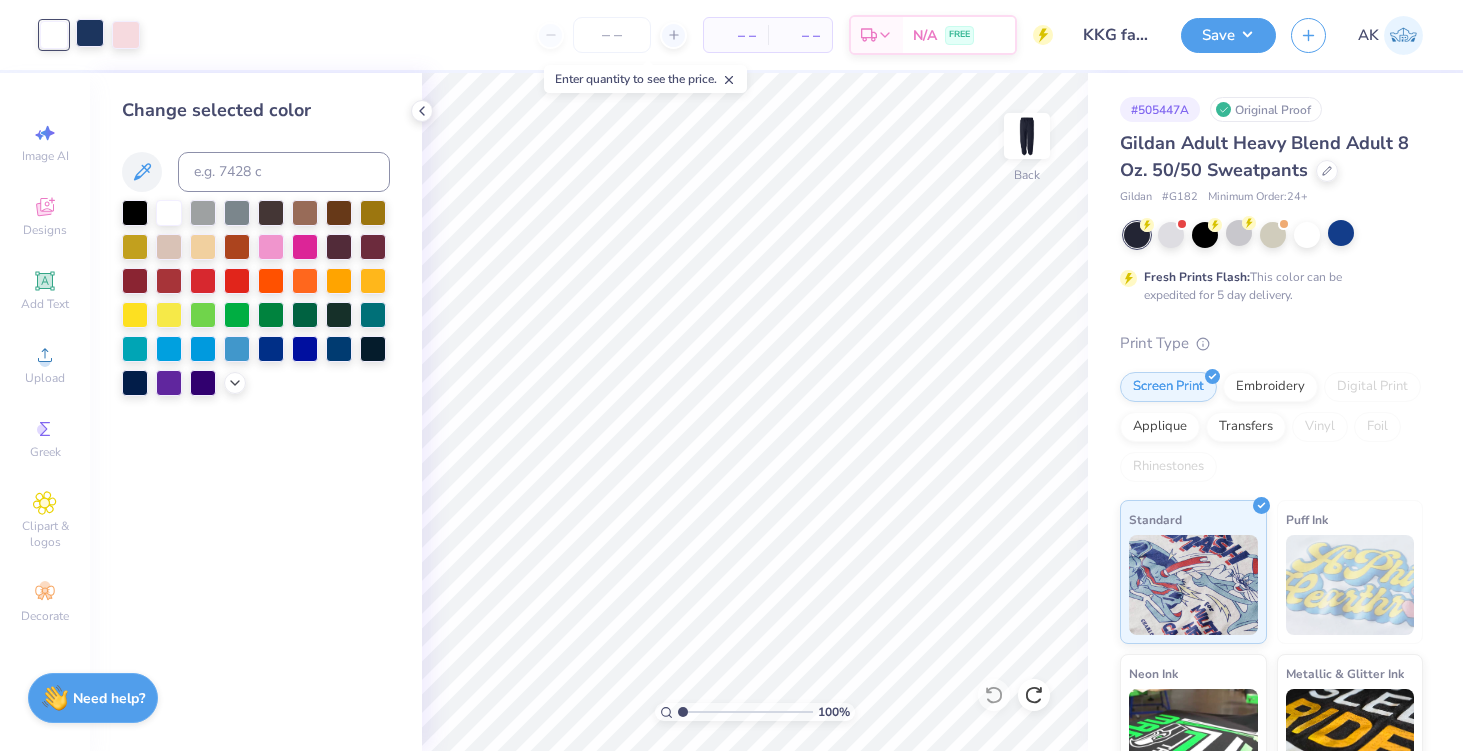 click at bounding box center [90, 33] 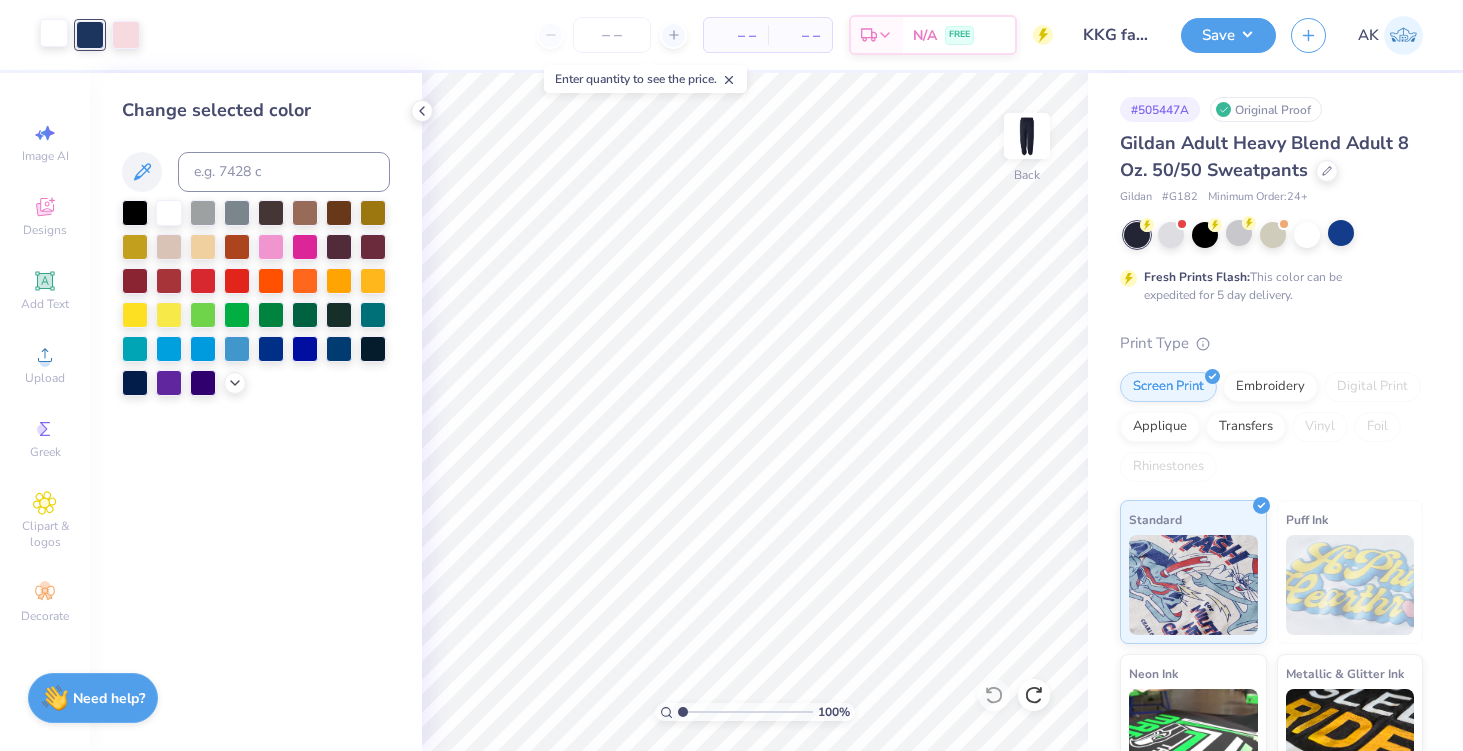 click at bounding box center (54, 33) 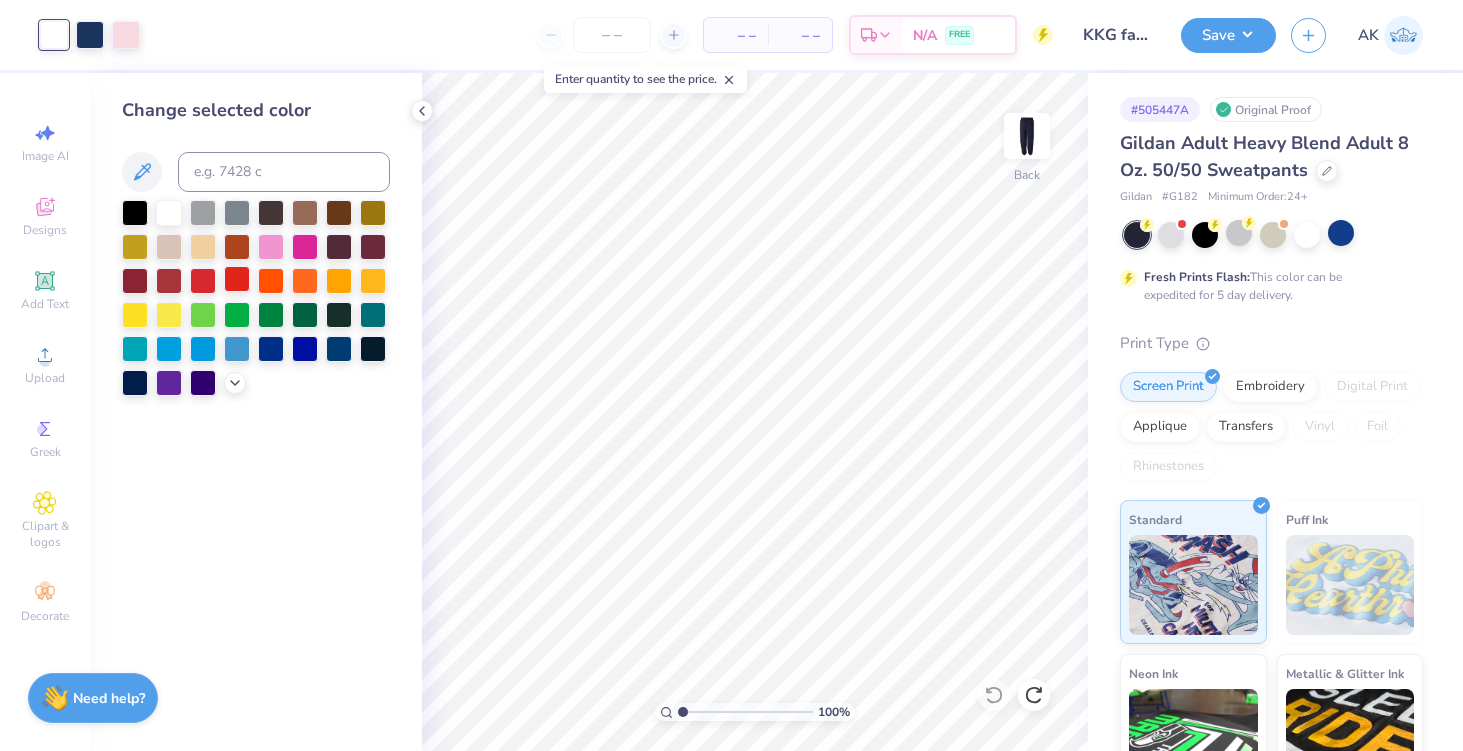click at bounding box center [237, 279] 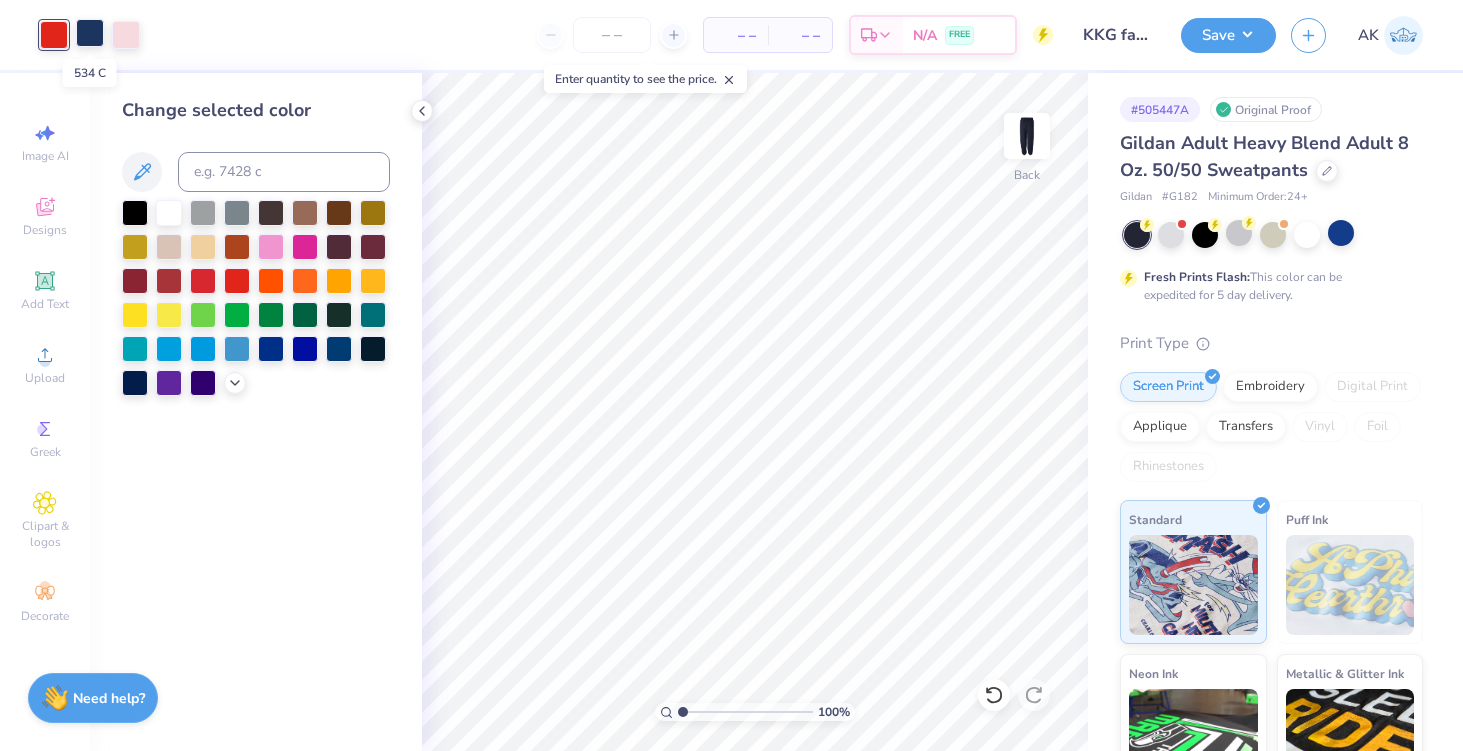 click at bounding box center (90, 33) 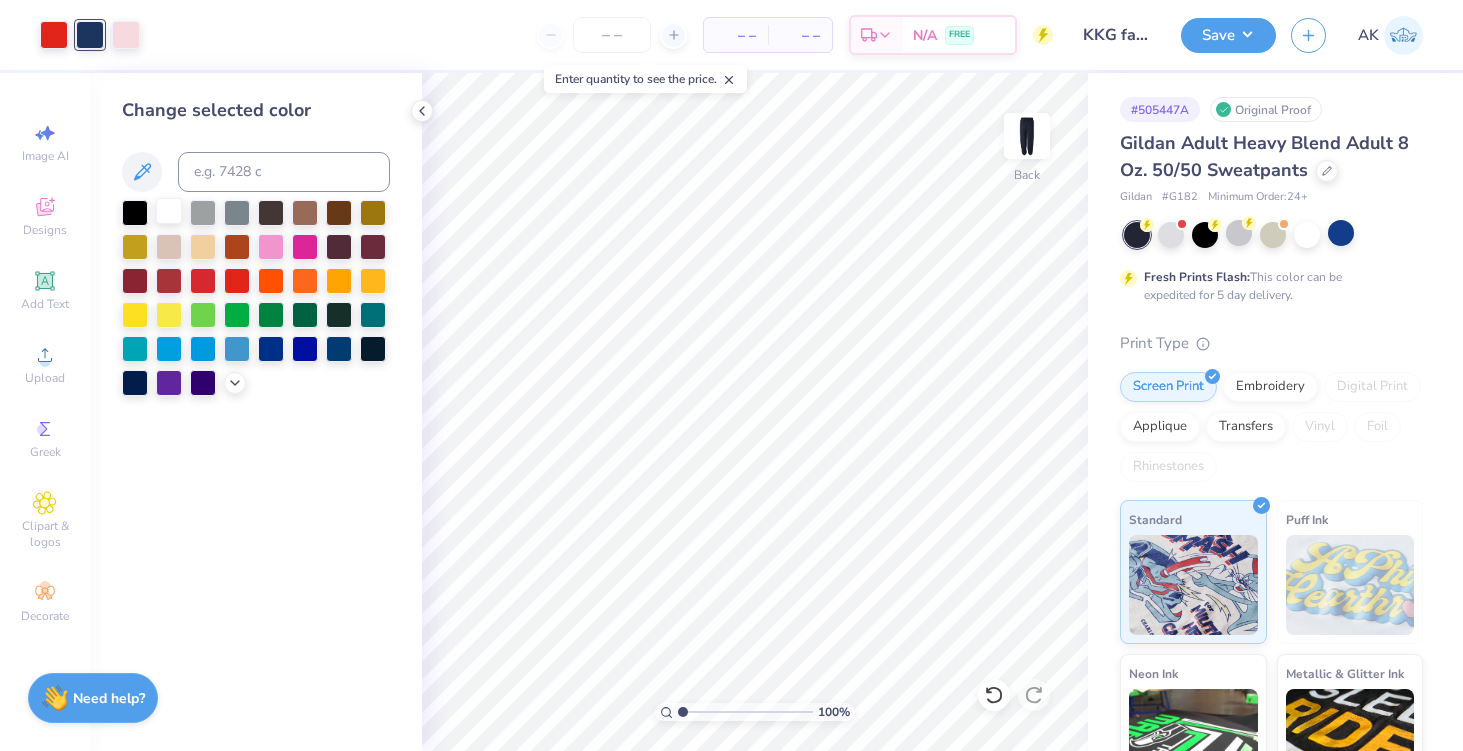 click at bounding box center (169, 211) 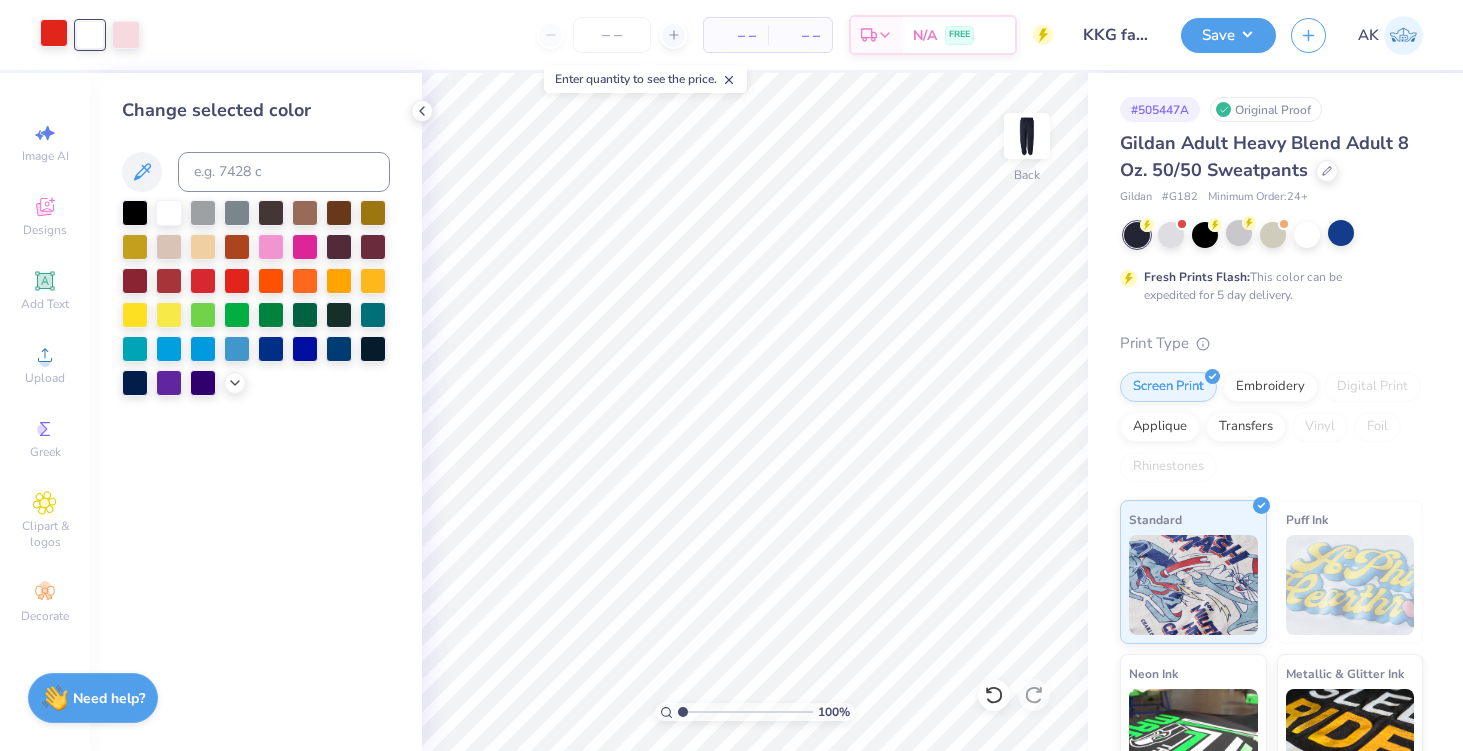 click at bounding box center (54, 33) 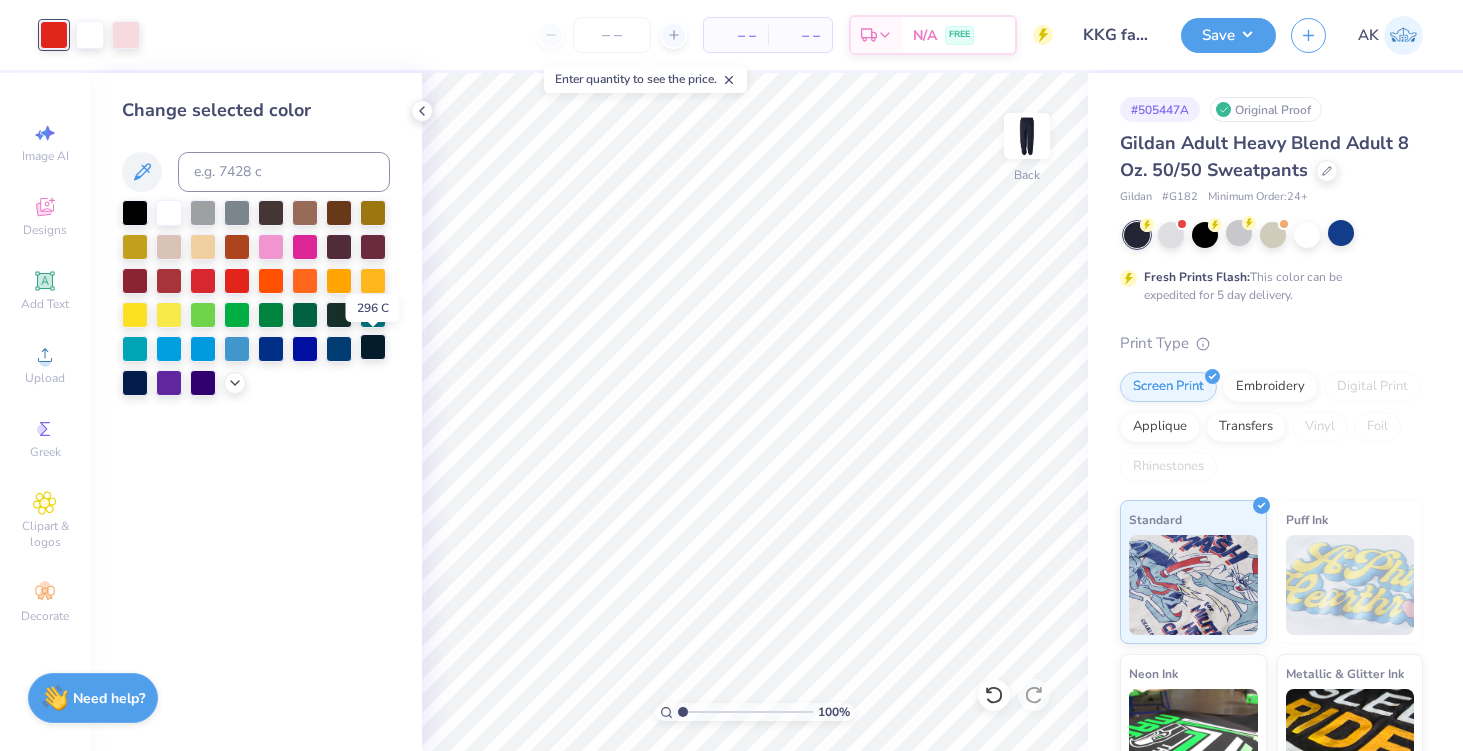 click at bounding box center (373, 347) 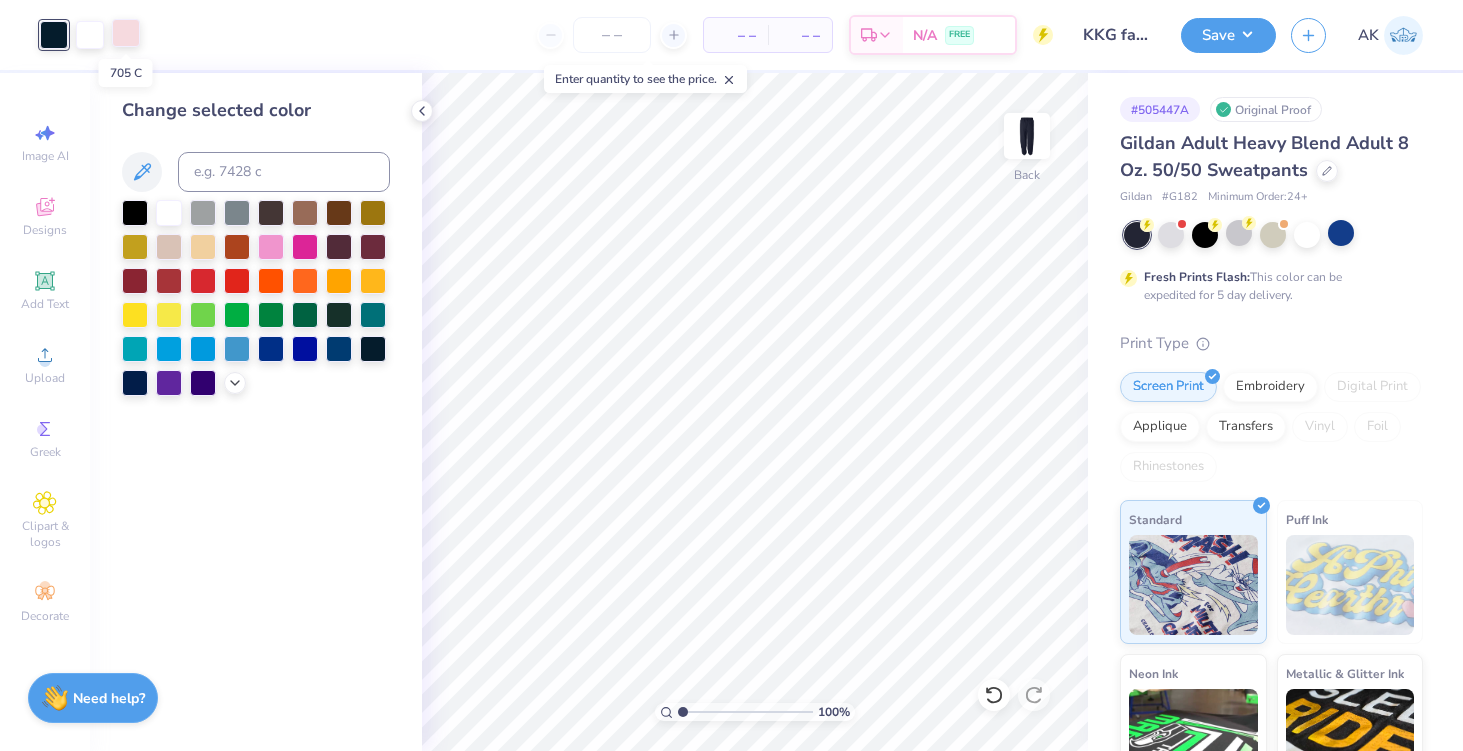 click at bounding box center (126, 33) 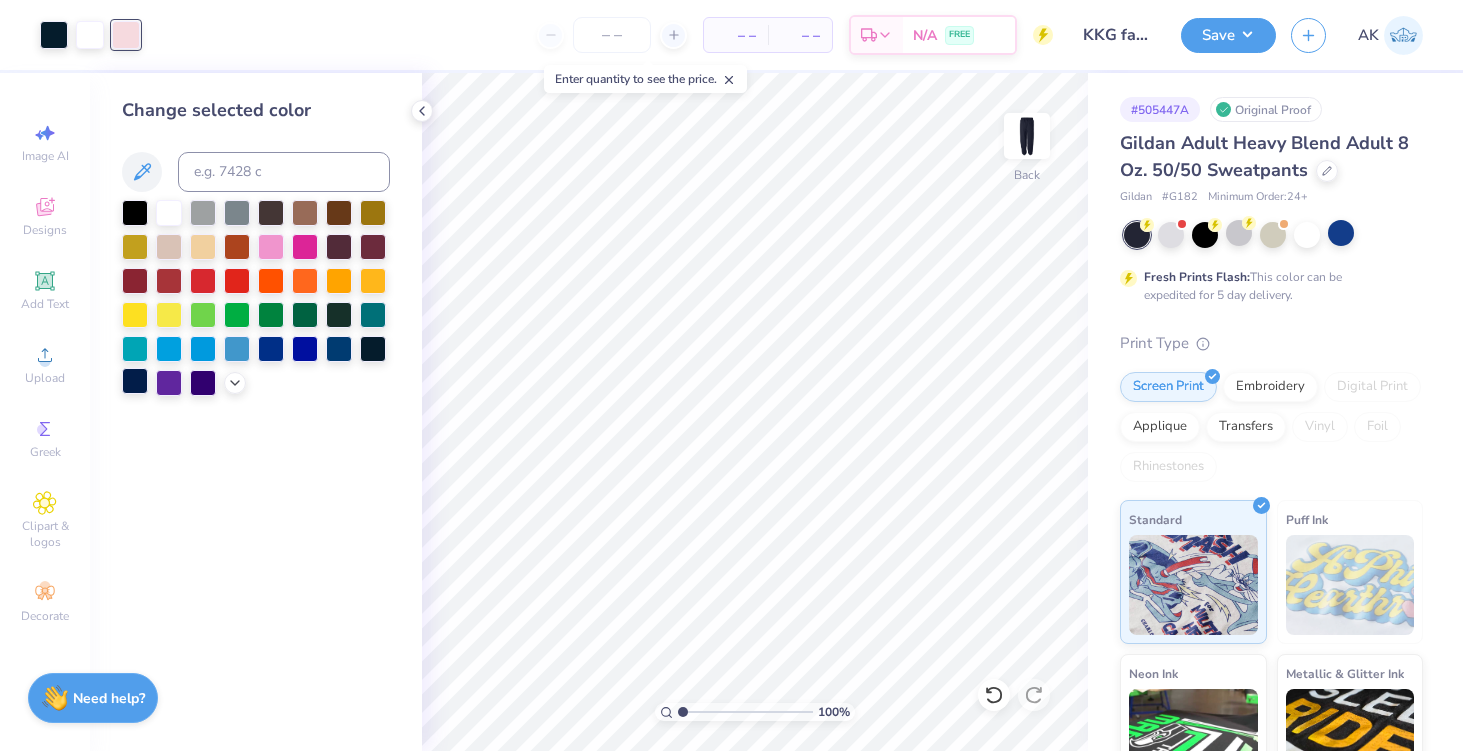 click at bounding box center [135, 381] 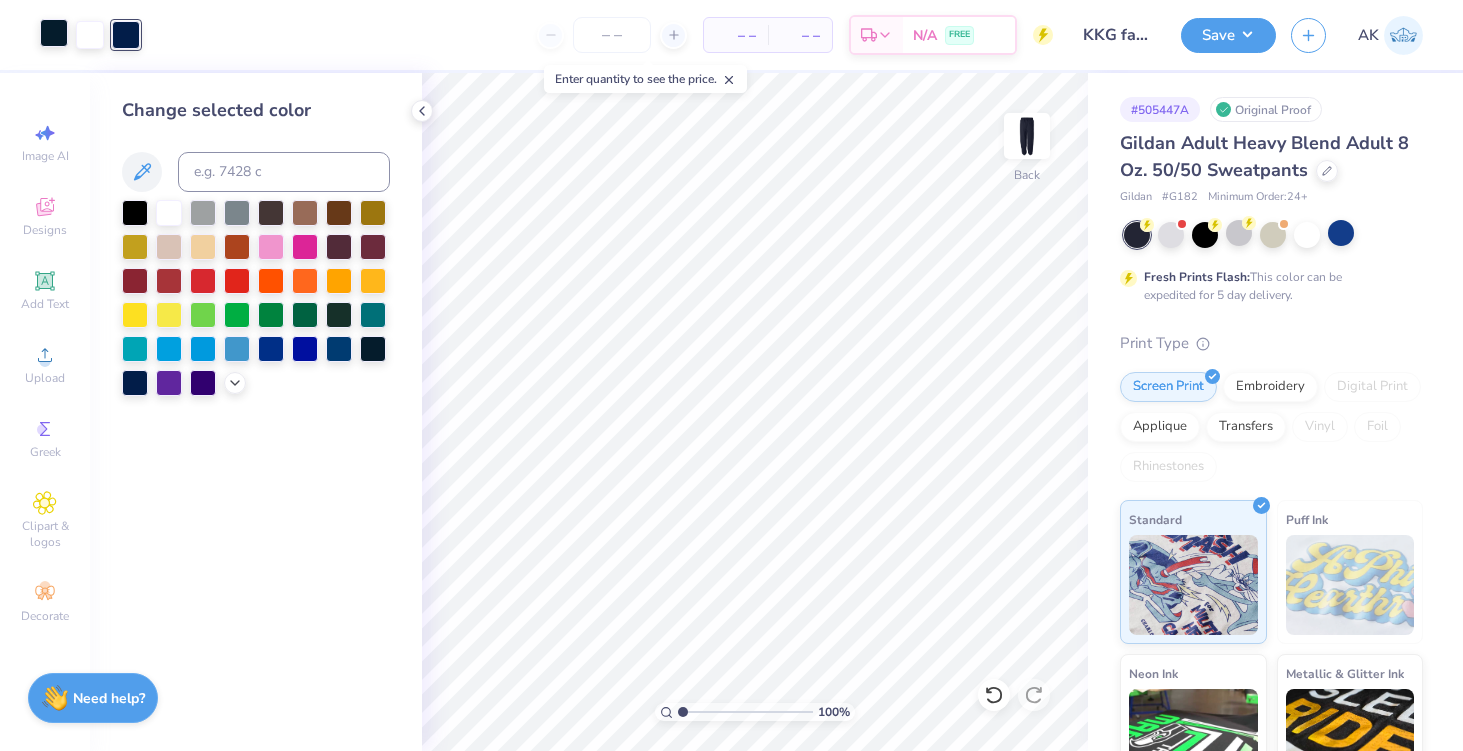 click at bounding box center [54, 33] 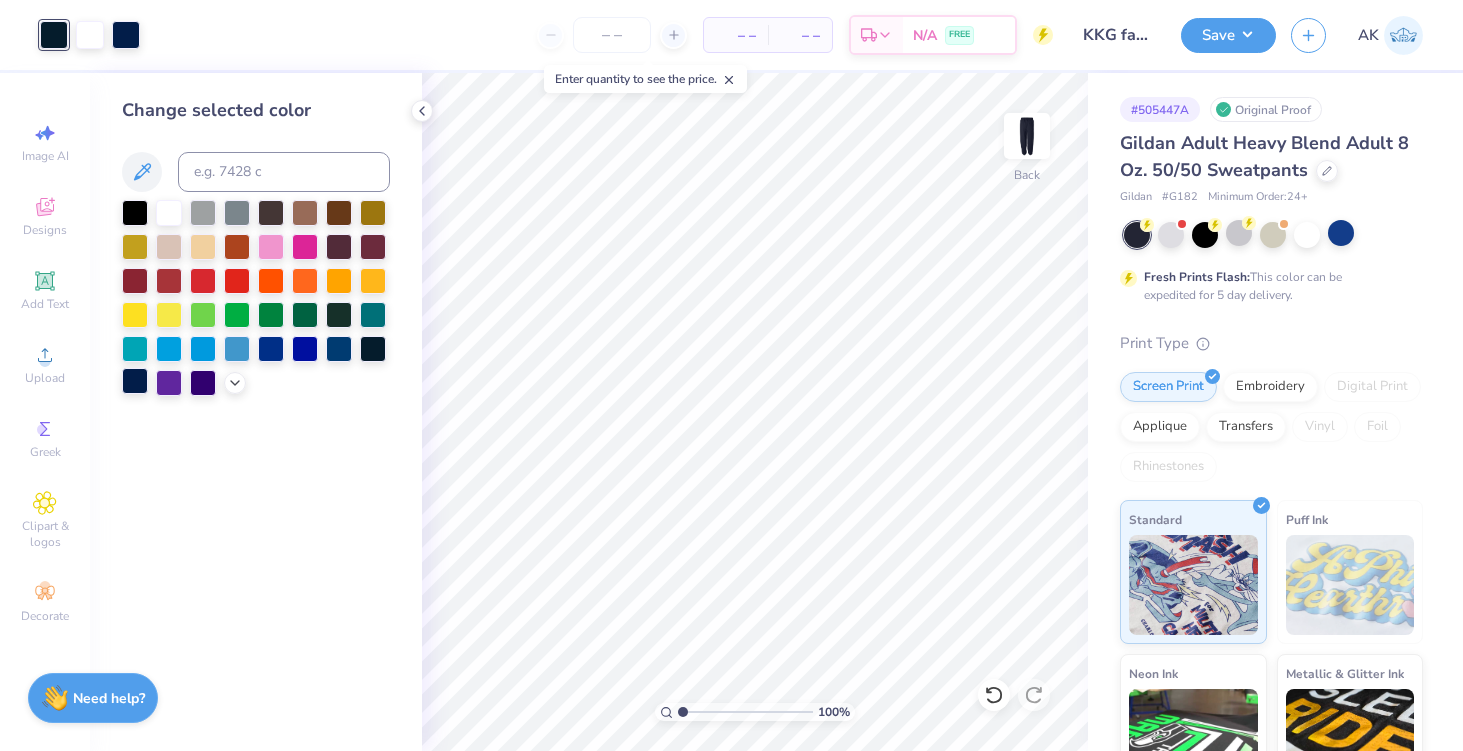 click at bounding box center [135, 381] 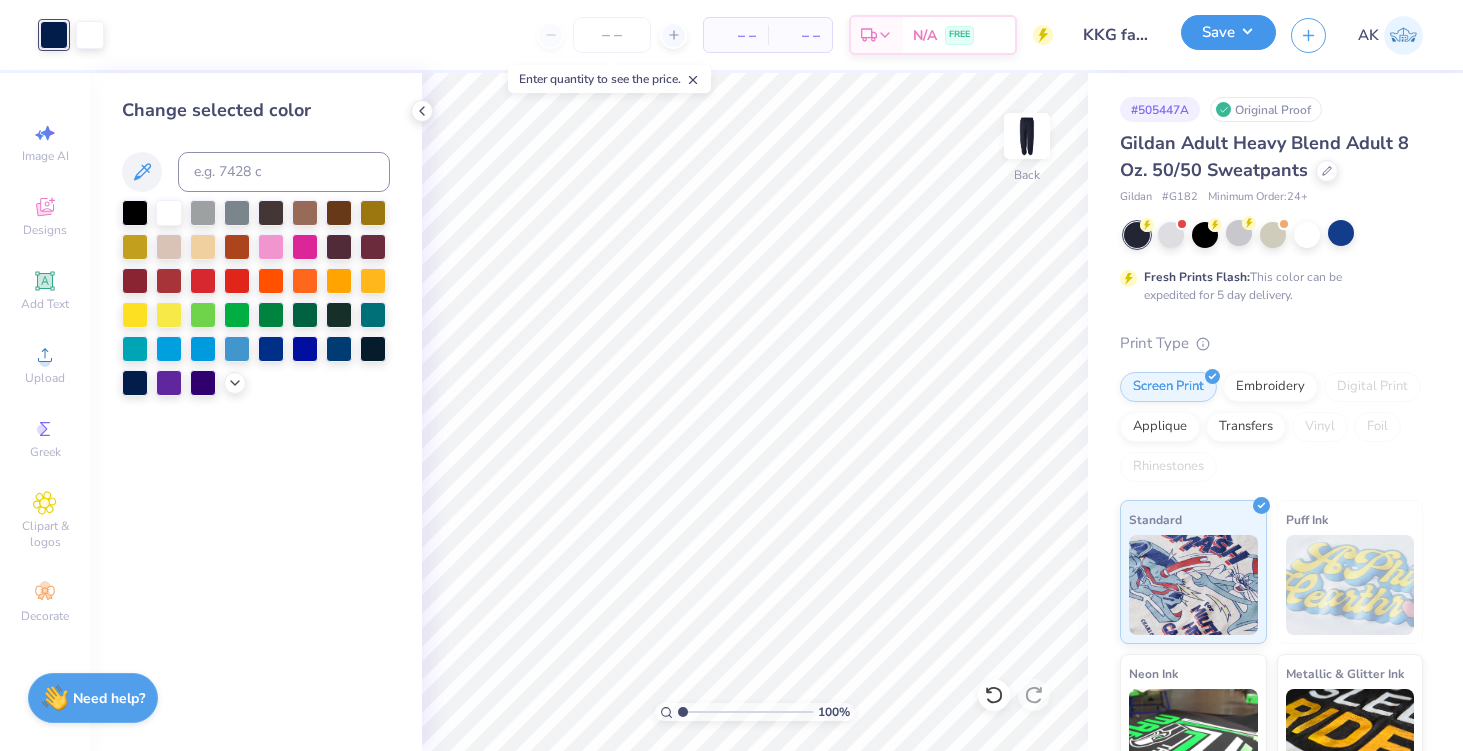 click on "Save" at bounding box center [1228, 32] 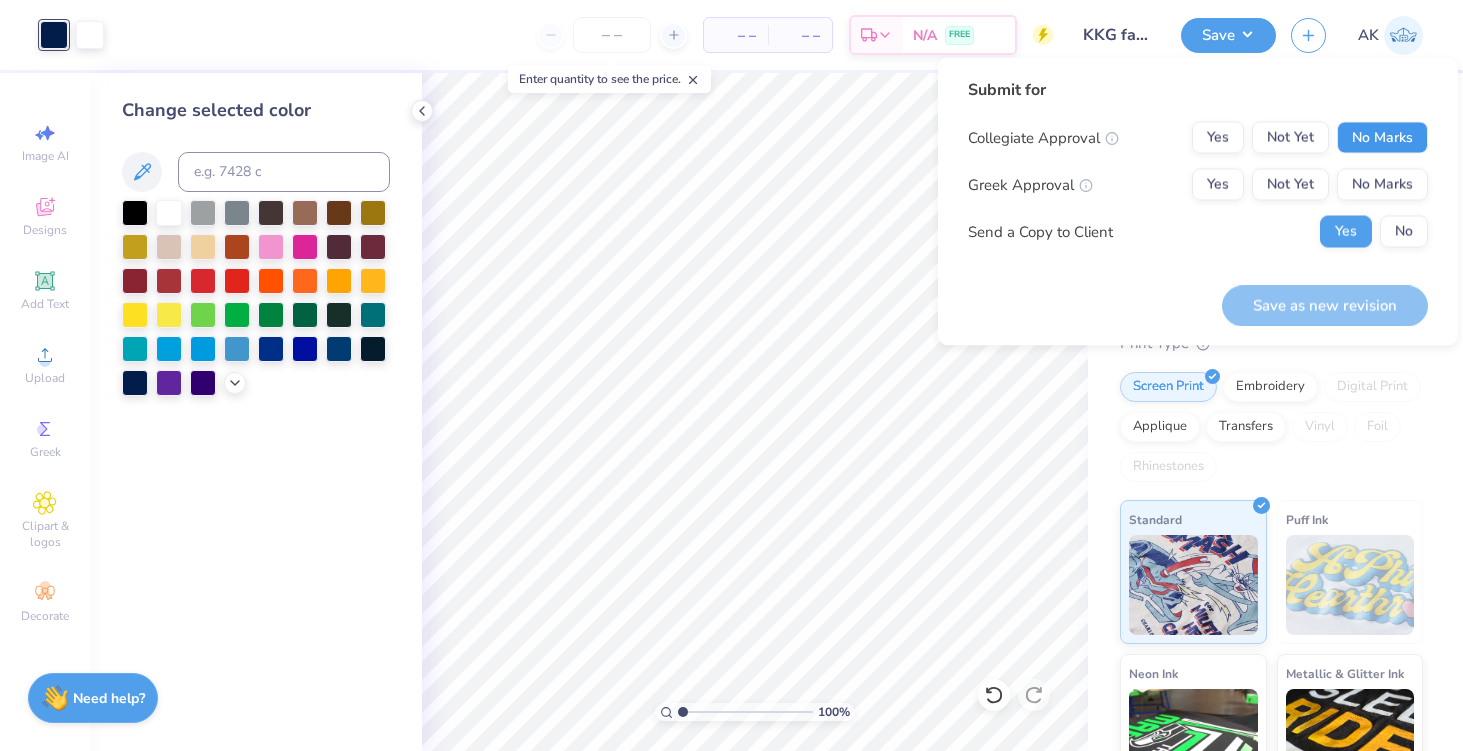 click on "No Marks" at bounding box center [1382, 138] 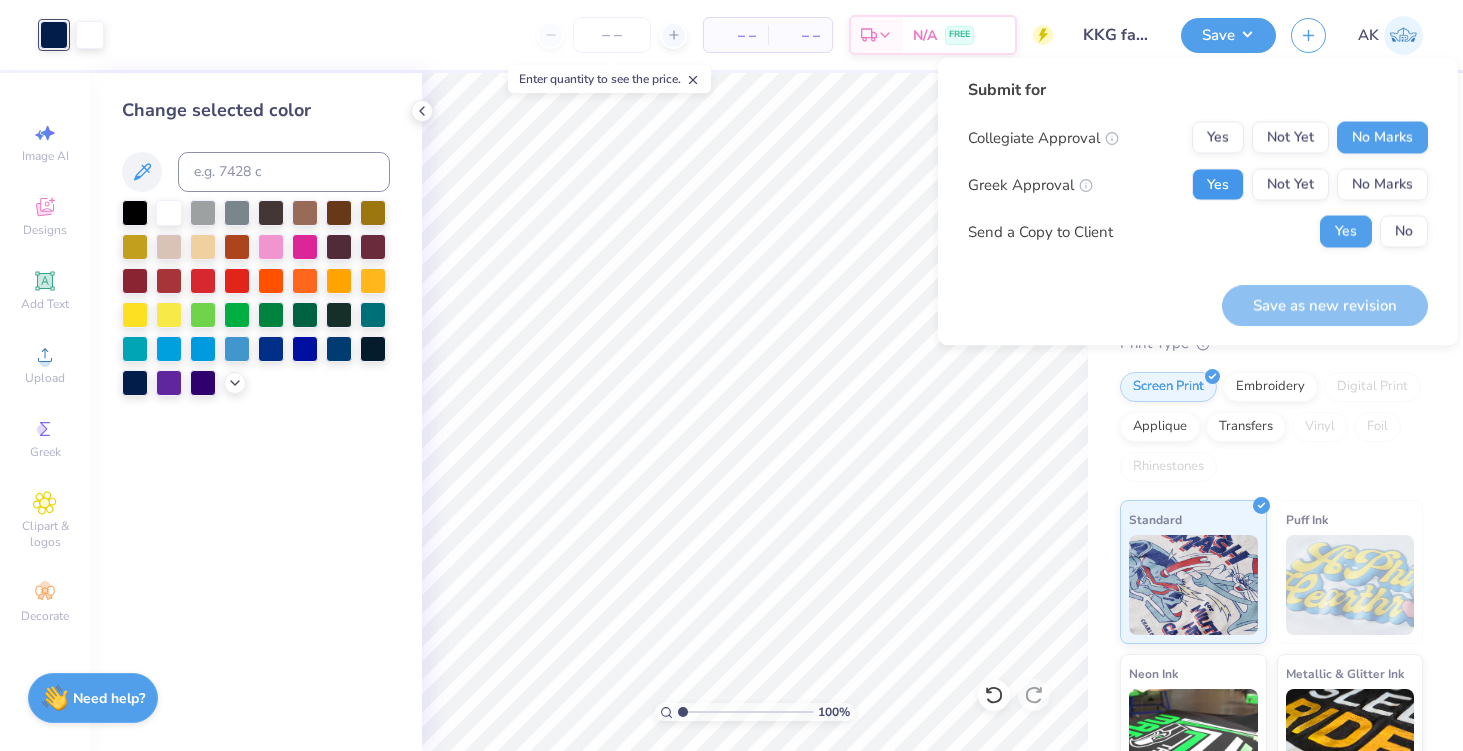 click on "Yes" at bounding box center [1218, 185] 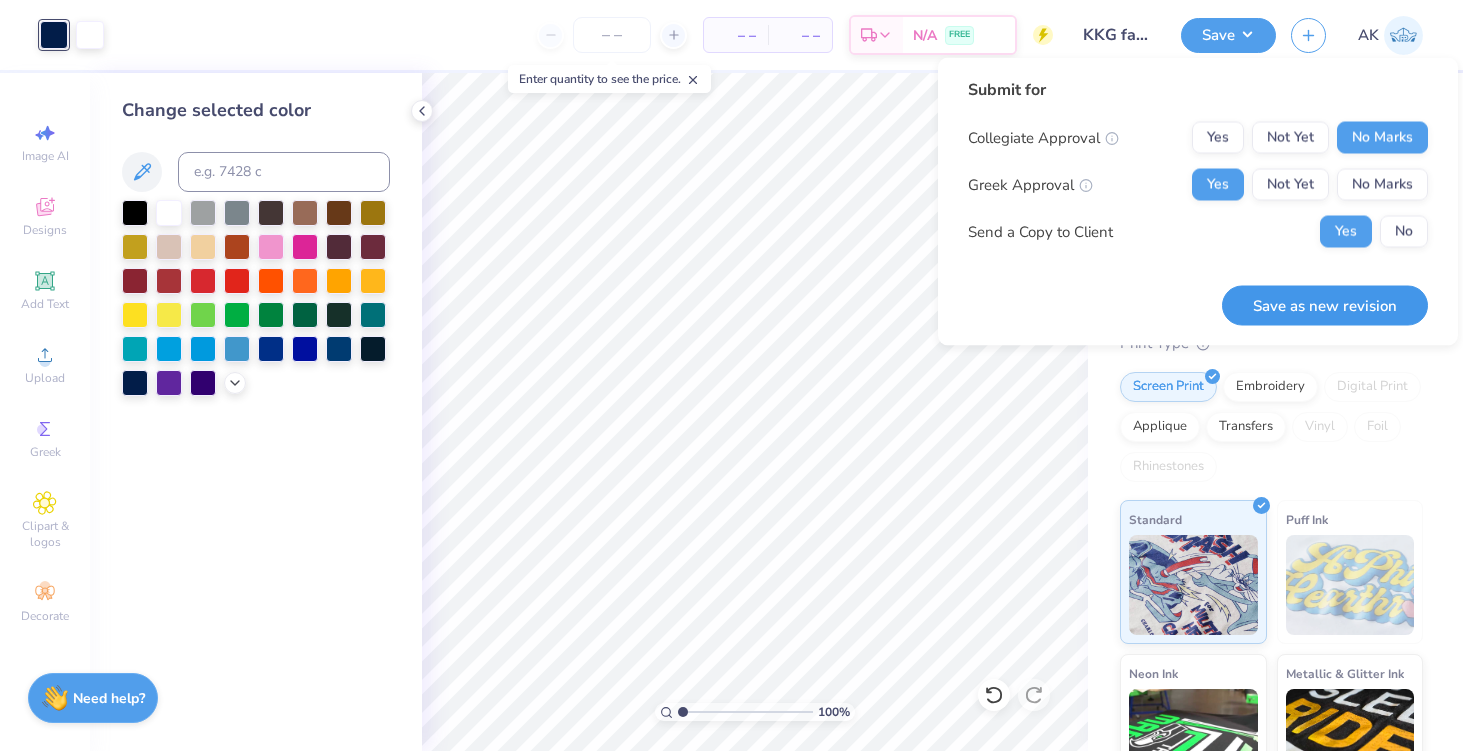click on "Save as new revision" at bounding box center (1325, 305) 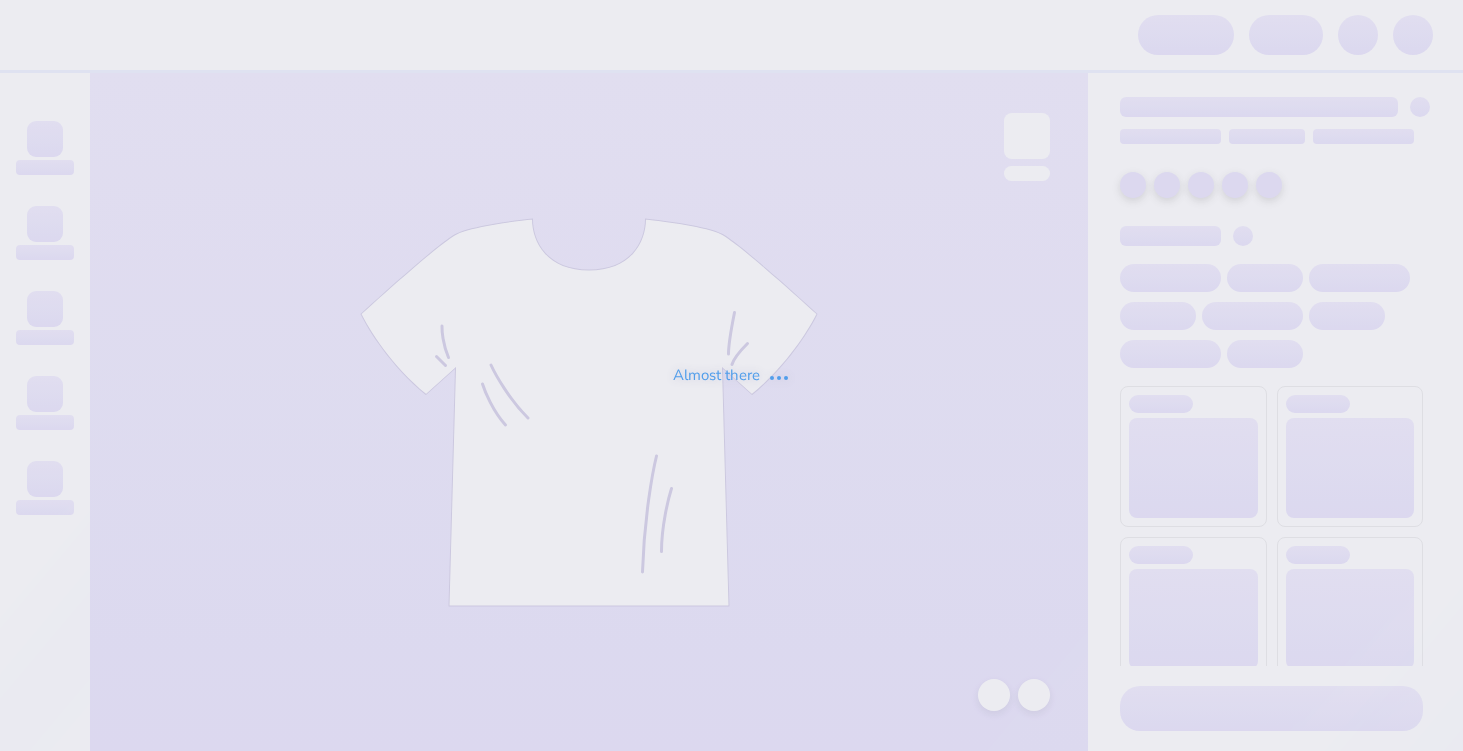scroll, scrollTop: 0, scrollLeft: 0, axis: both 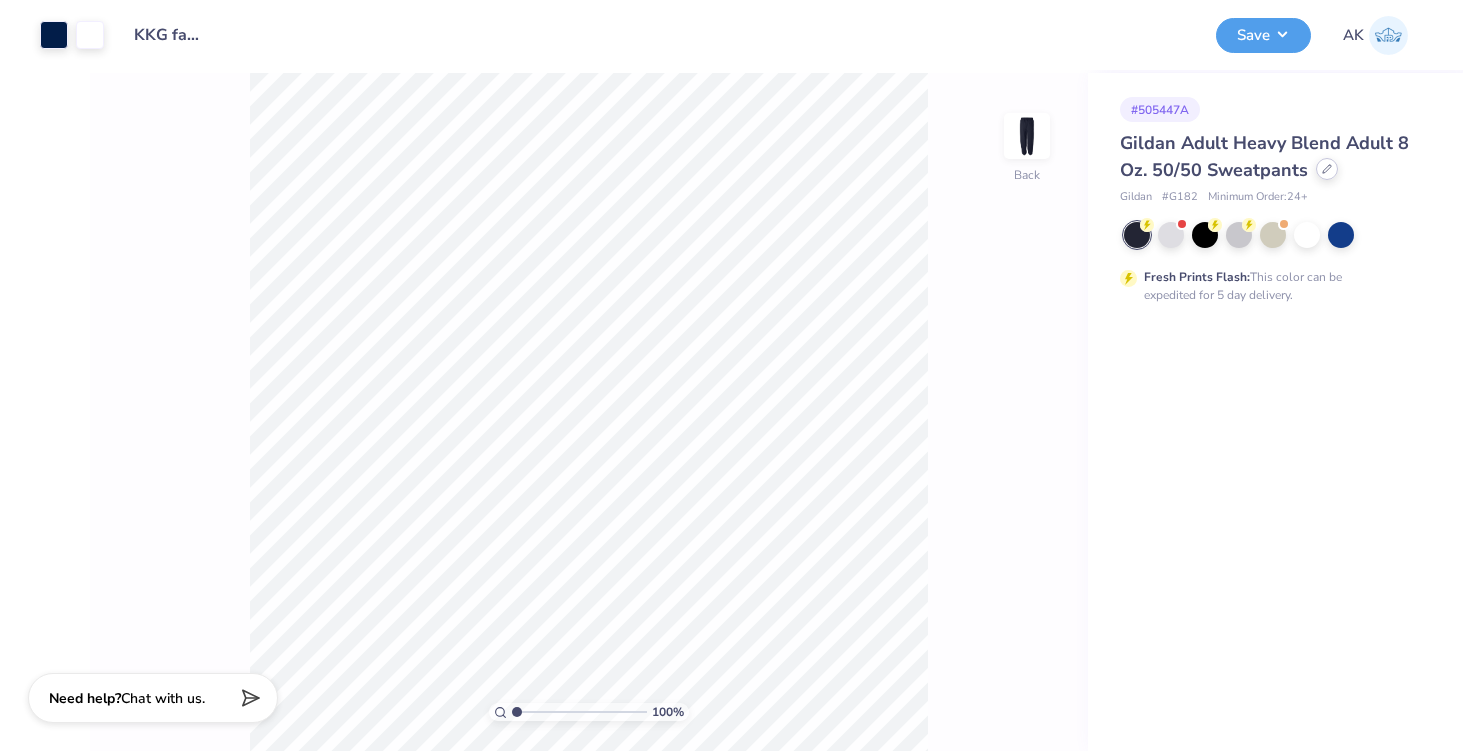 click at bounding box center [1327, 169] 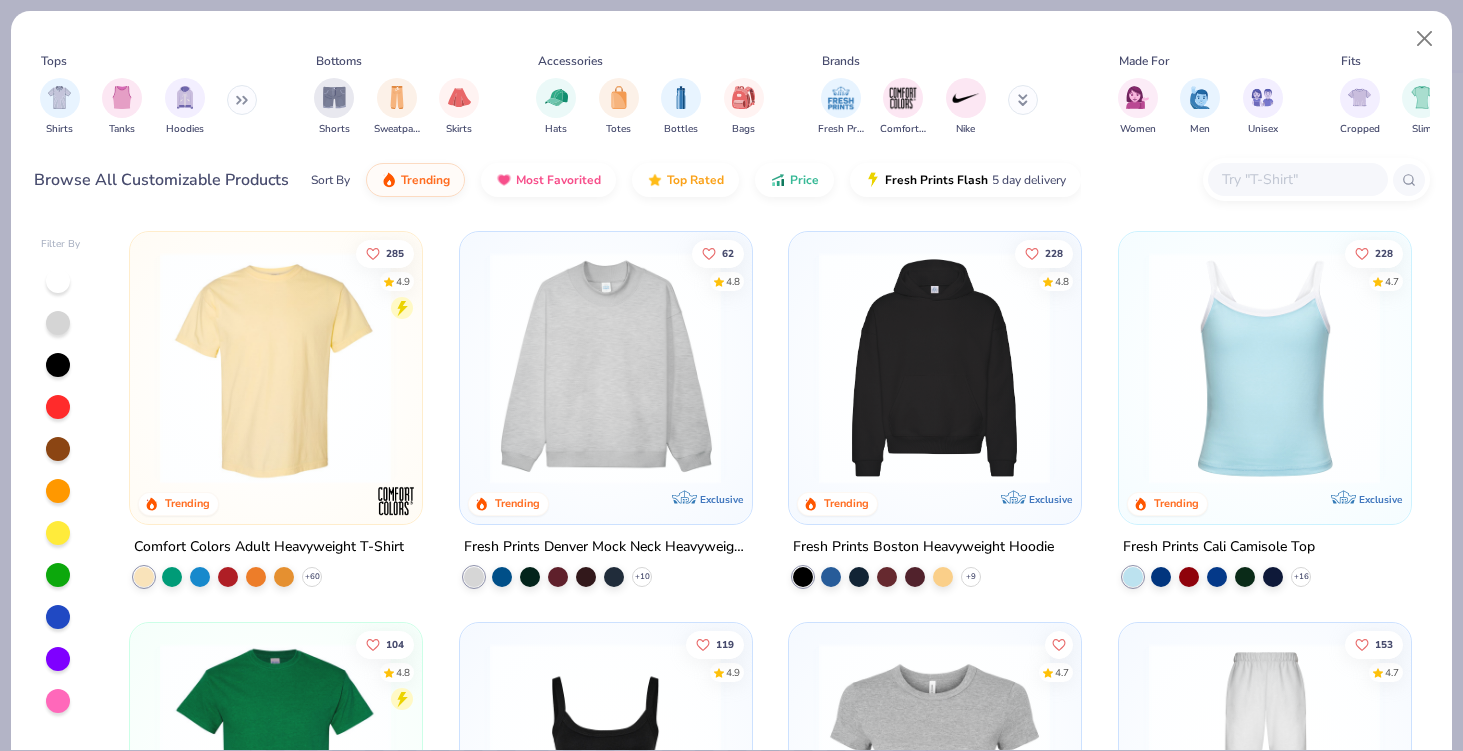 click at bounding box center [1297, 179] 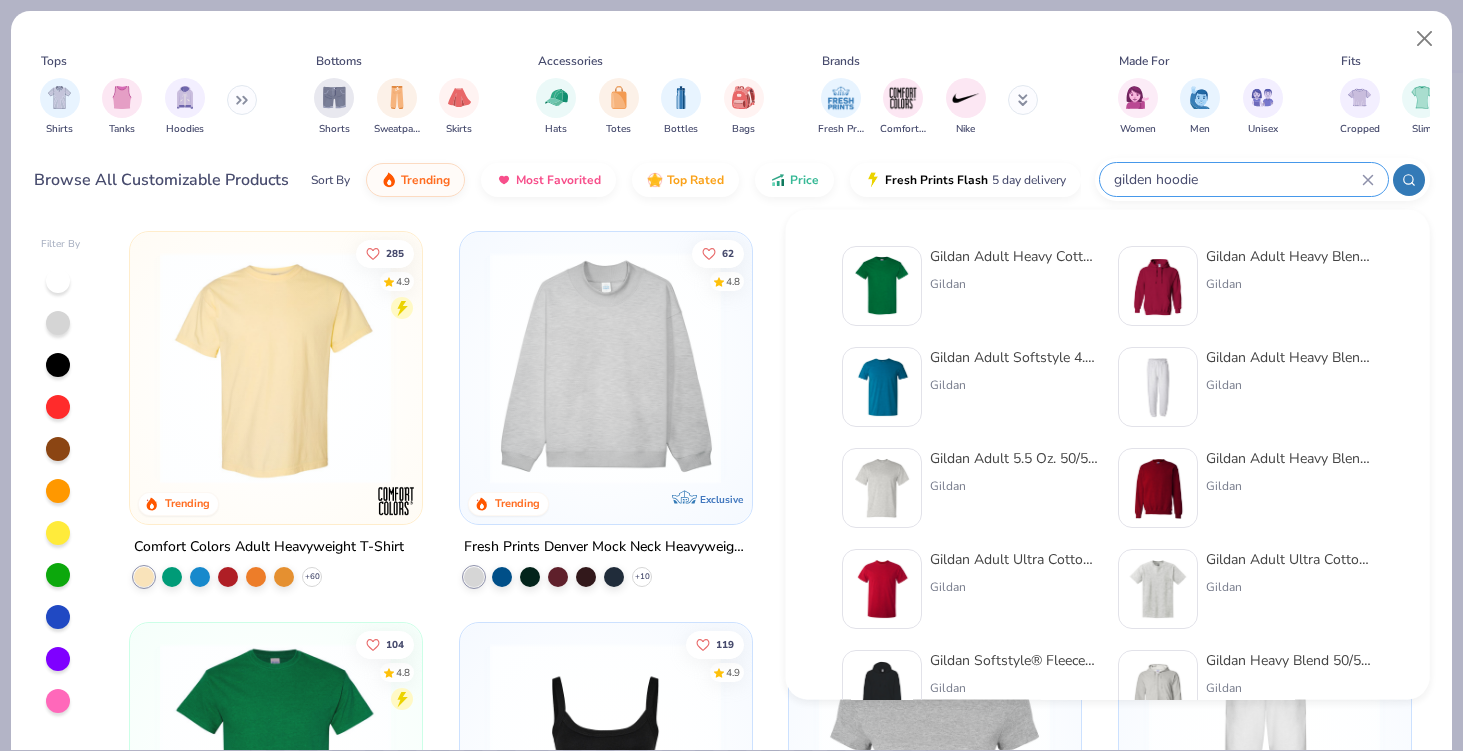 type on "gilden hoodie" 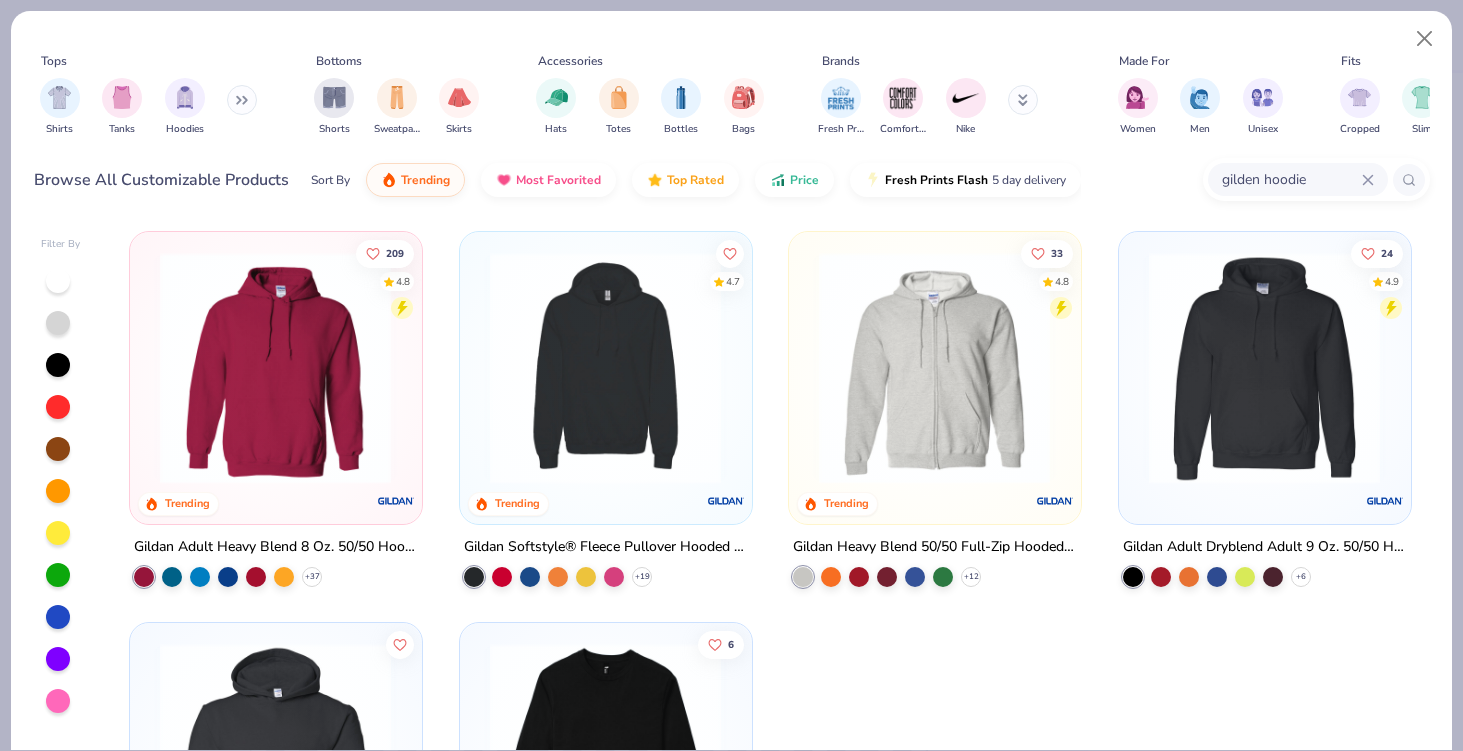 click at bounding box center (275, 368) 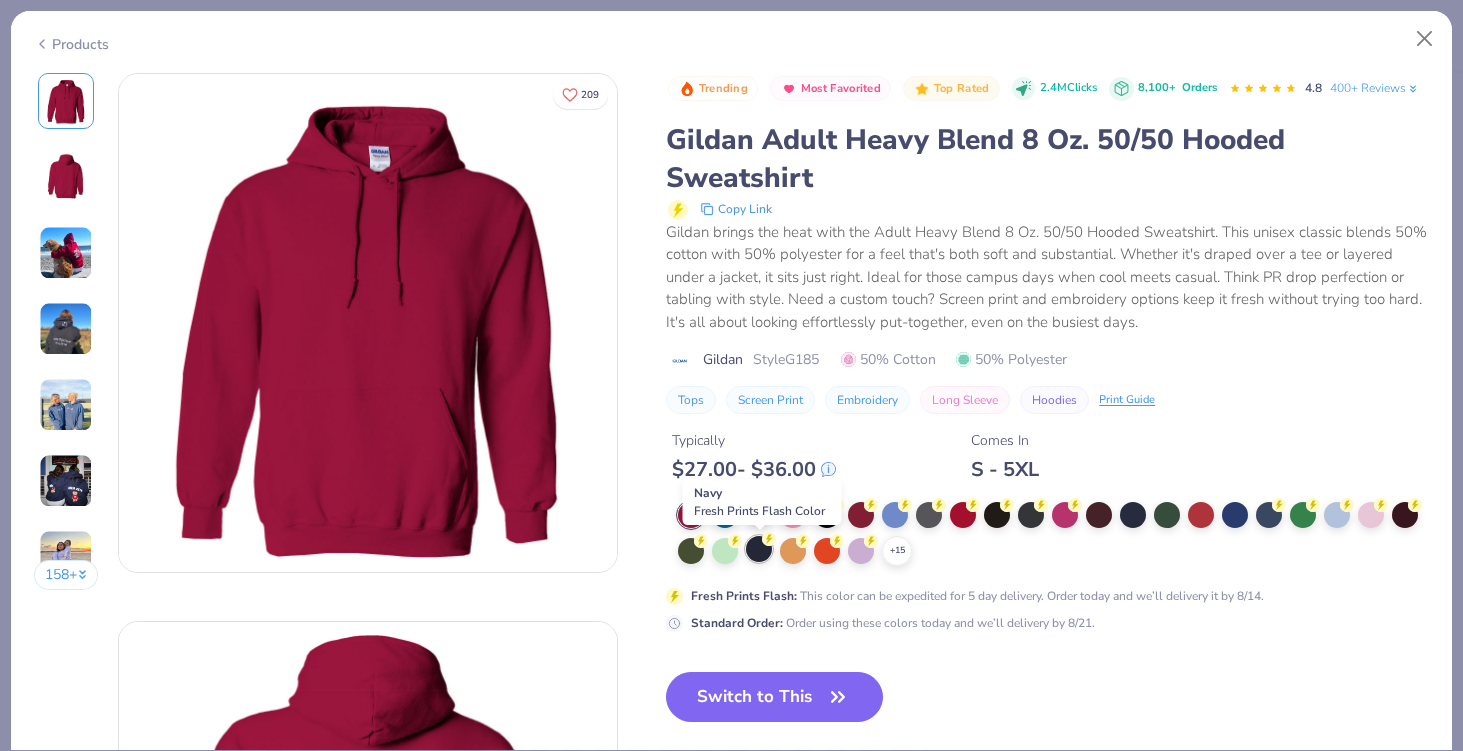 click at bounding box center [759, 549] 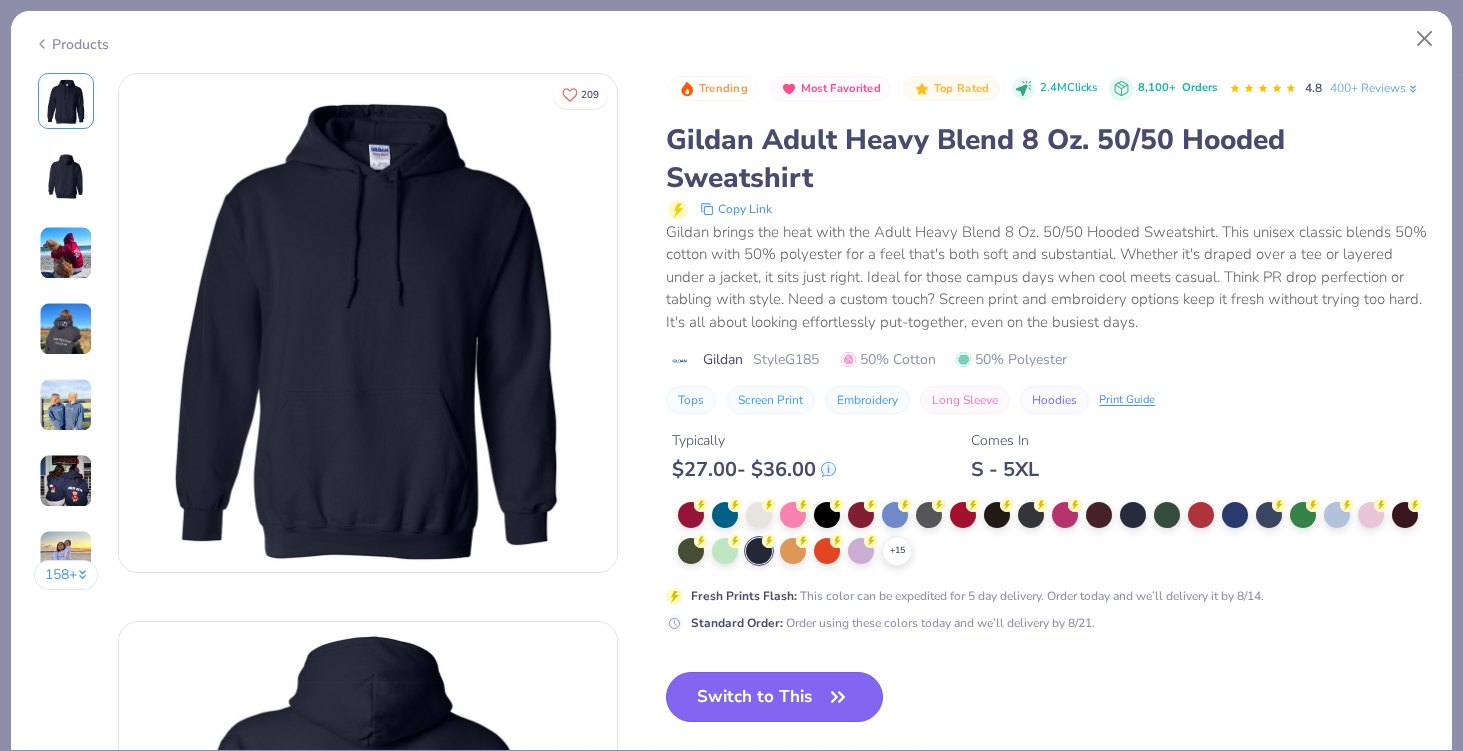 click on "Switch to This" at bounding box center (774, 697) 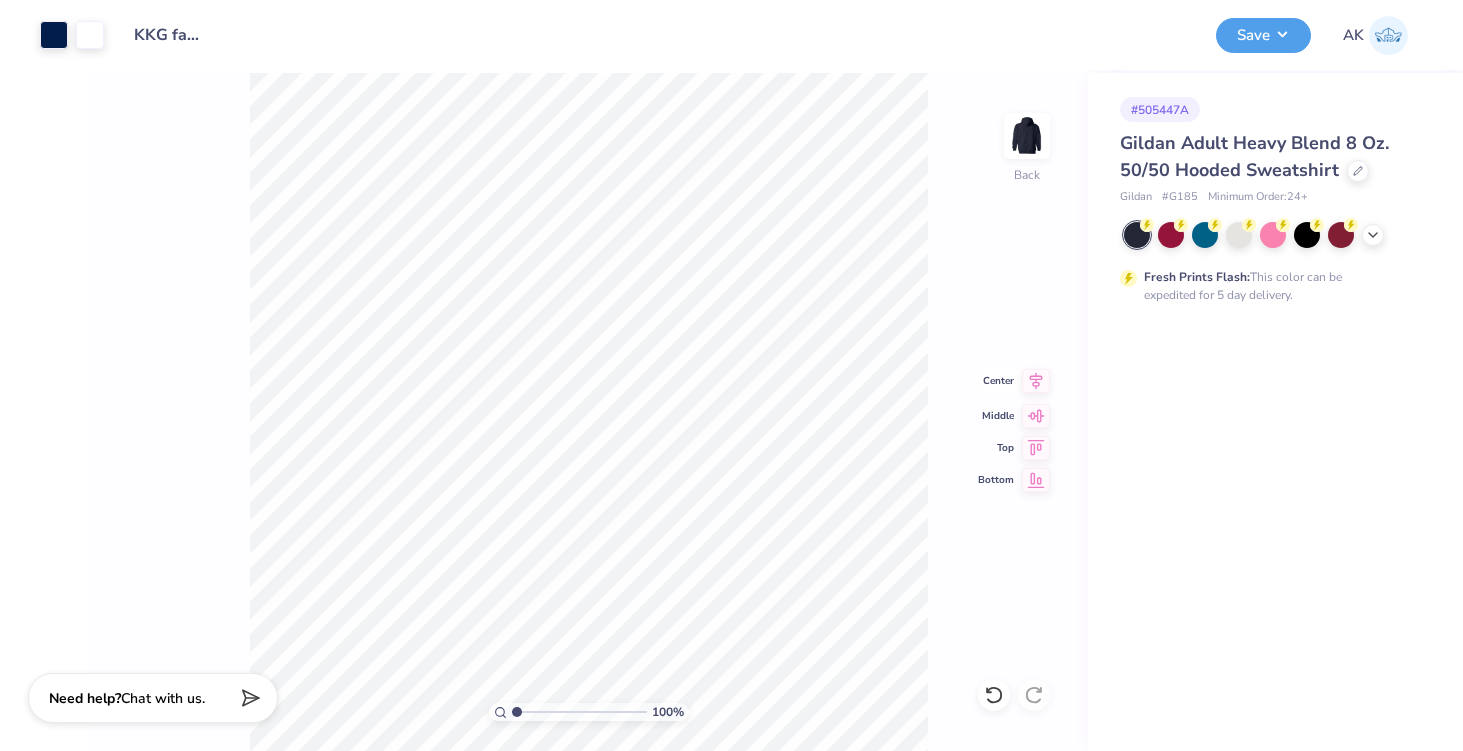 click 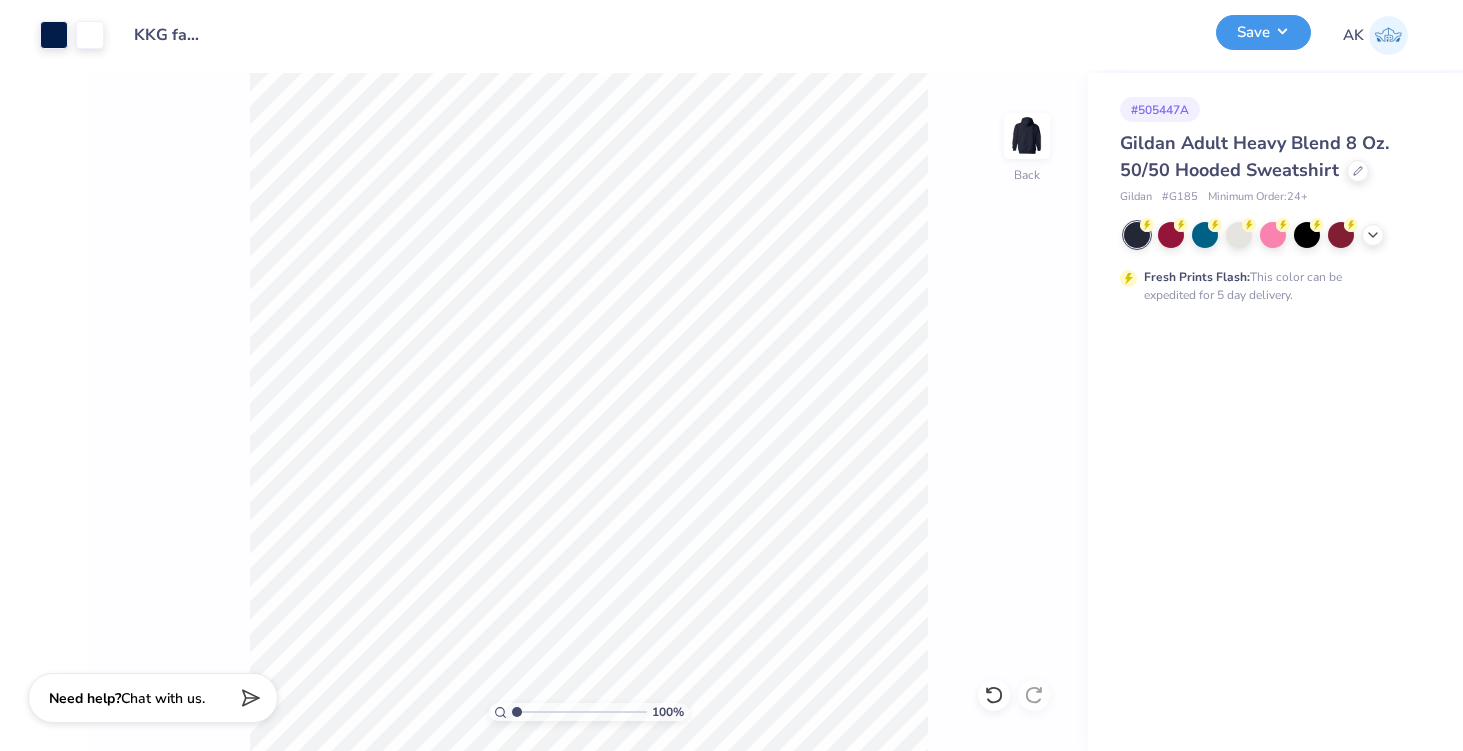click on "Save" at bounding box center [1263, 32] 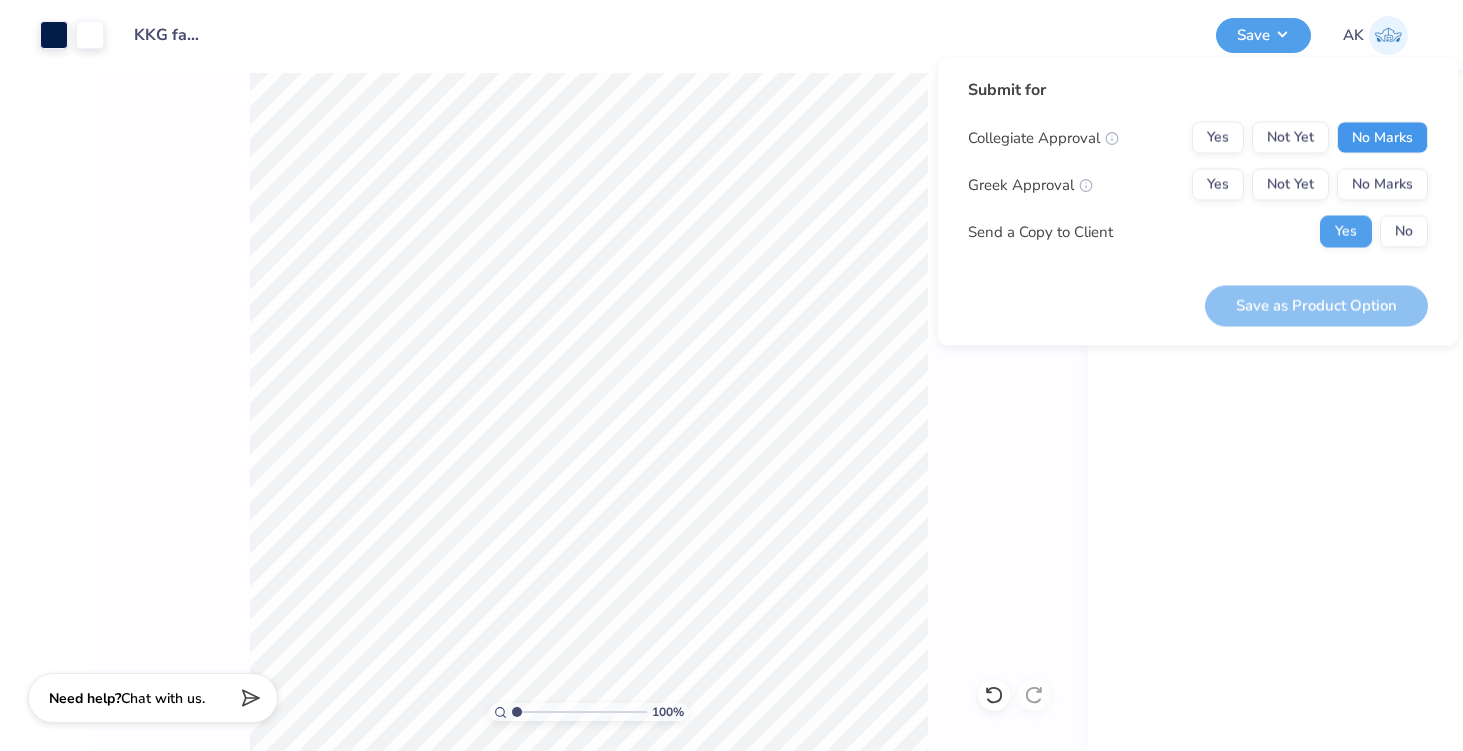 click on "No Marks" at bounding box center [1382, 138] 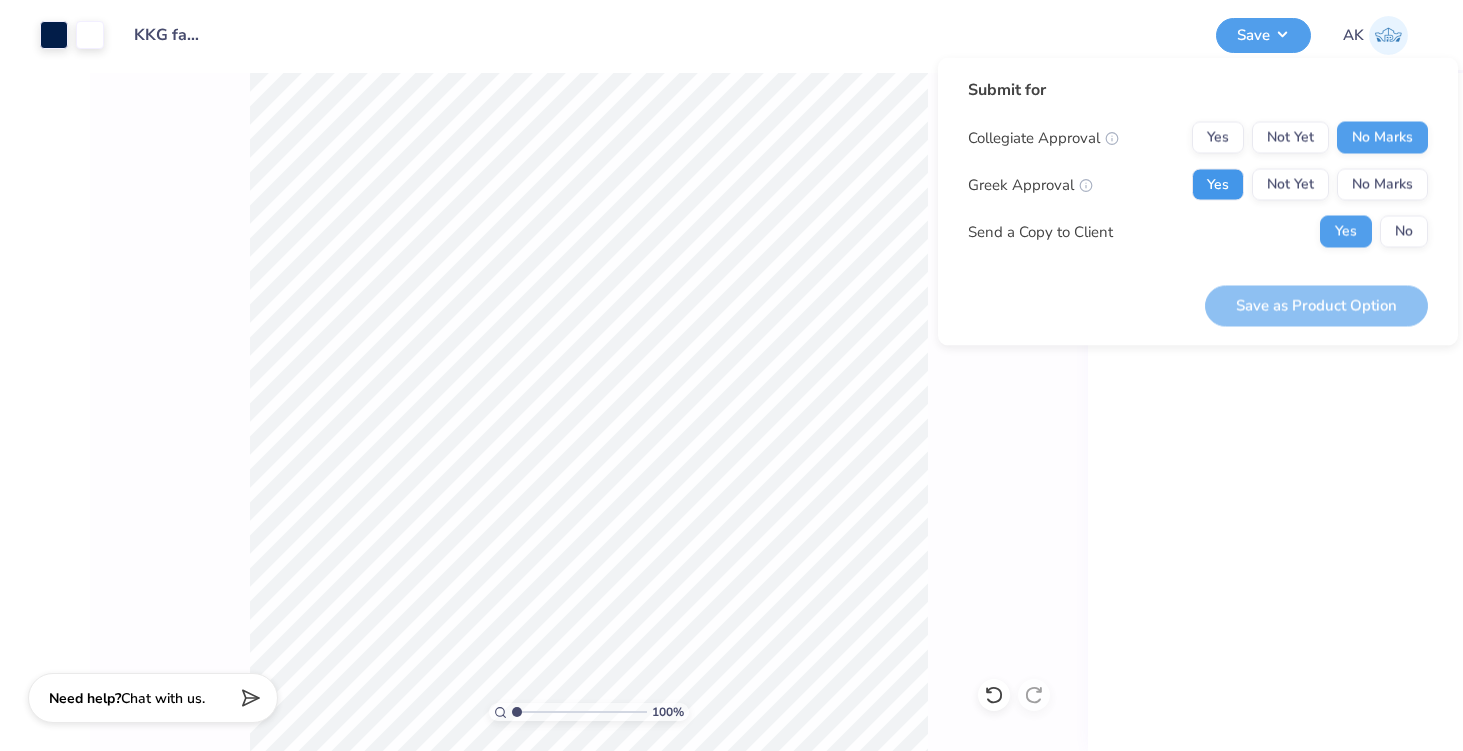 click on "Yes" at bounding box center [1218, 185] 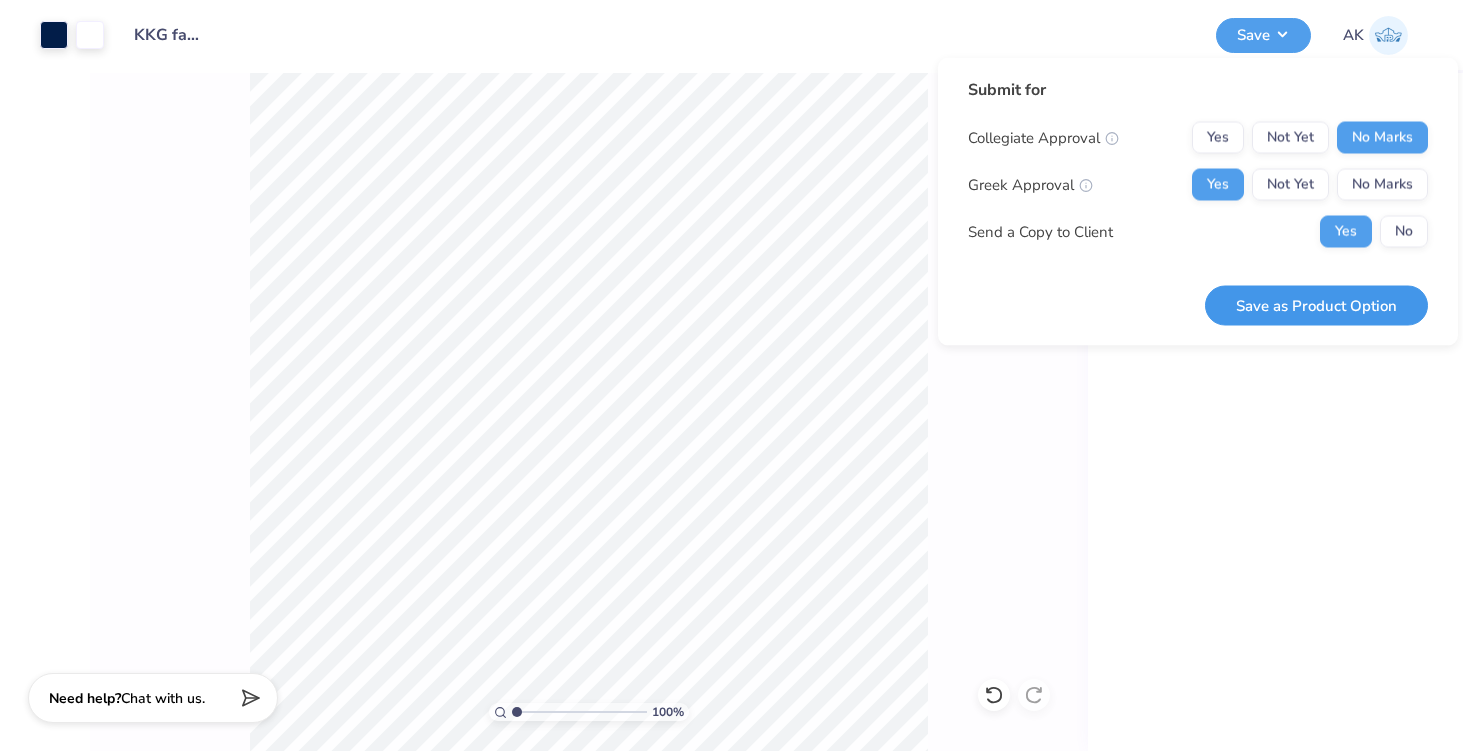 click on "Save as Product Option" at bounding box center (1316, 305) 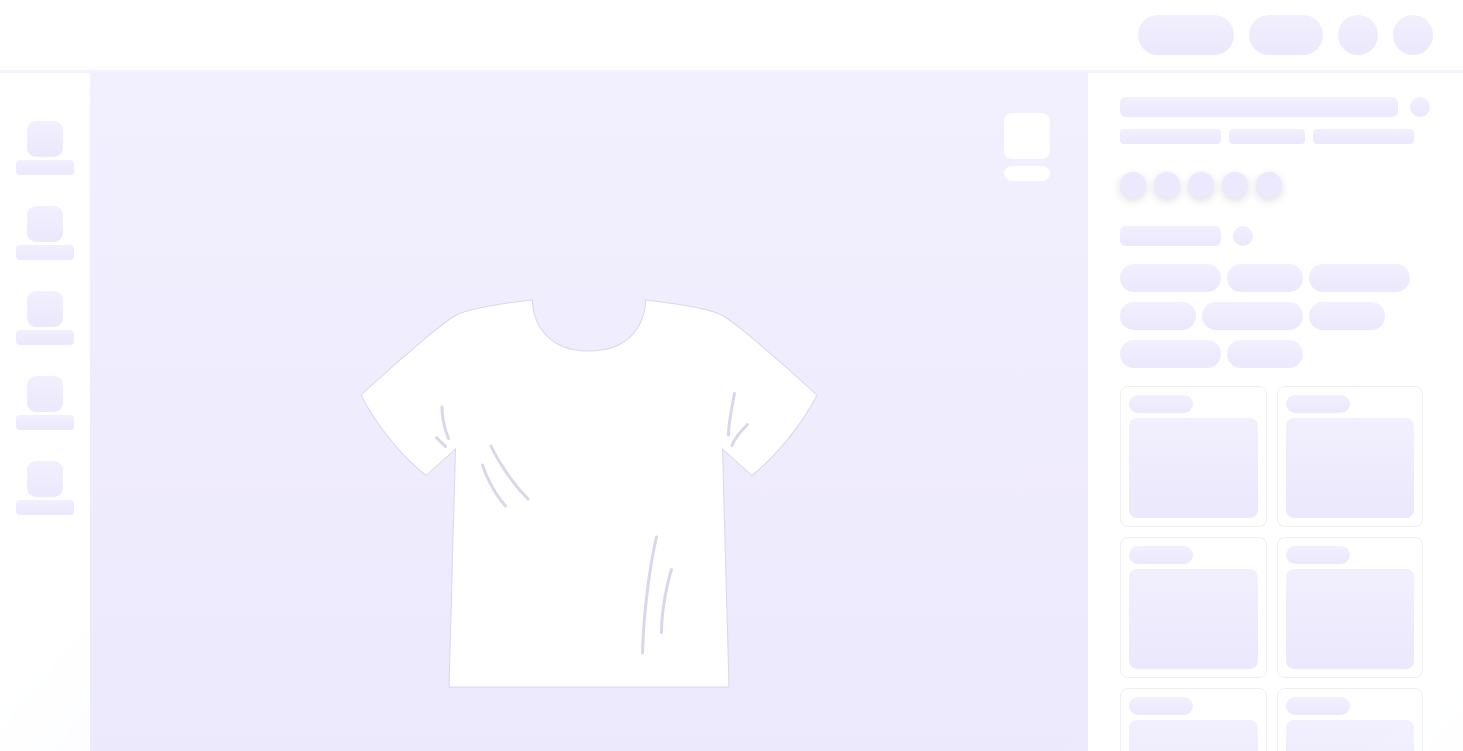 scroll, scrollTop: 0, scrollLeft: 0, axis: both 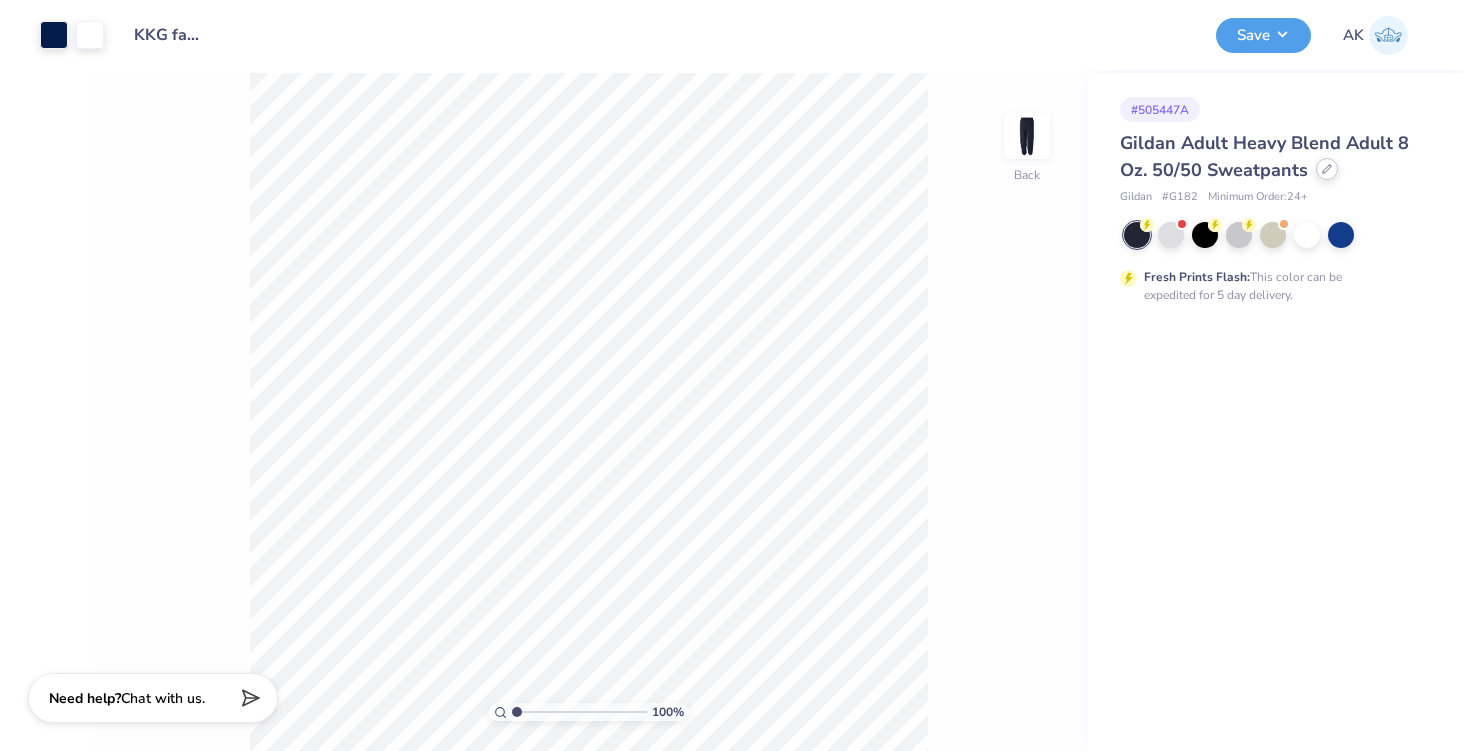 click 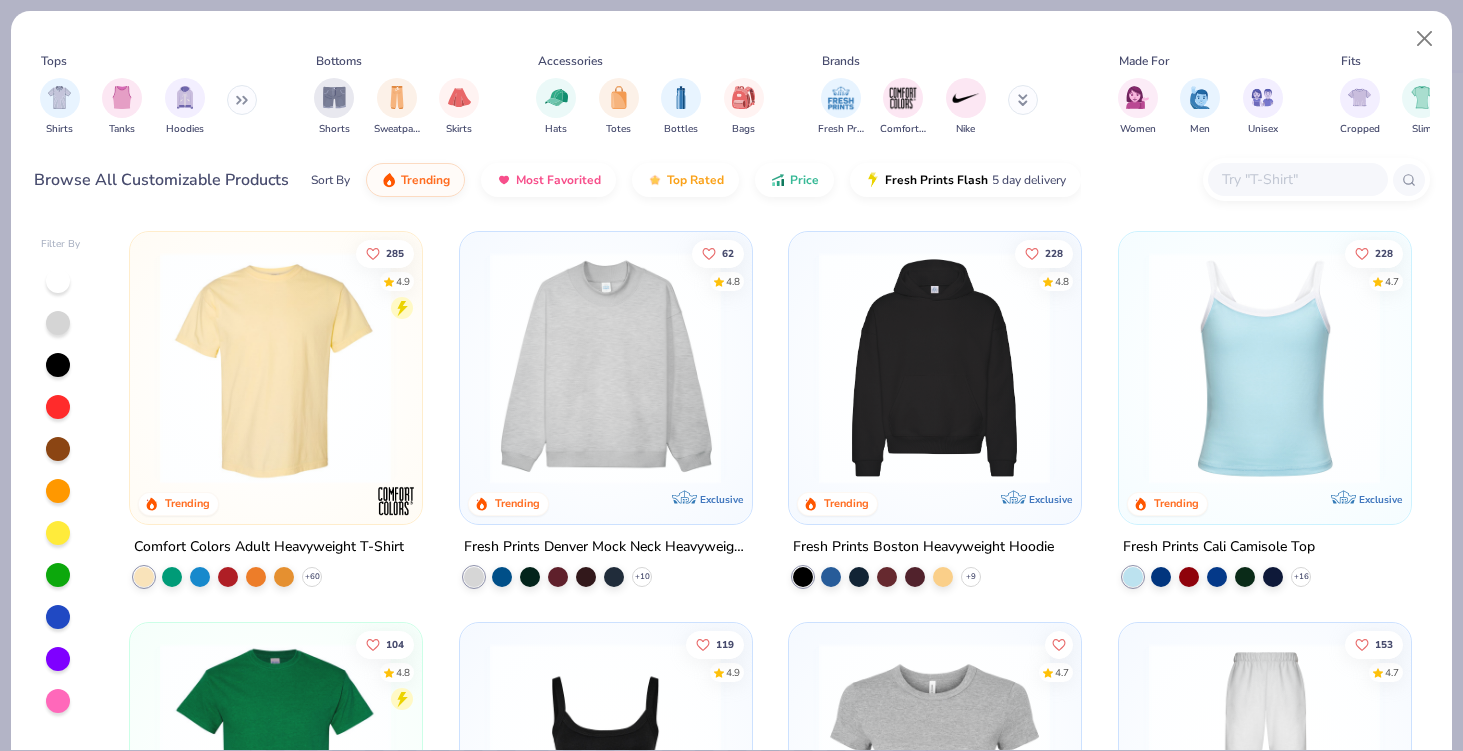 click at bounding box center [1298, 179] 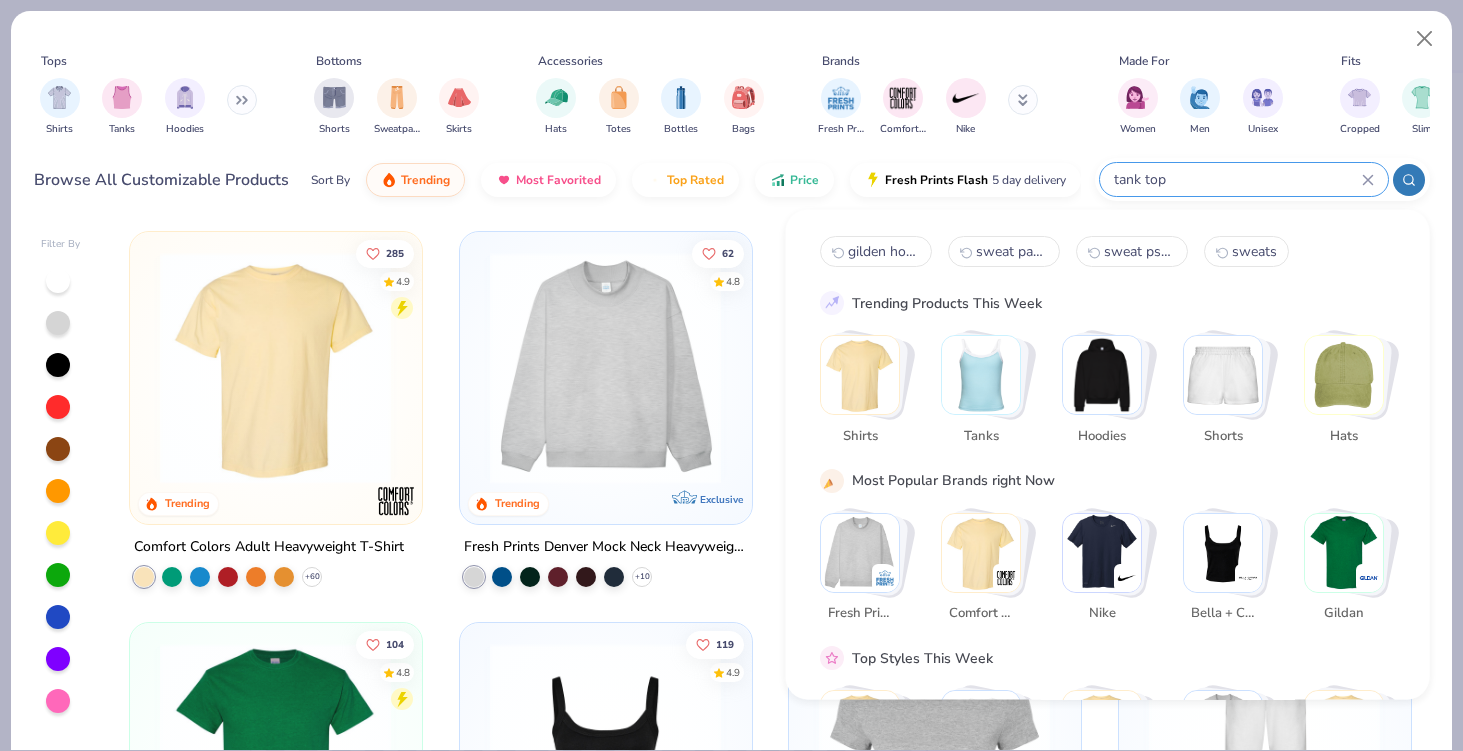 type on "tank top" 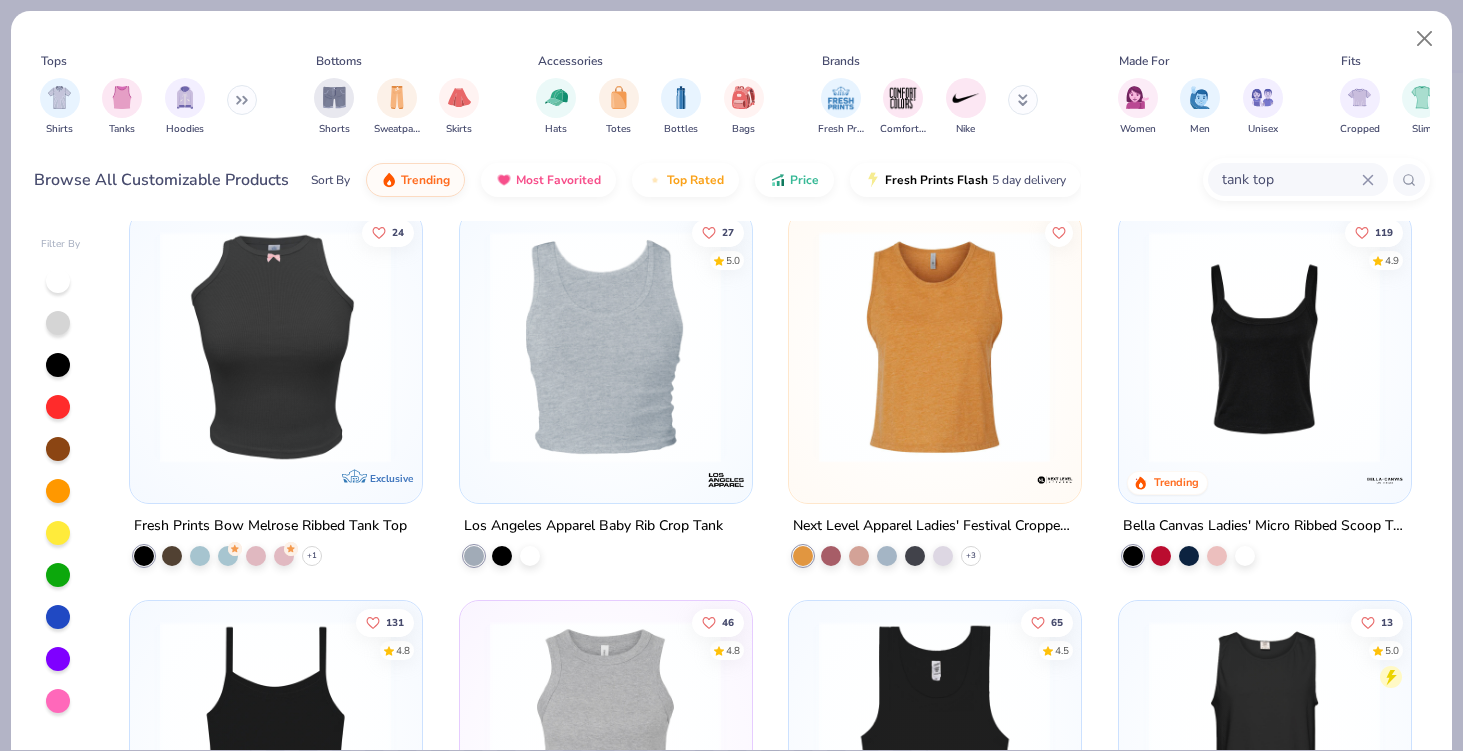 scroll, scrollTop: 1218, scrollLeft: 0, axis: vertical 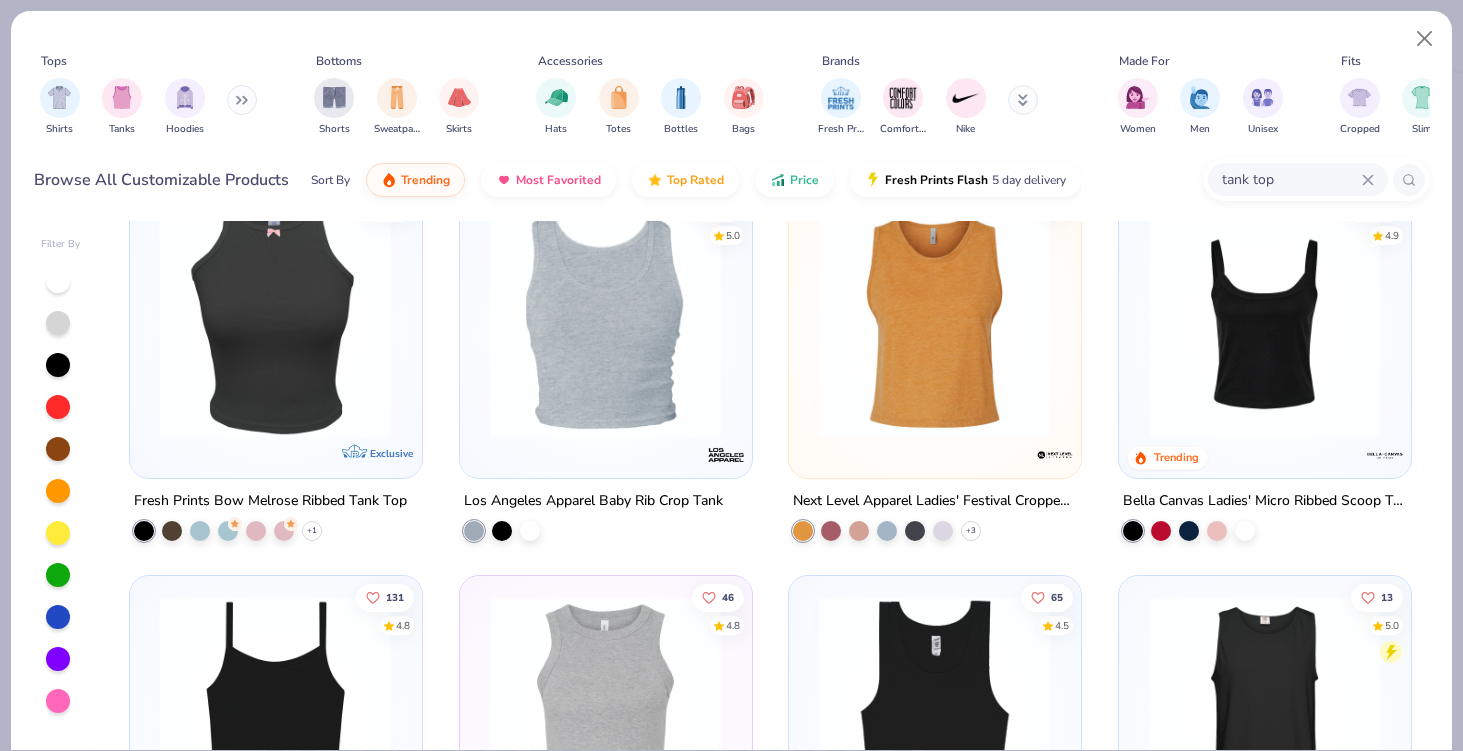 click at bounding box center [1264, 321] 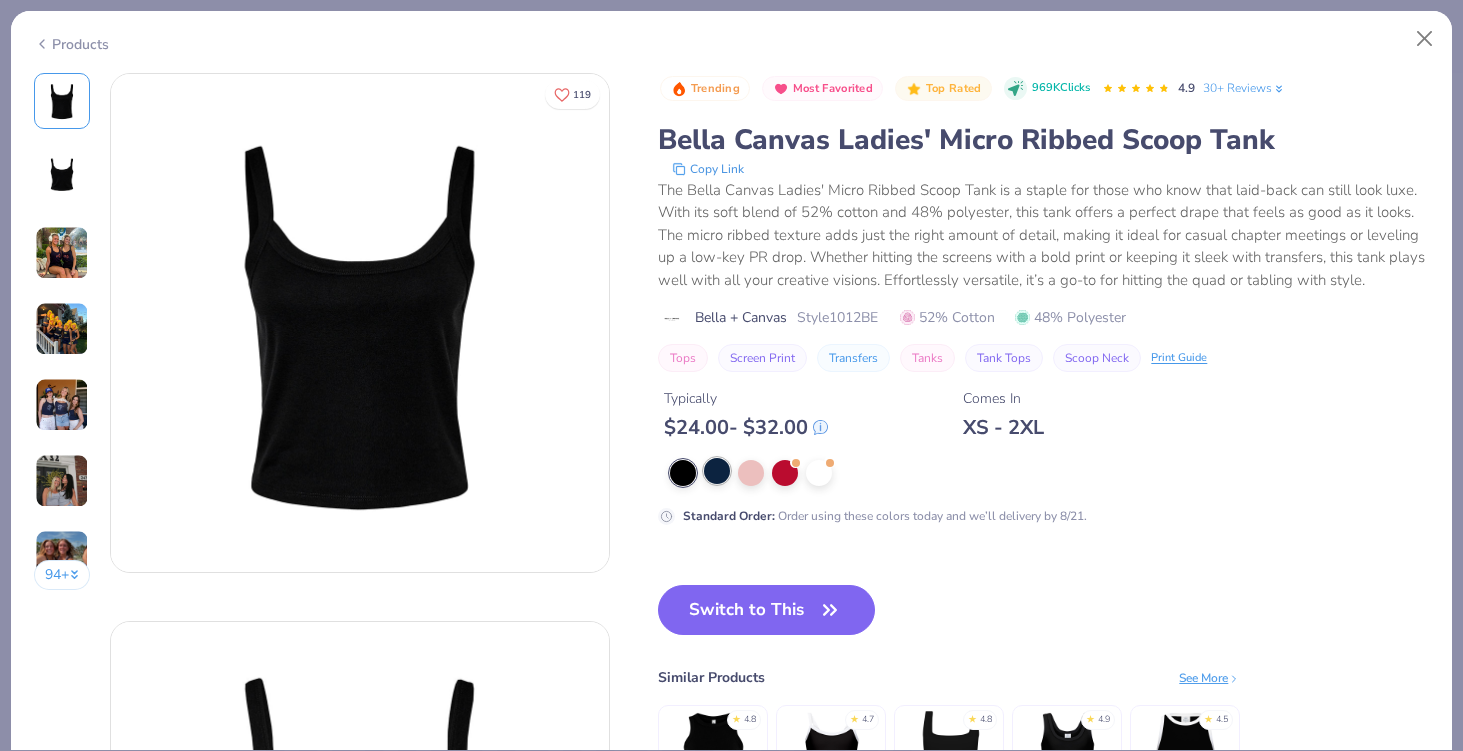 click at bounding box center [717, 471] 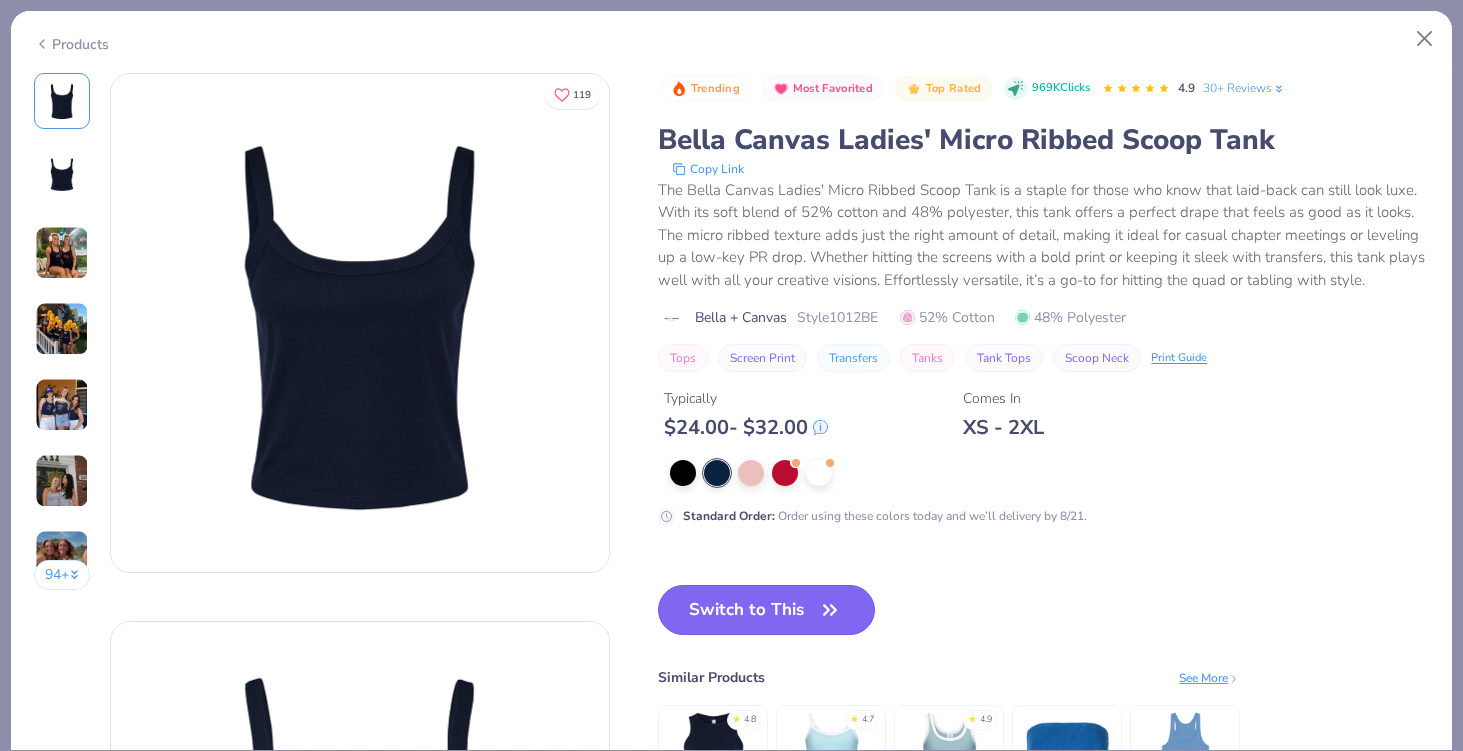 click on "Switch to This" at bounding box center (766, 610) 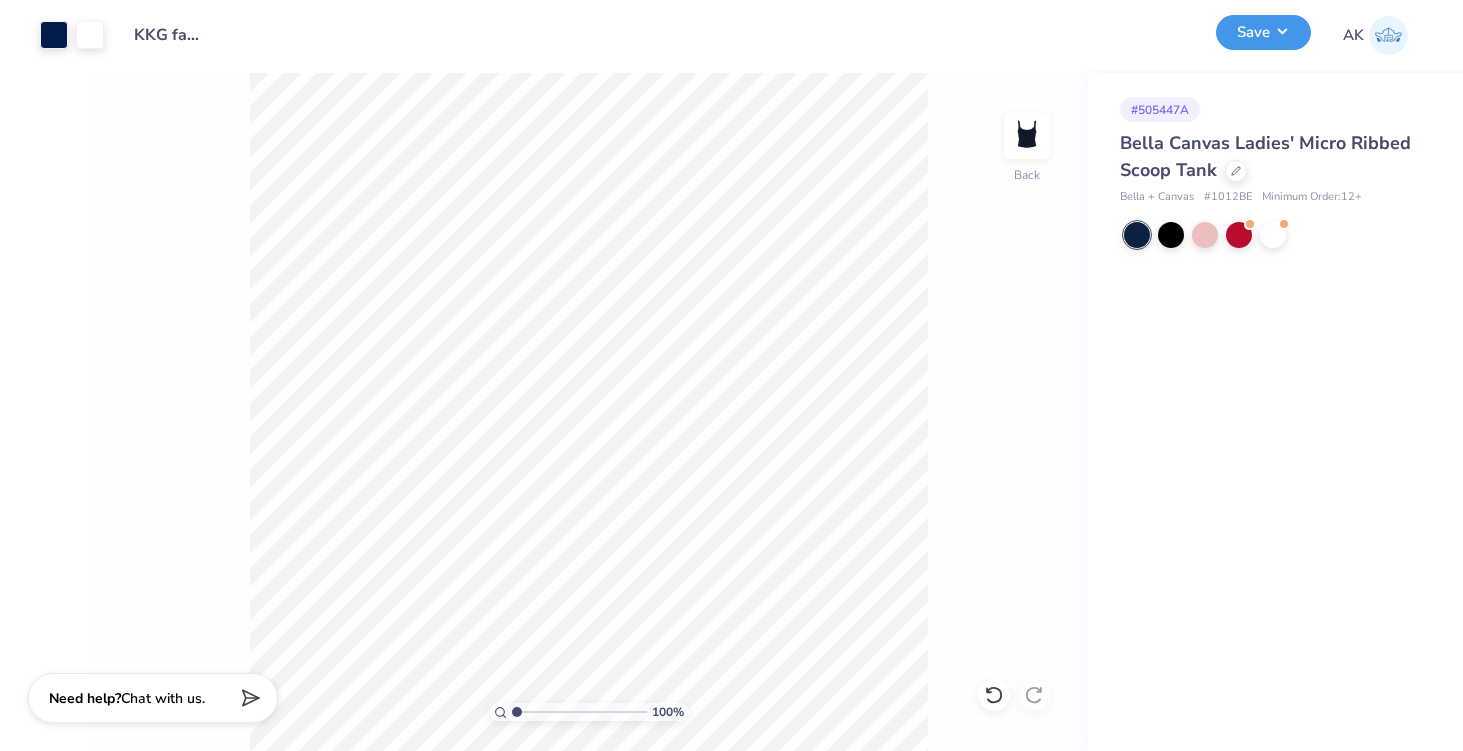 click on "Save" at bounding box center (1263, 32) 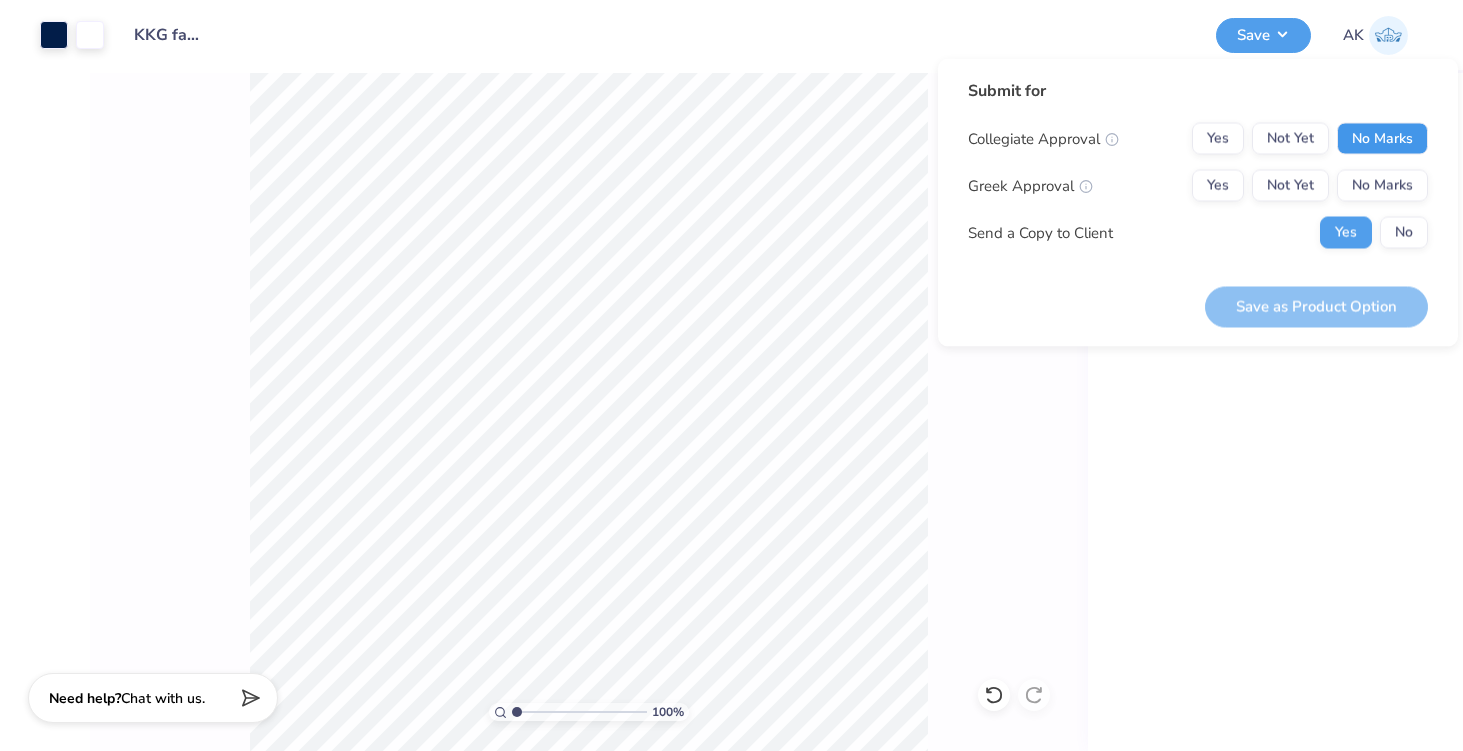 click on "No Marks" at bounding box center [1382, 139] 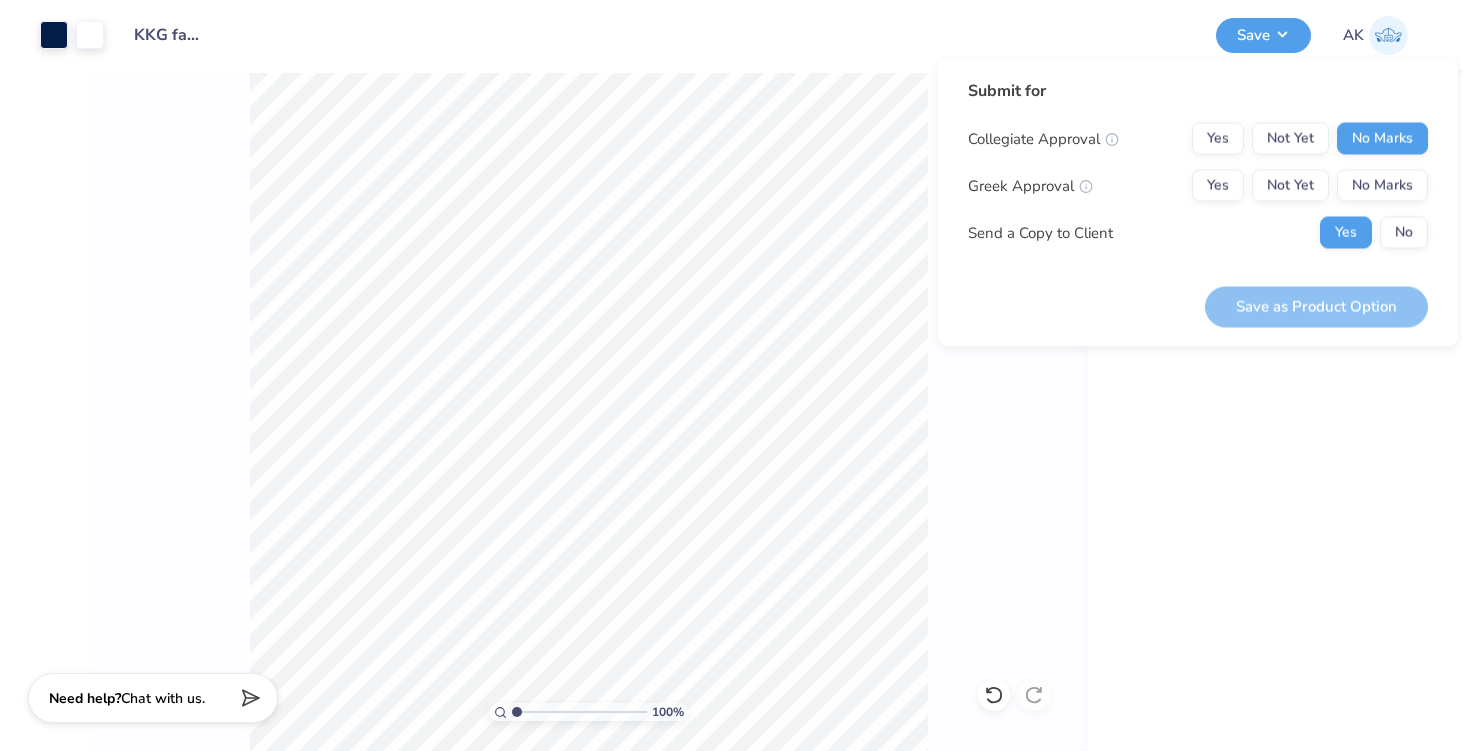 click on "Yes Not Yet No Marks" at bounding box center [1310, 186] 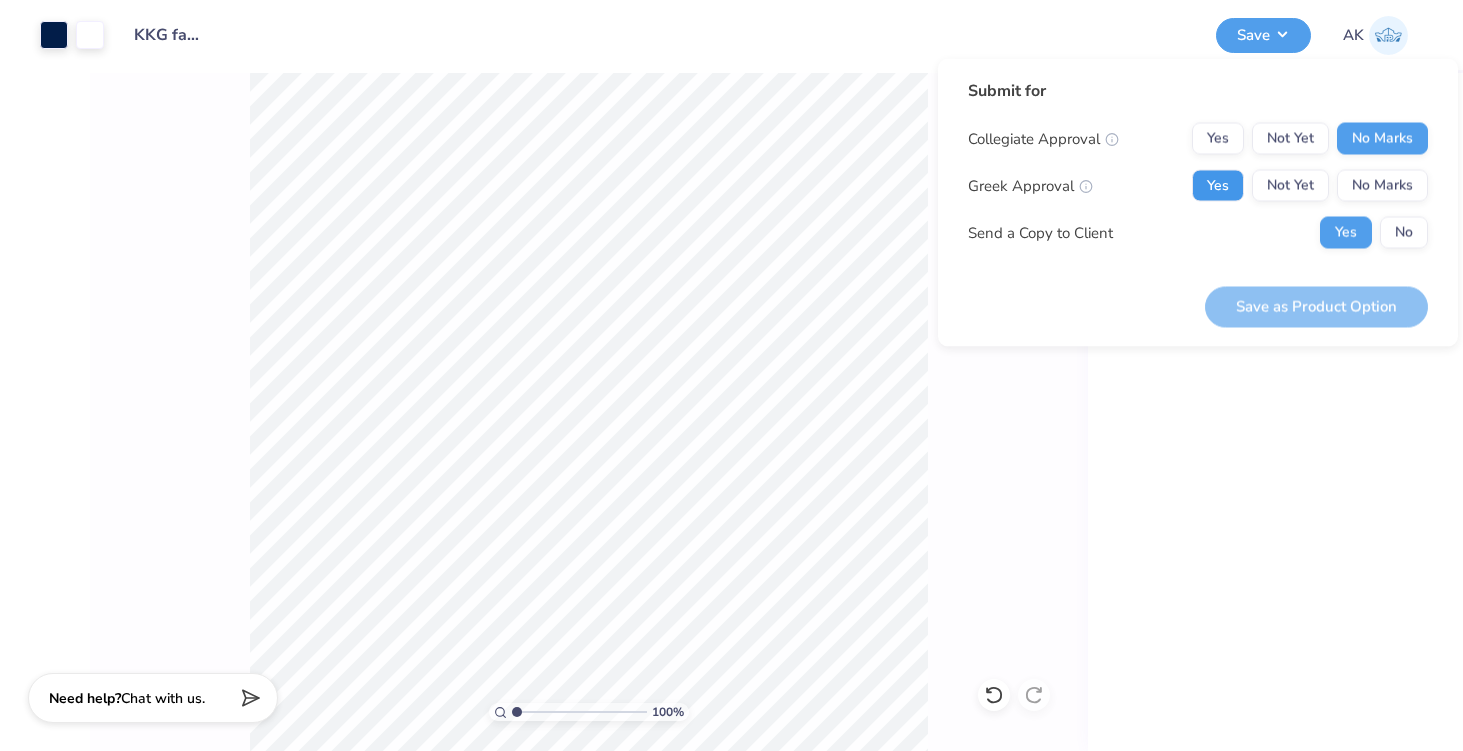 click on "Yes" at bounding box center [1218, 186] 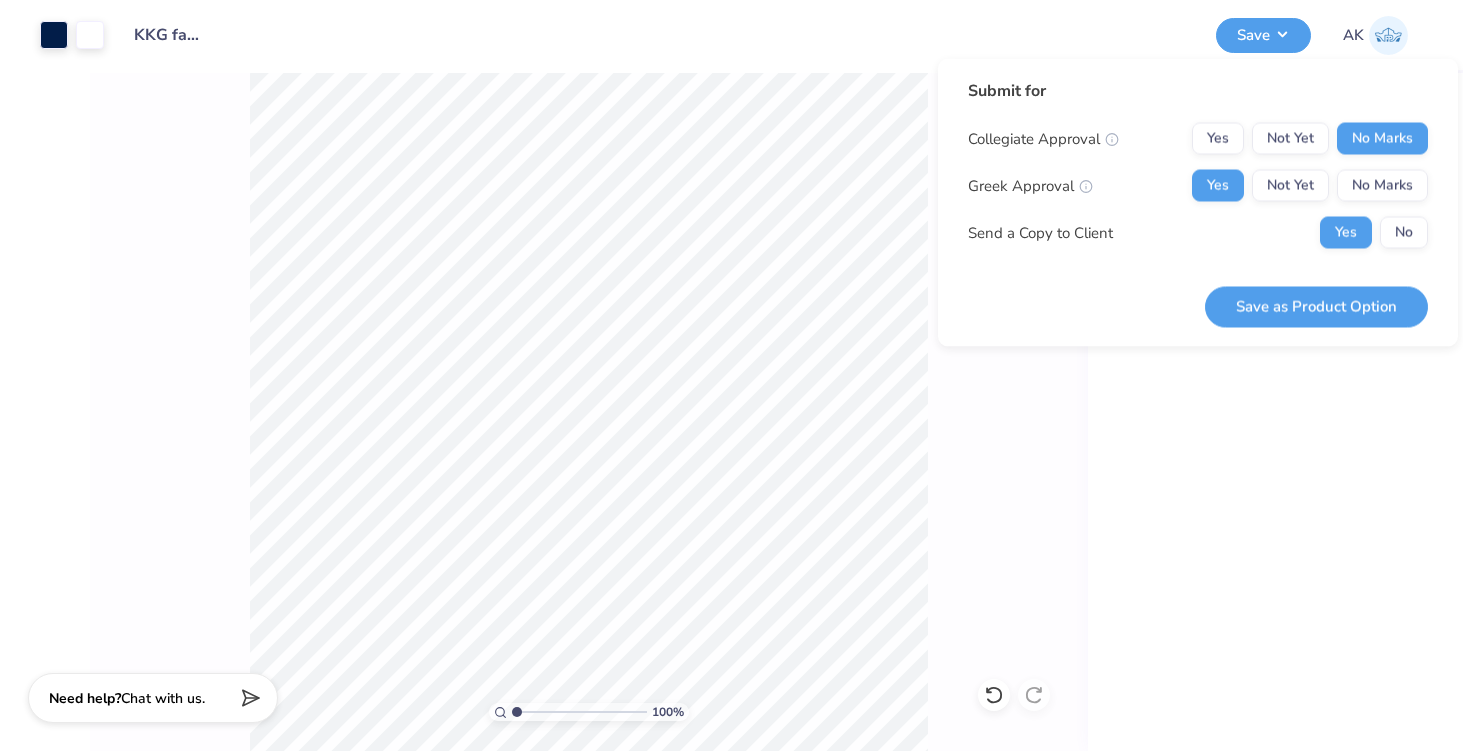 click on "Save as Product Option" at bounding box center [1316, 295] 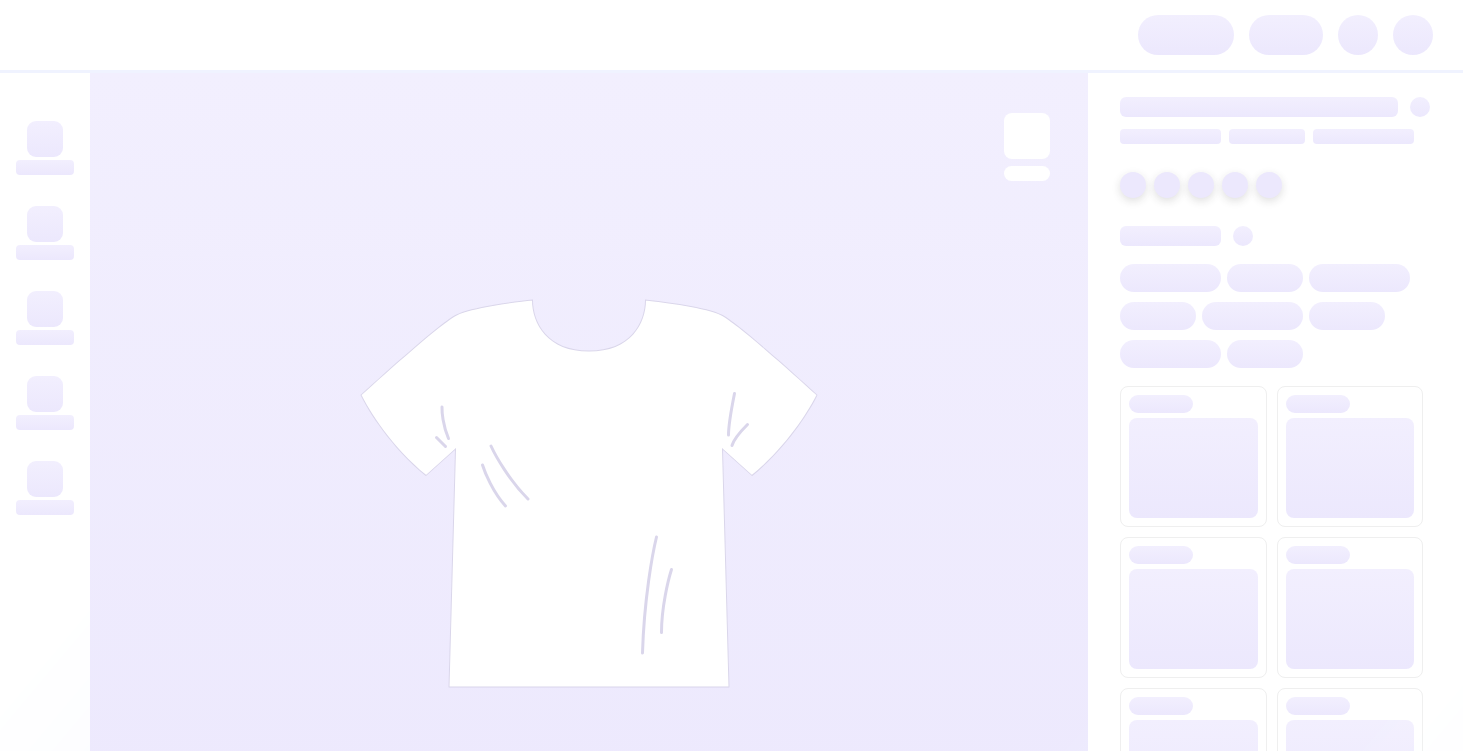 scroll, scrollTop: 0, scrollLeft: 0, axis: both 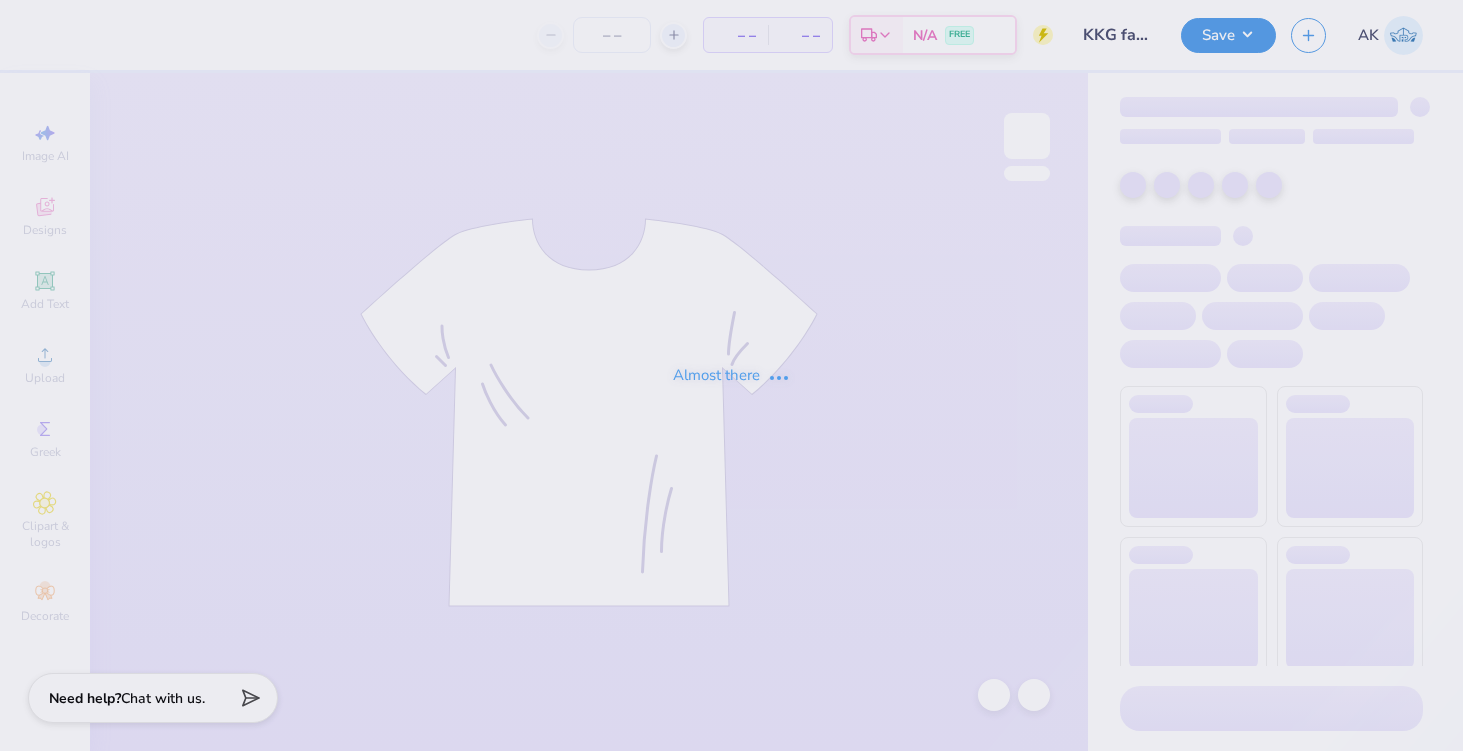 type on "KKG fall drop 2025" 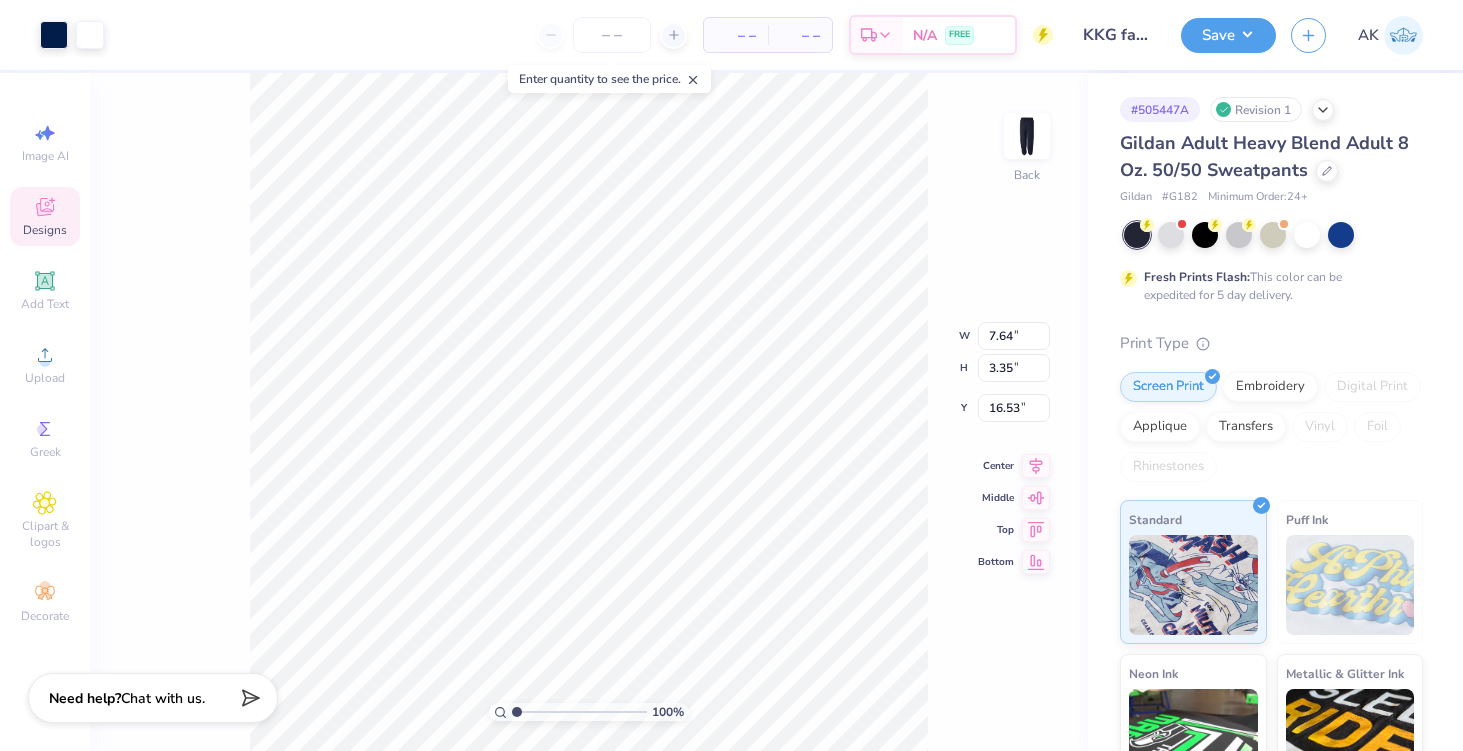 type on "3.36" 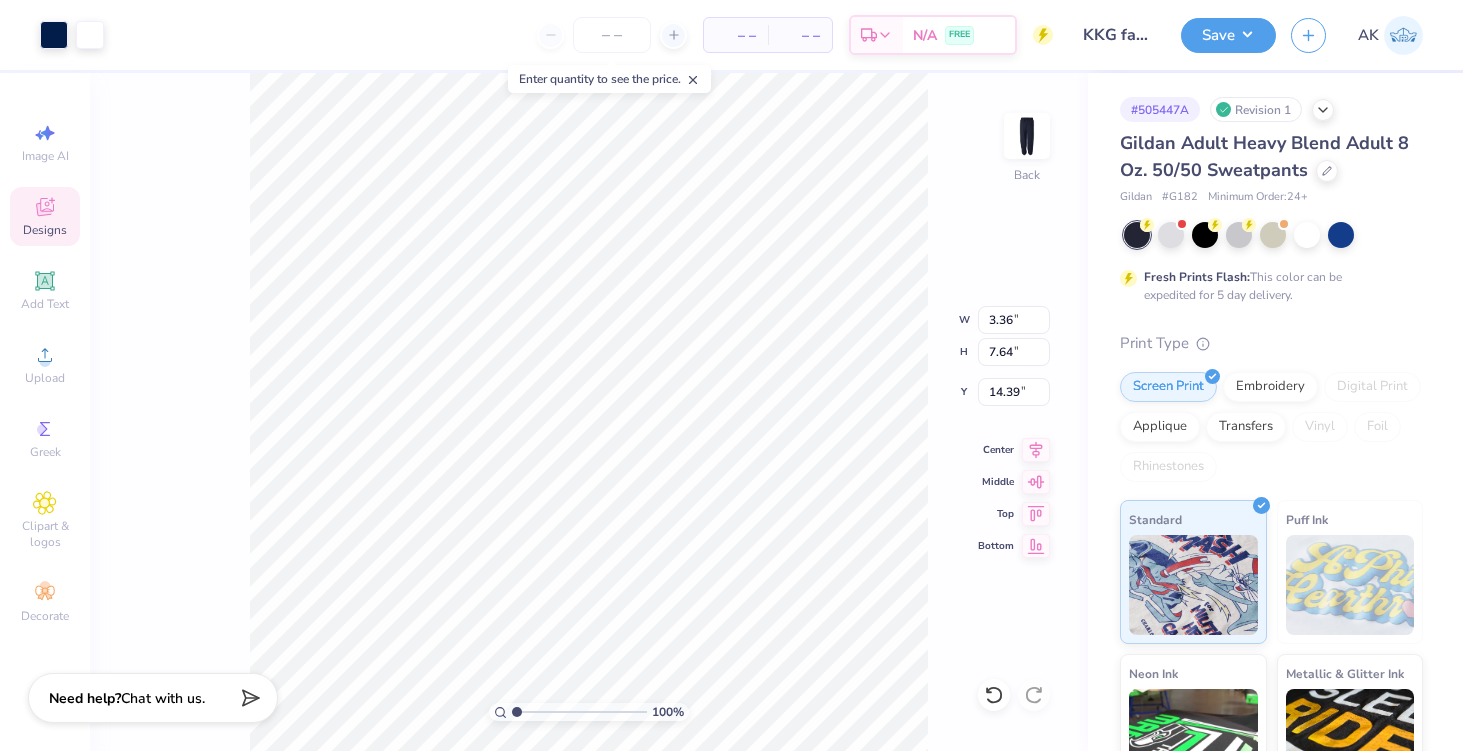 type on "16.12" 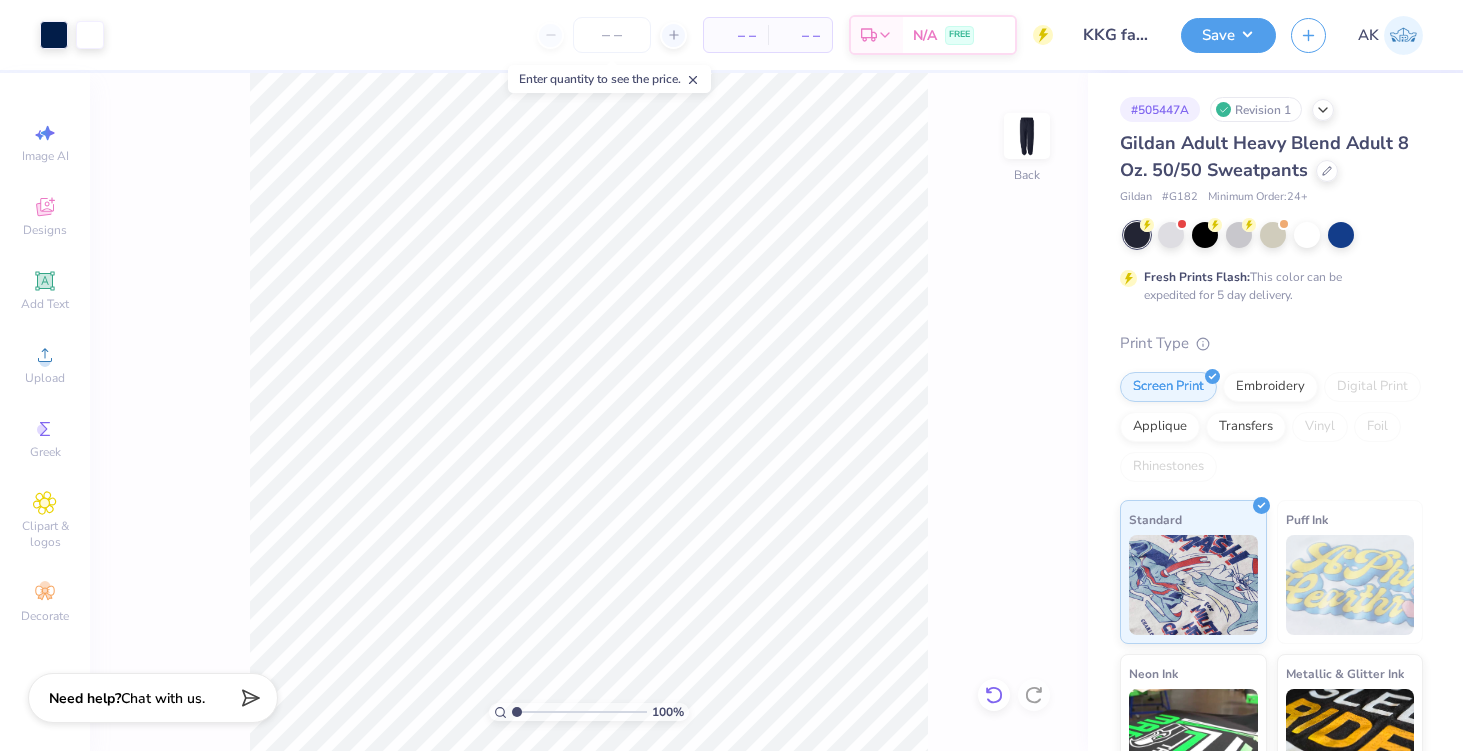click 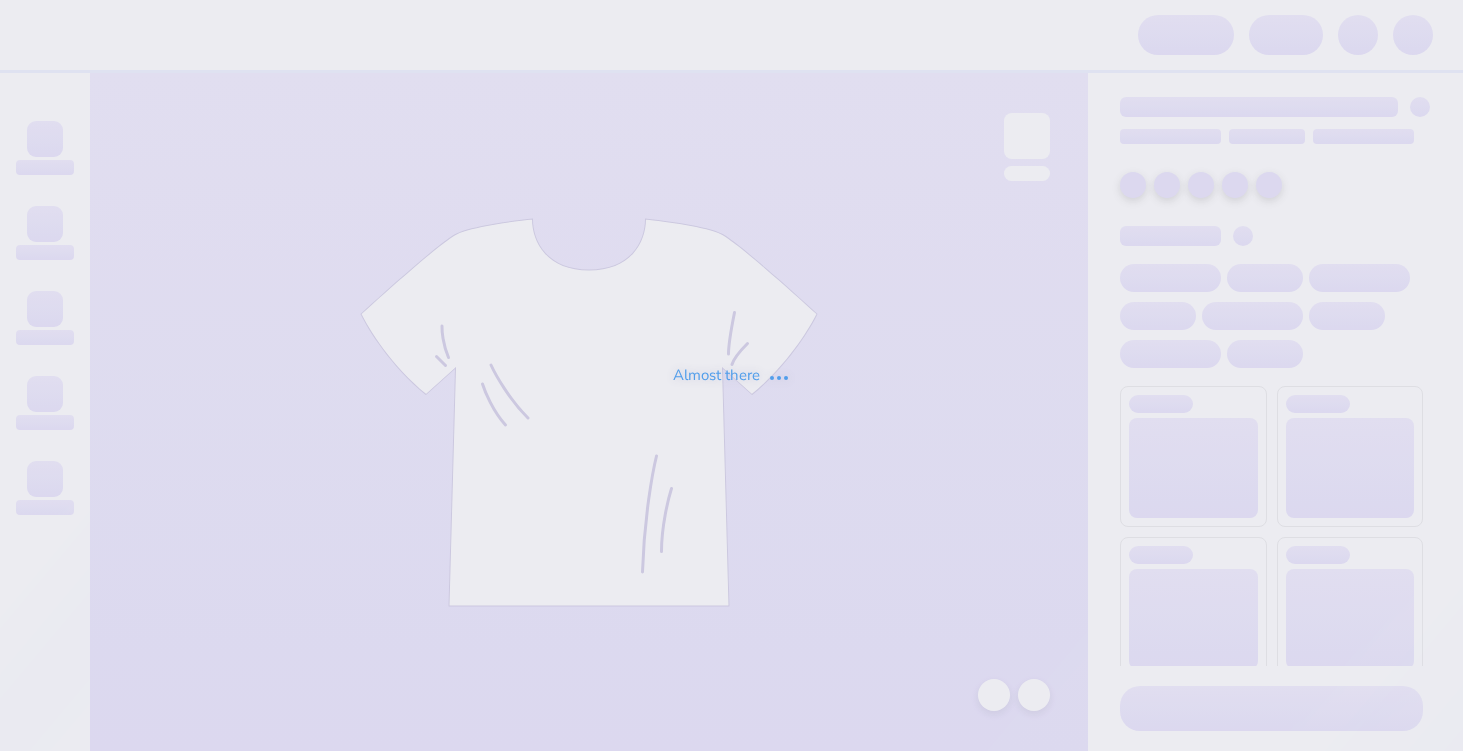 scroll, scrollTop: 0, scrollLeft: 0, axis: both 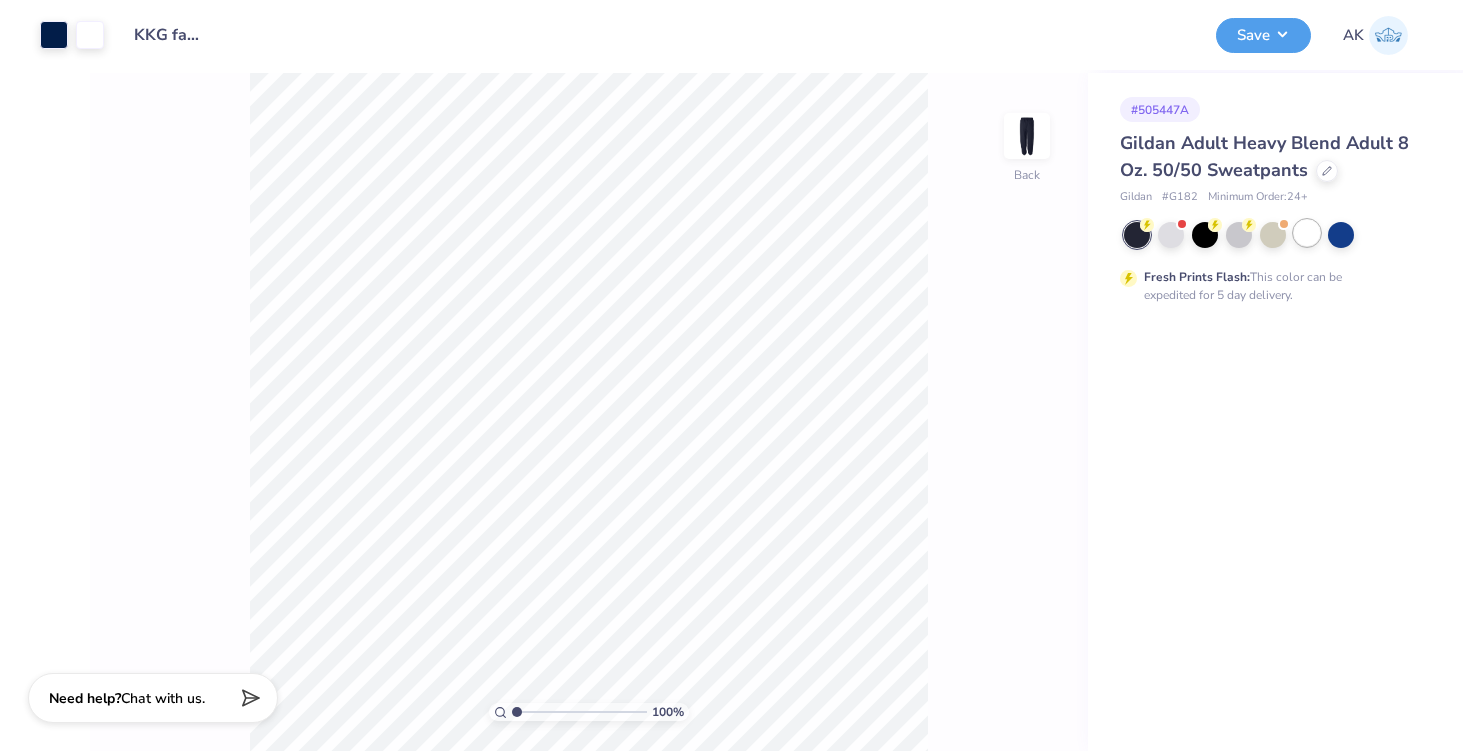 click at bounding box center [1307, 233] 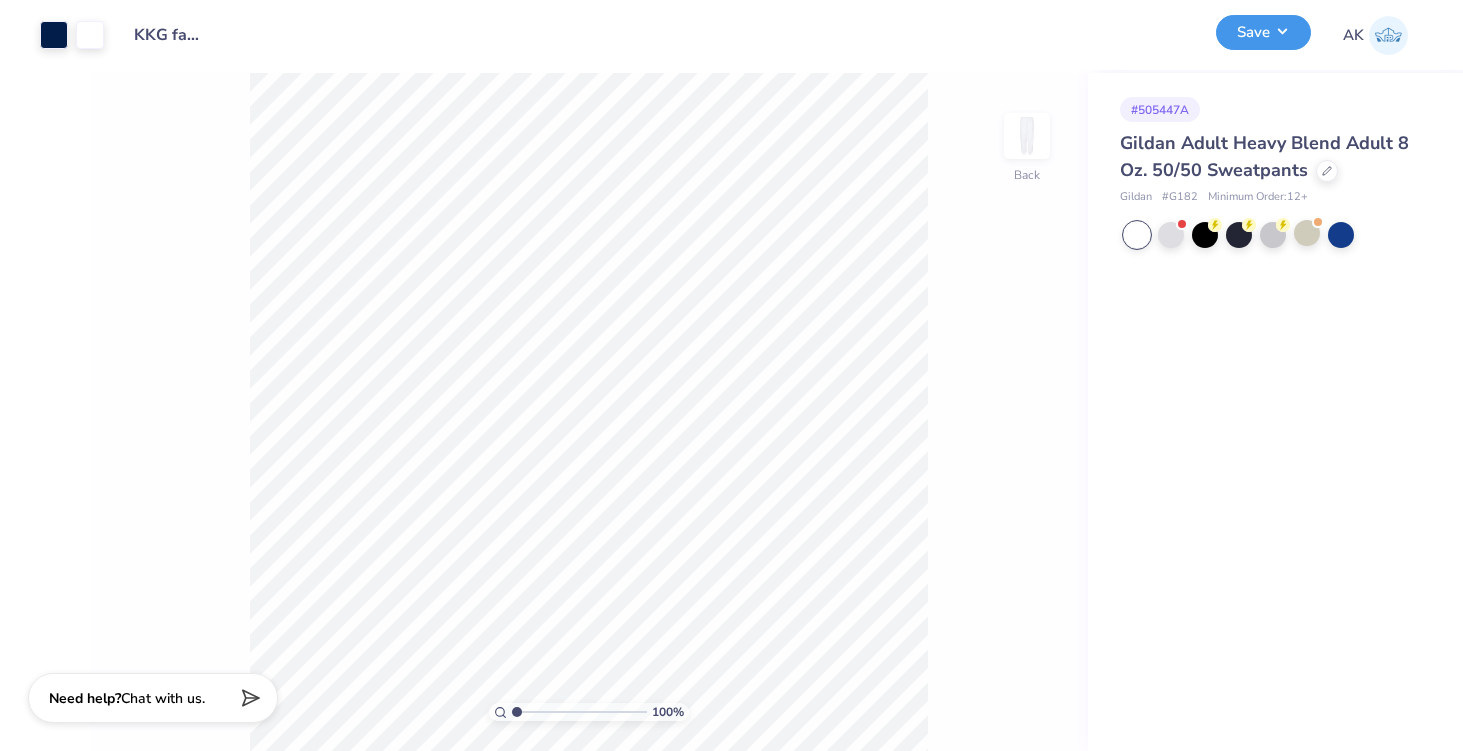 click on "Save" at bounding box center [1263, 32] 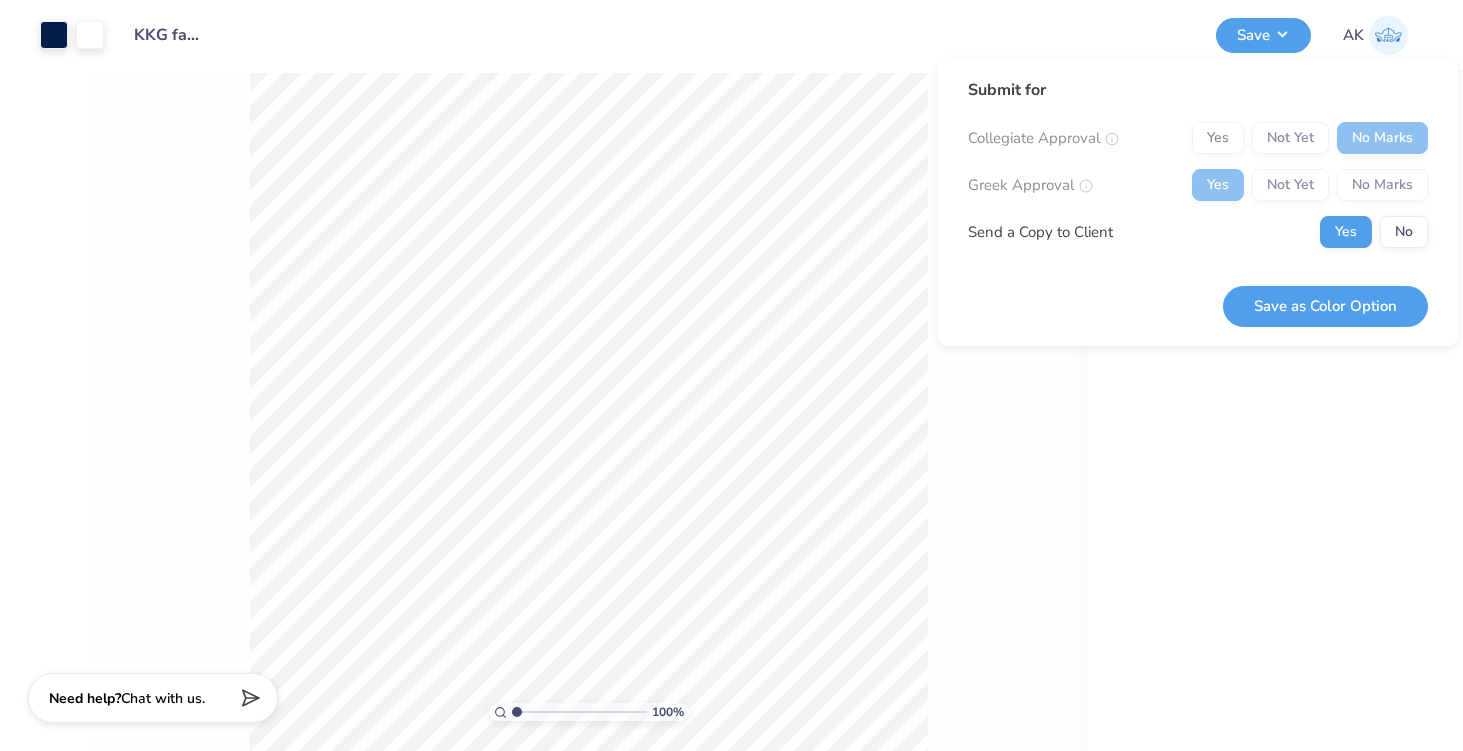 click on "# 505447A Gildan Adult Heavy Blend Adult 8 Oz. 50/50 Sweatpants Gildan # G182 Minimum Order:  12 +" at bounding box center (1275, 412) 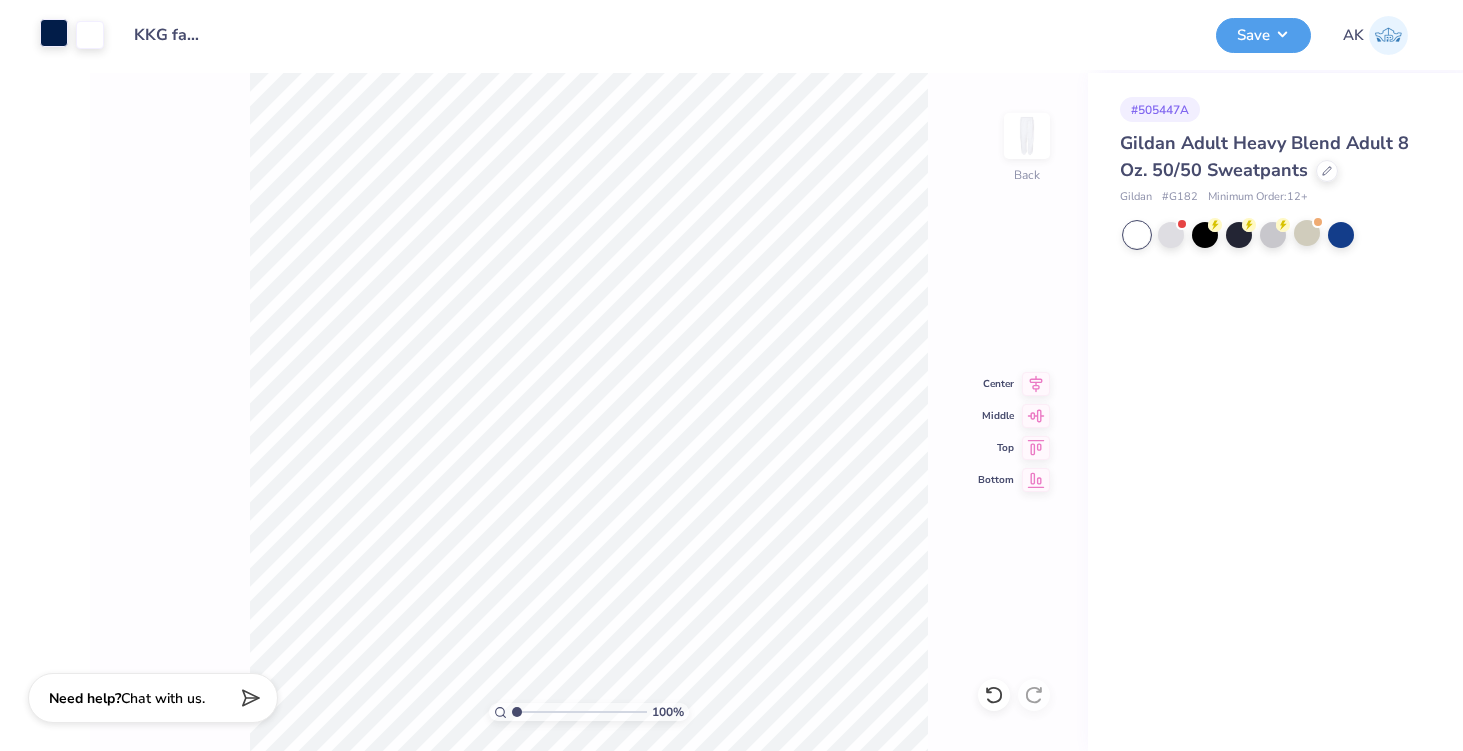 click at bounding box center [54, 33] 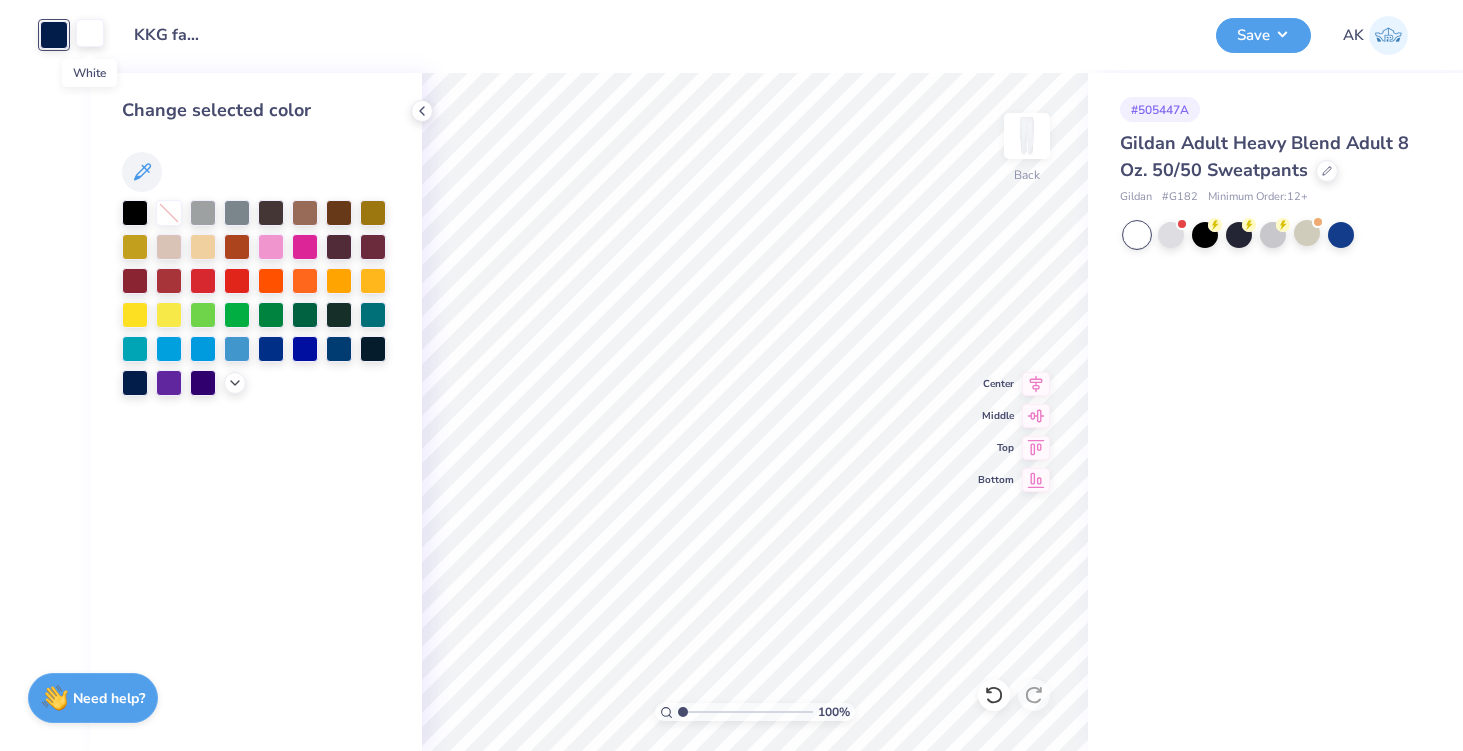 click at bounding box center [90, 33] 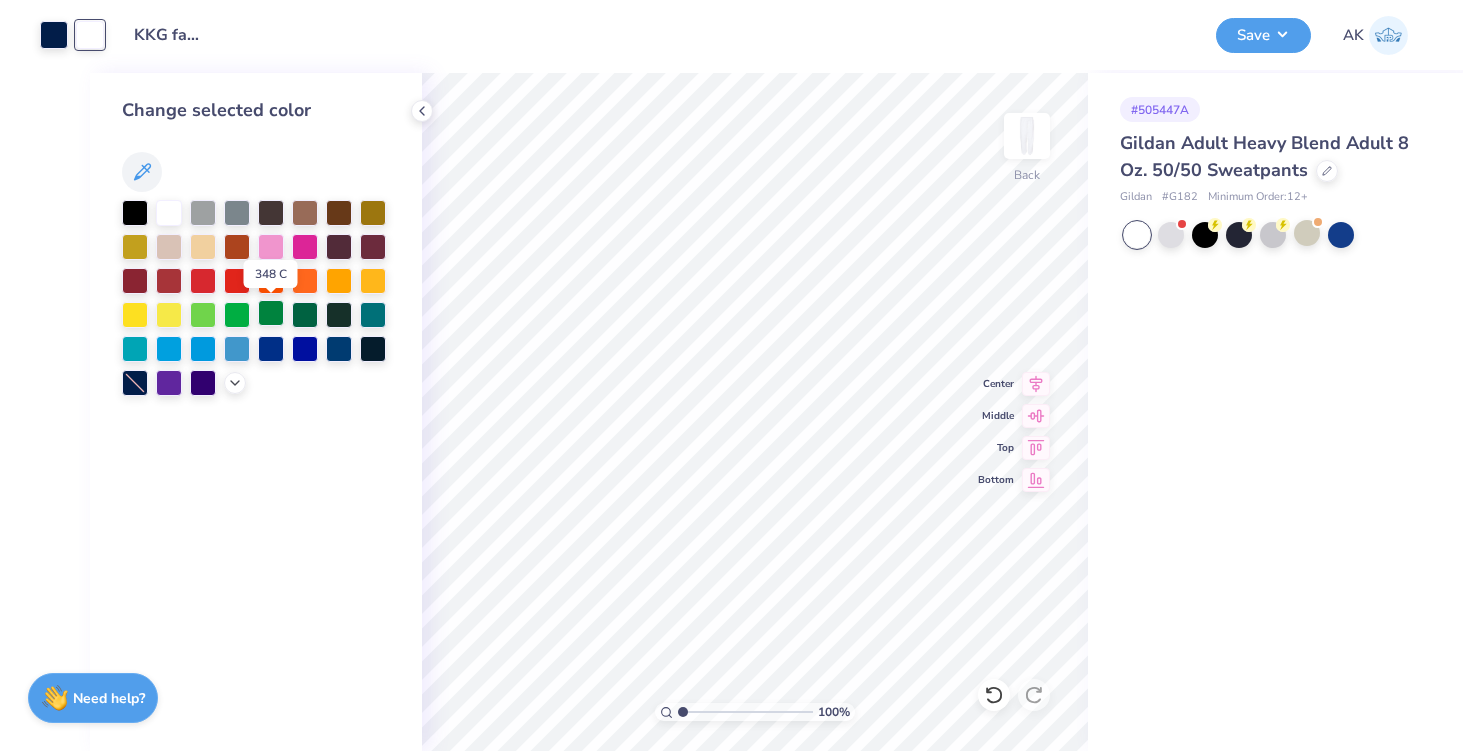 click at bounding box center [271, 313] 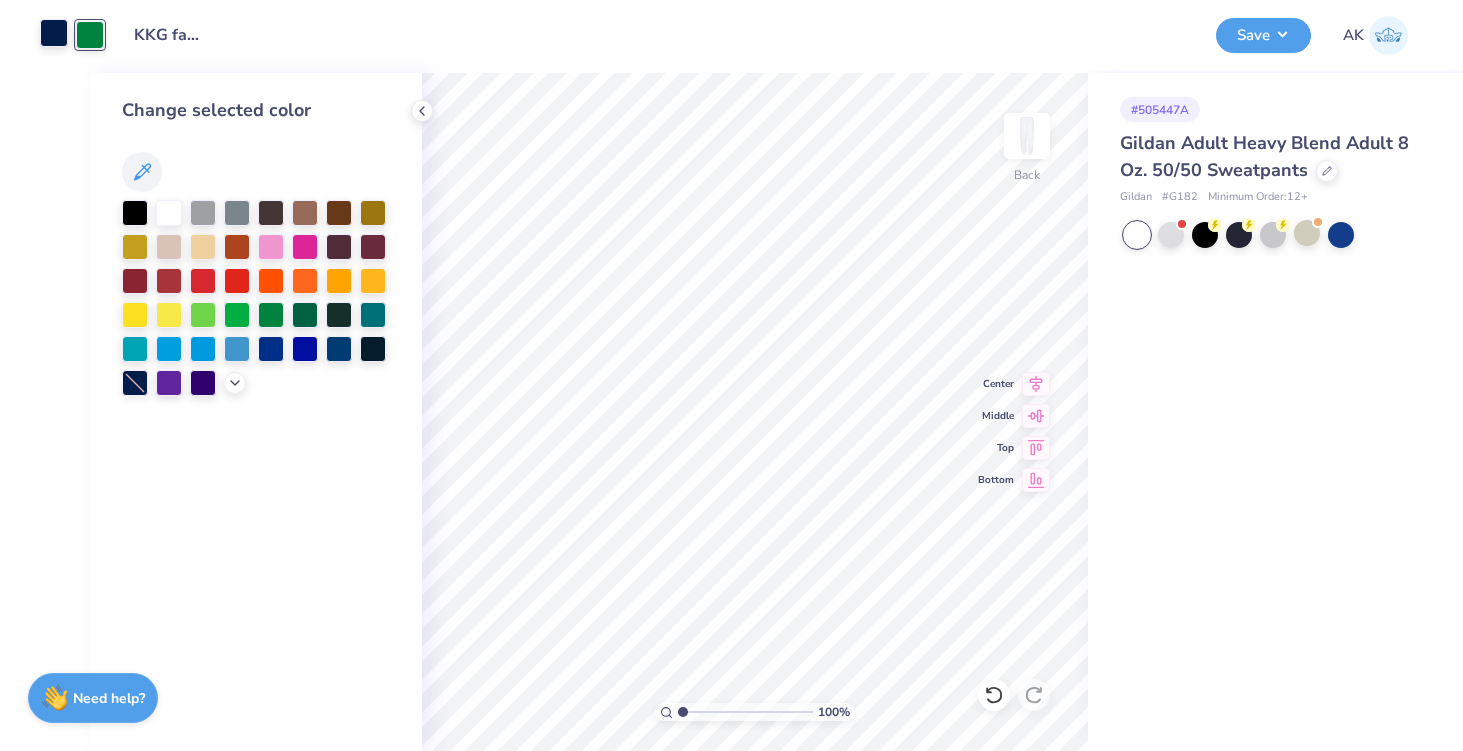 click at bounding box center [54, 33] 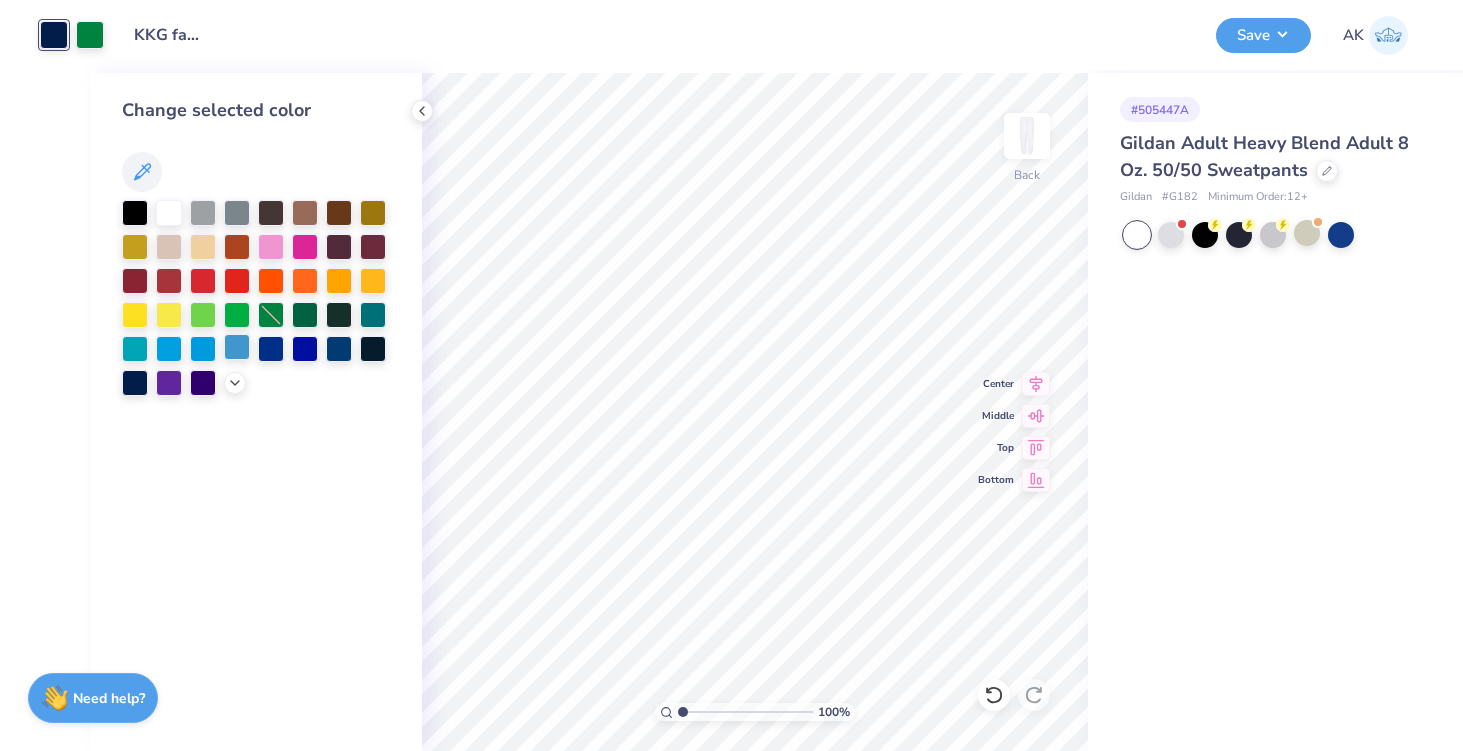 click at bounding box center [237, 347] 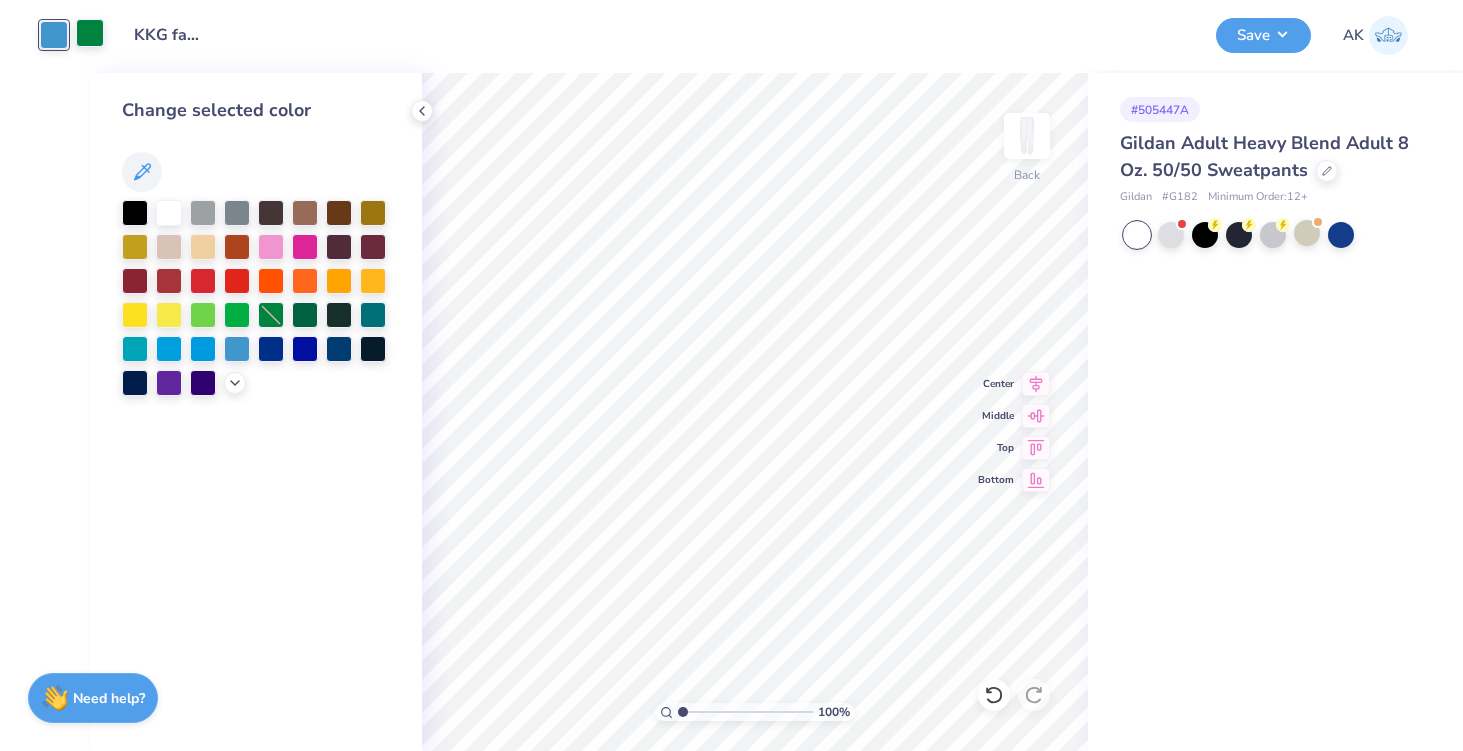 click at bounding box center [90, 33] 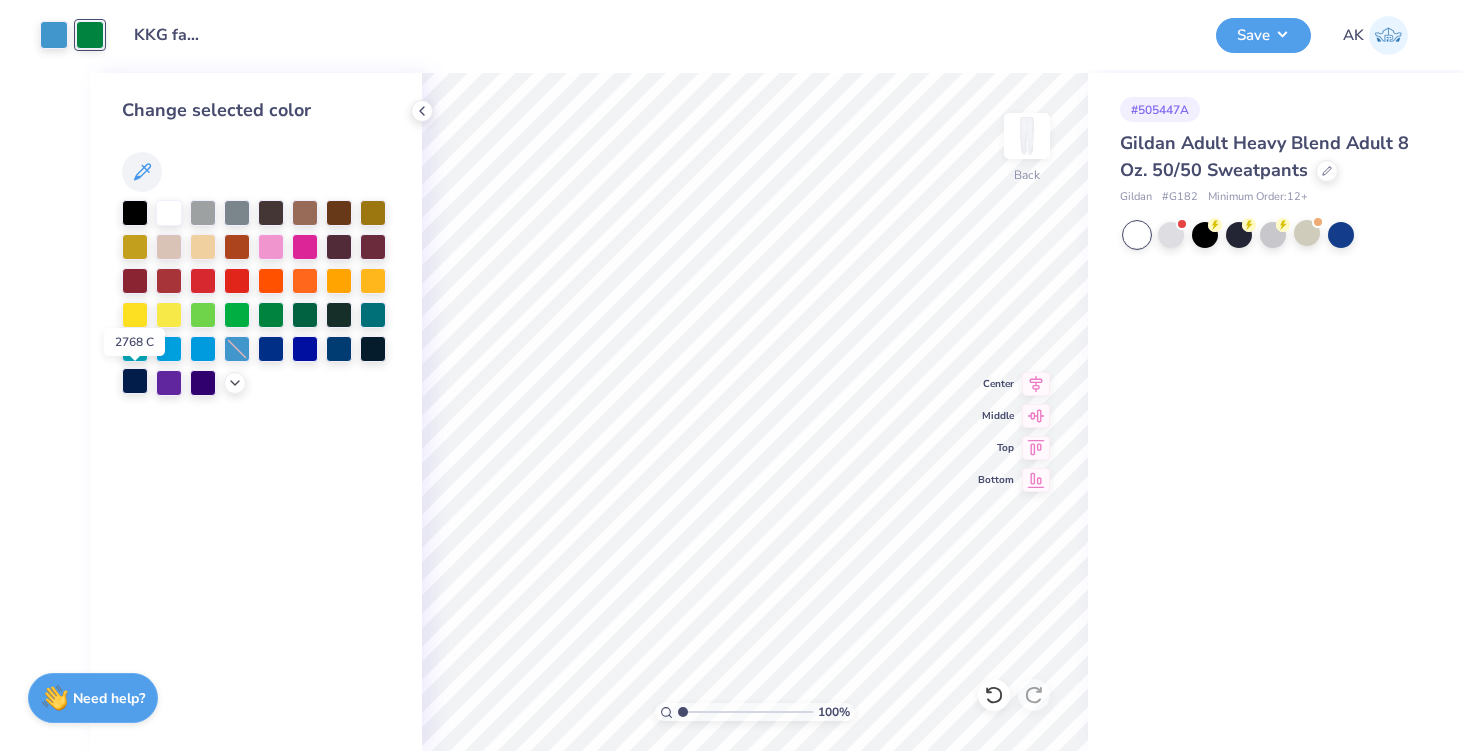 click at bounding box center (135, 381) 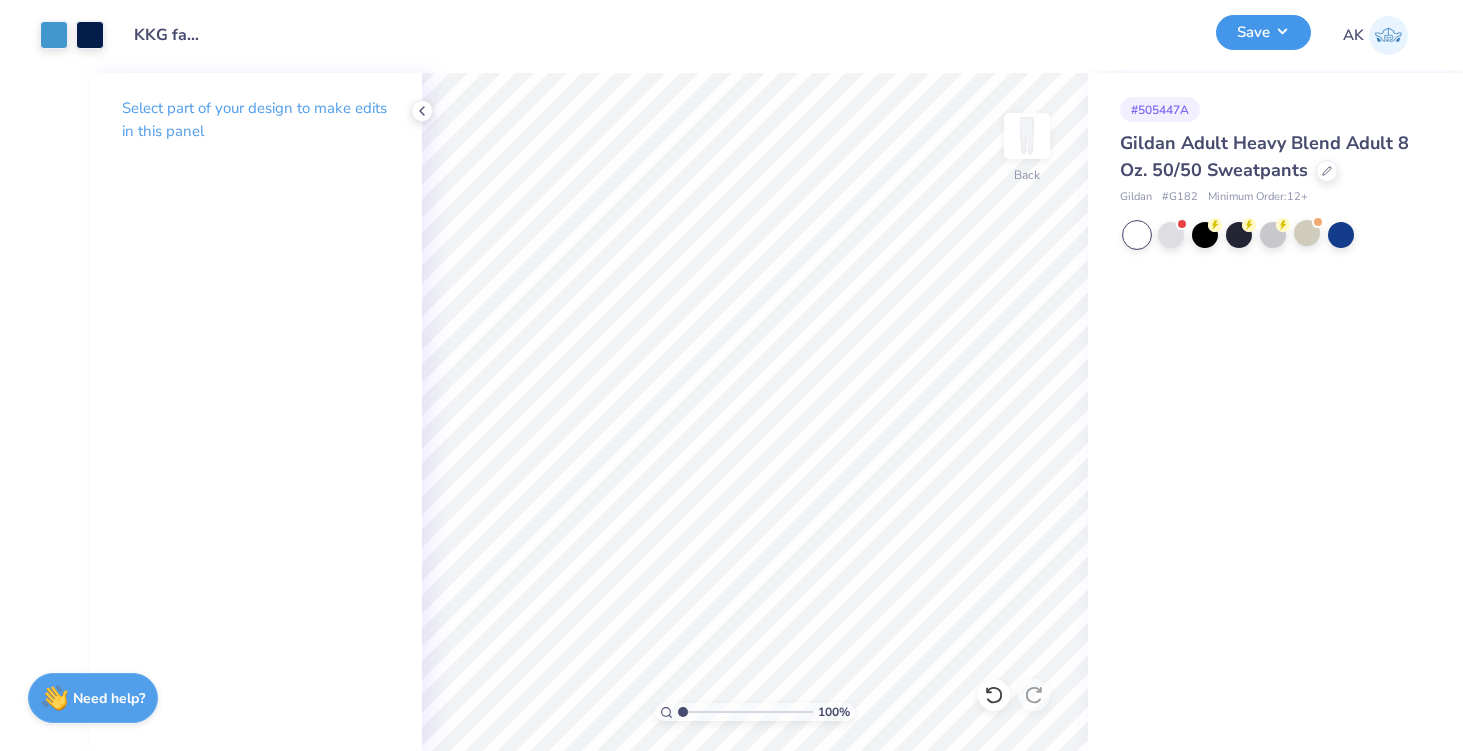 click on "Save" at bounding box center [1263, 32] 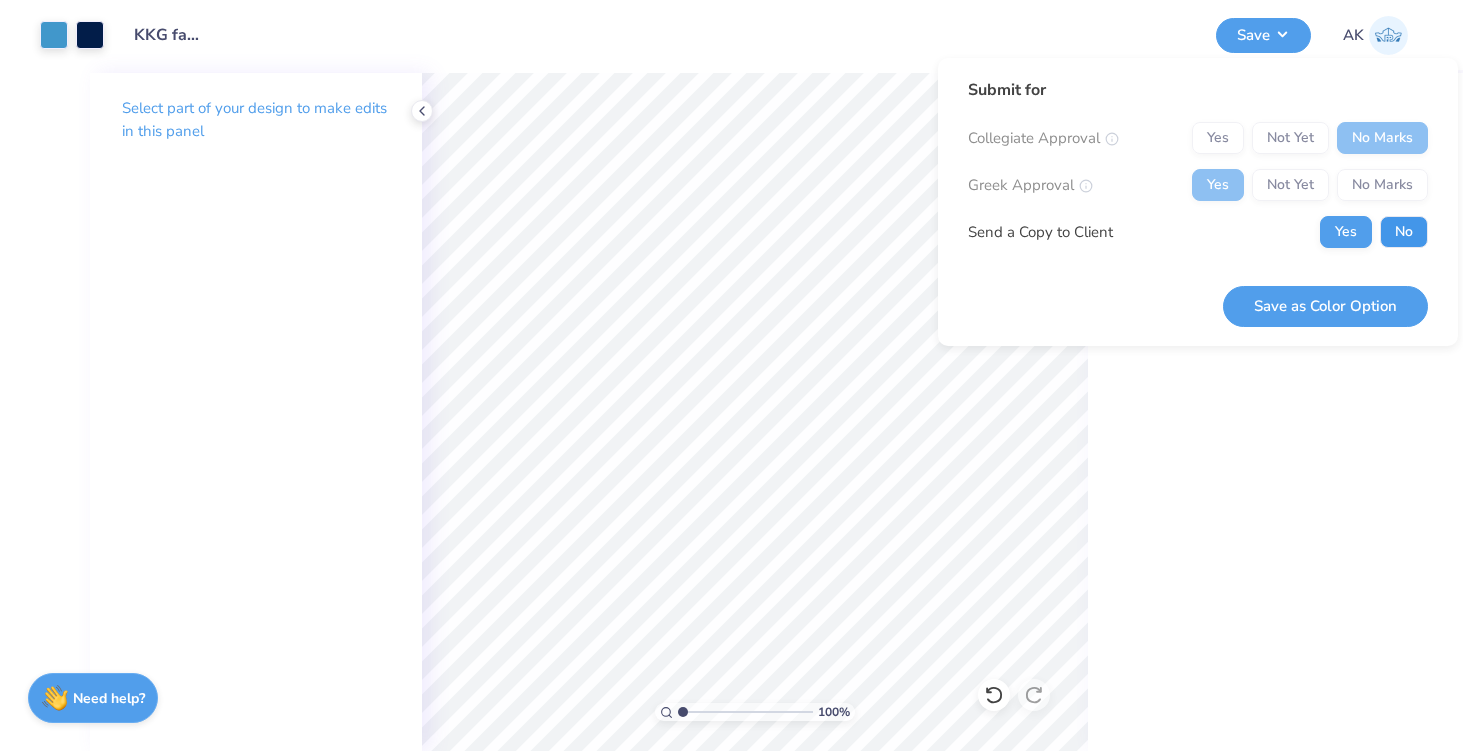 click on "No" at bounding box center (1404, 232) 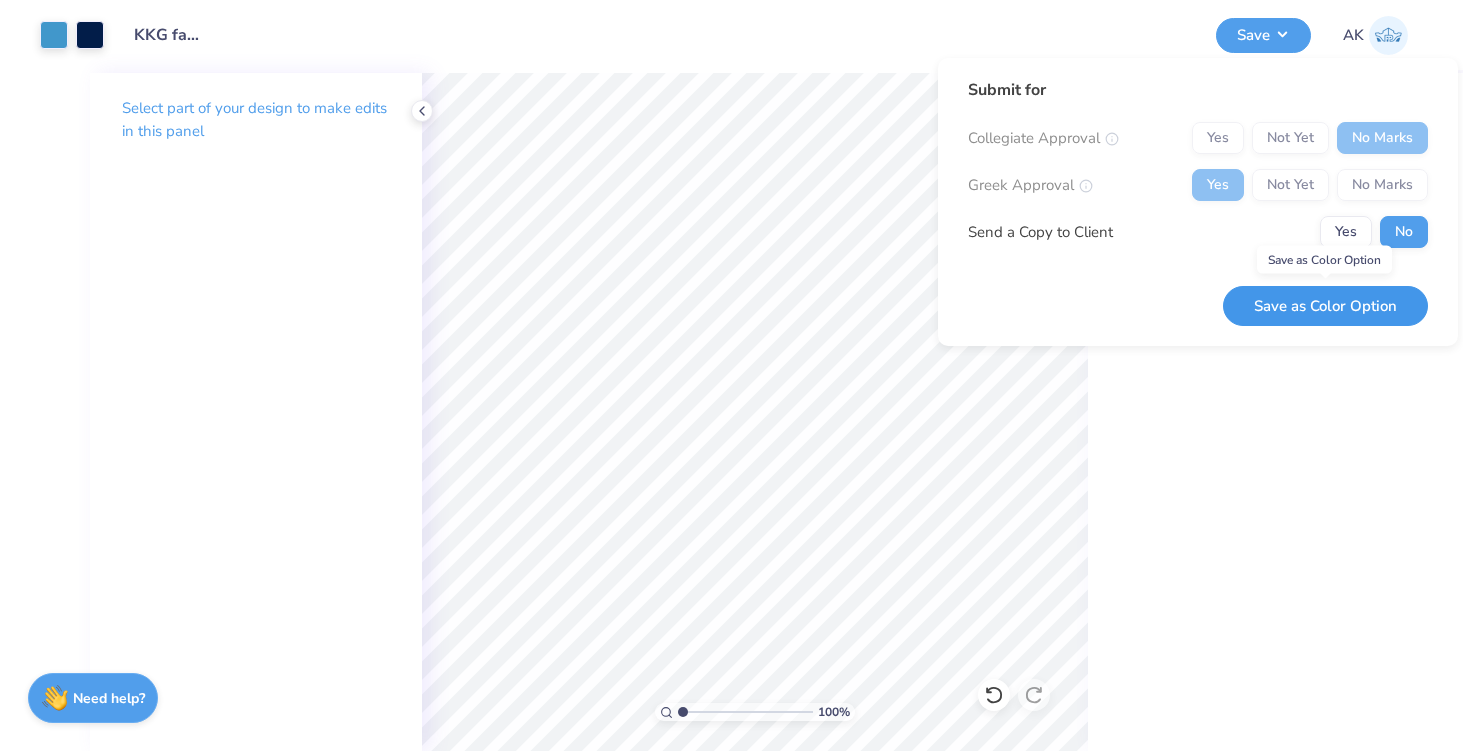 click on "Save as Color Option" at bounding box center (1325, 306) 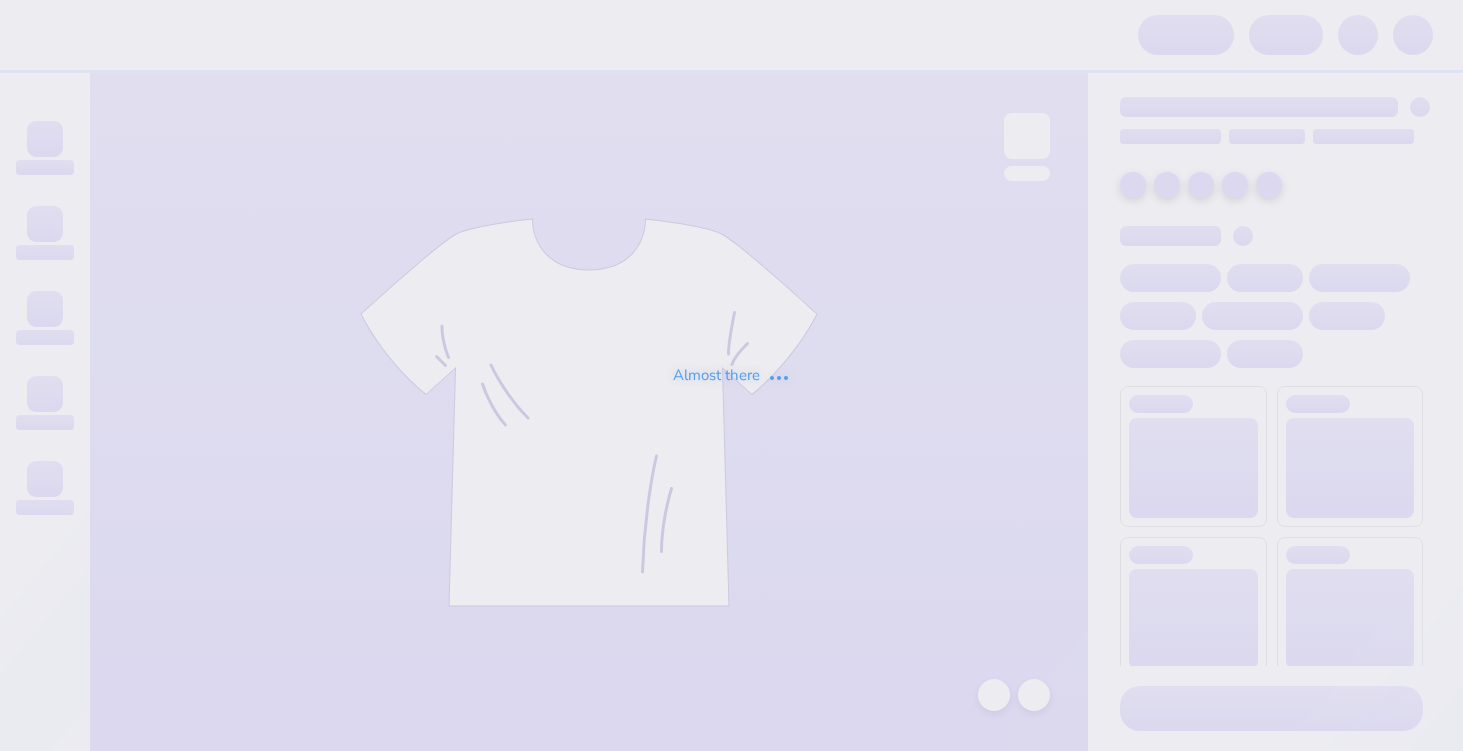 scroll, scrollTop: 0, scrollLeft: 0, axis: both 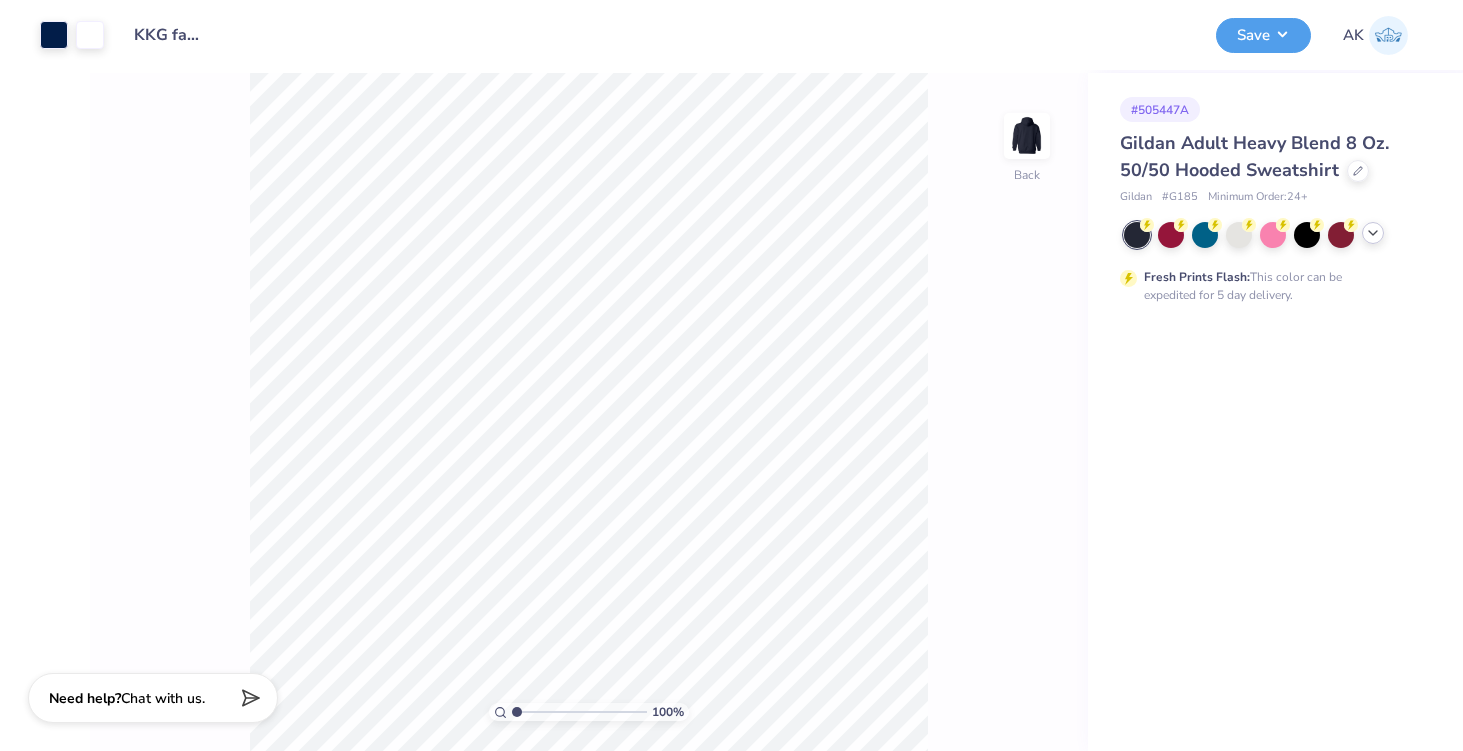 click at bounding box center [1373, 233] 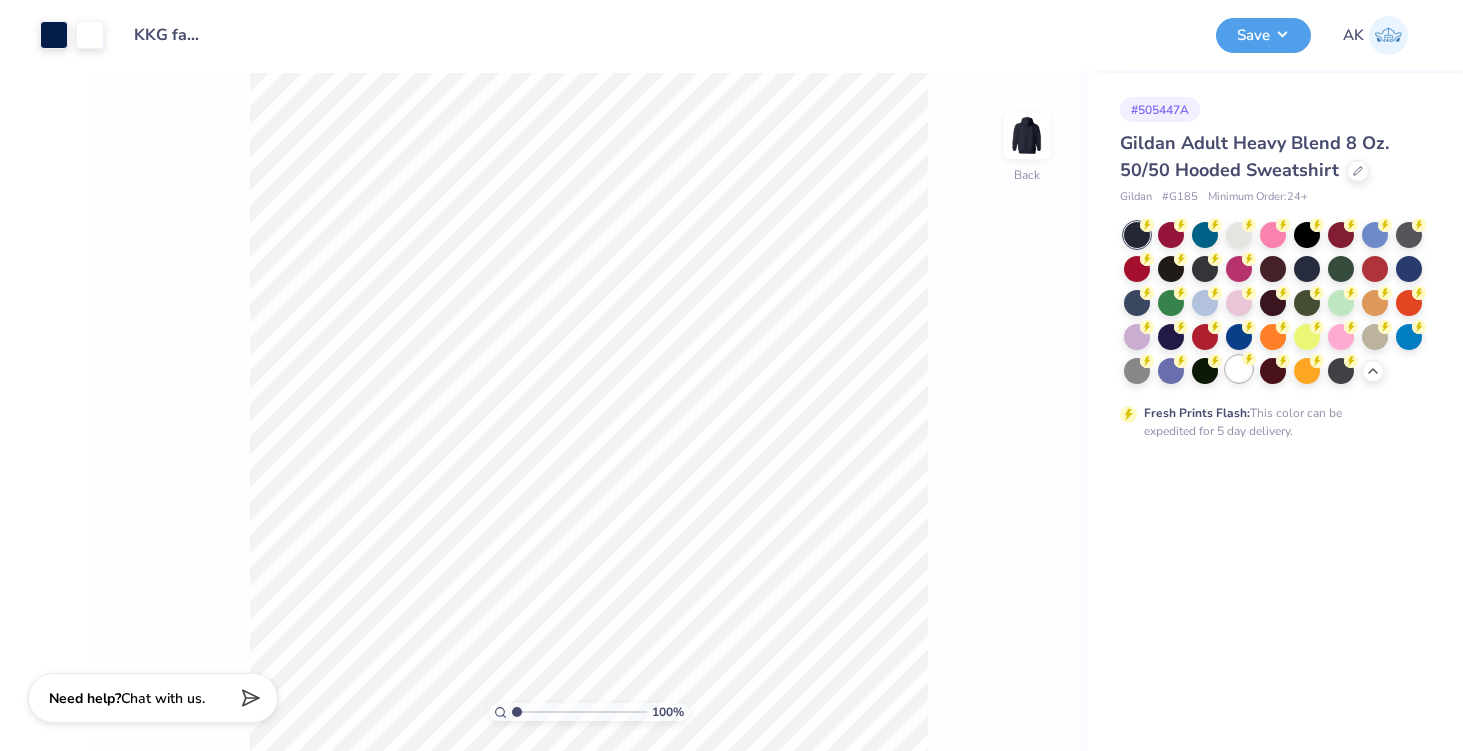 click at bounding box center [1239, 369] 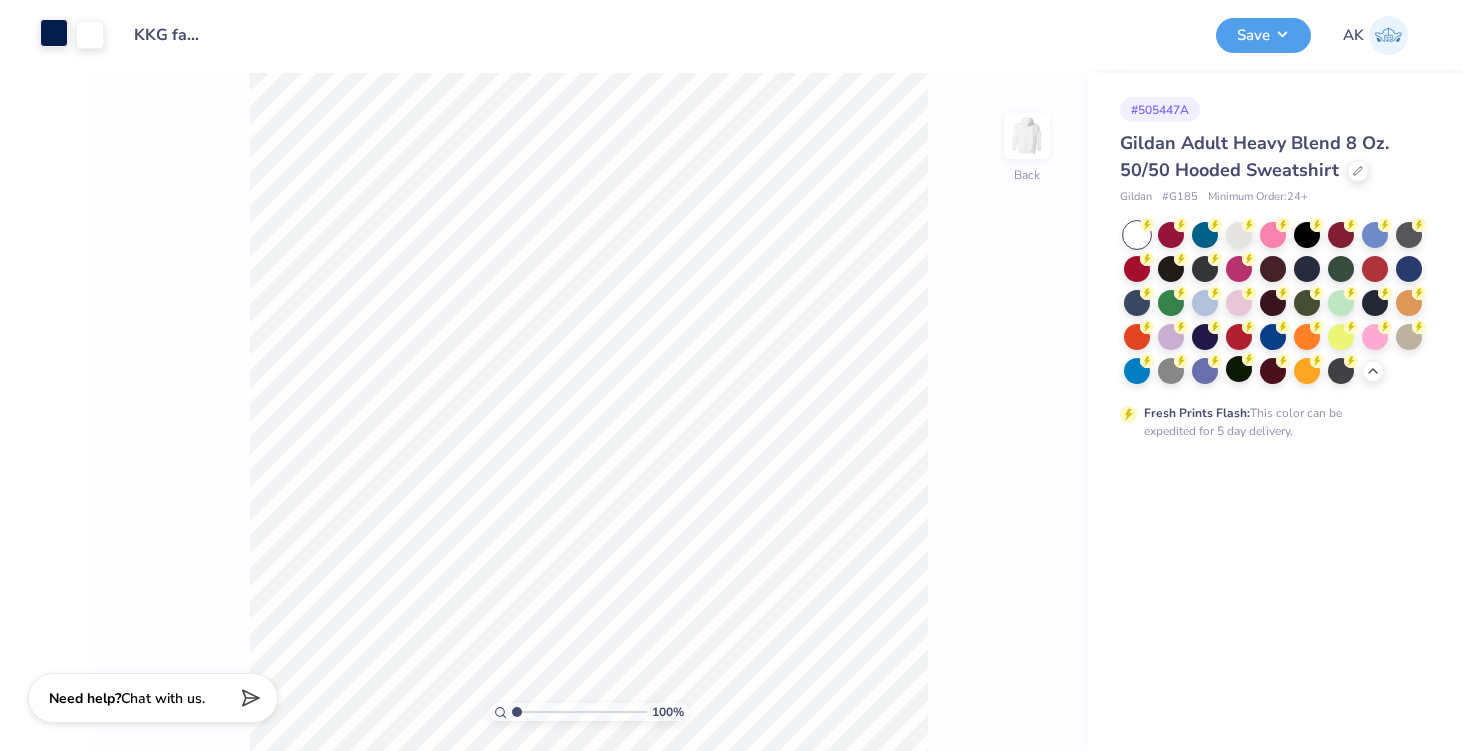 click at bounding box center (54, 33) 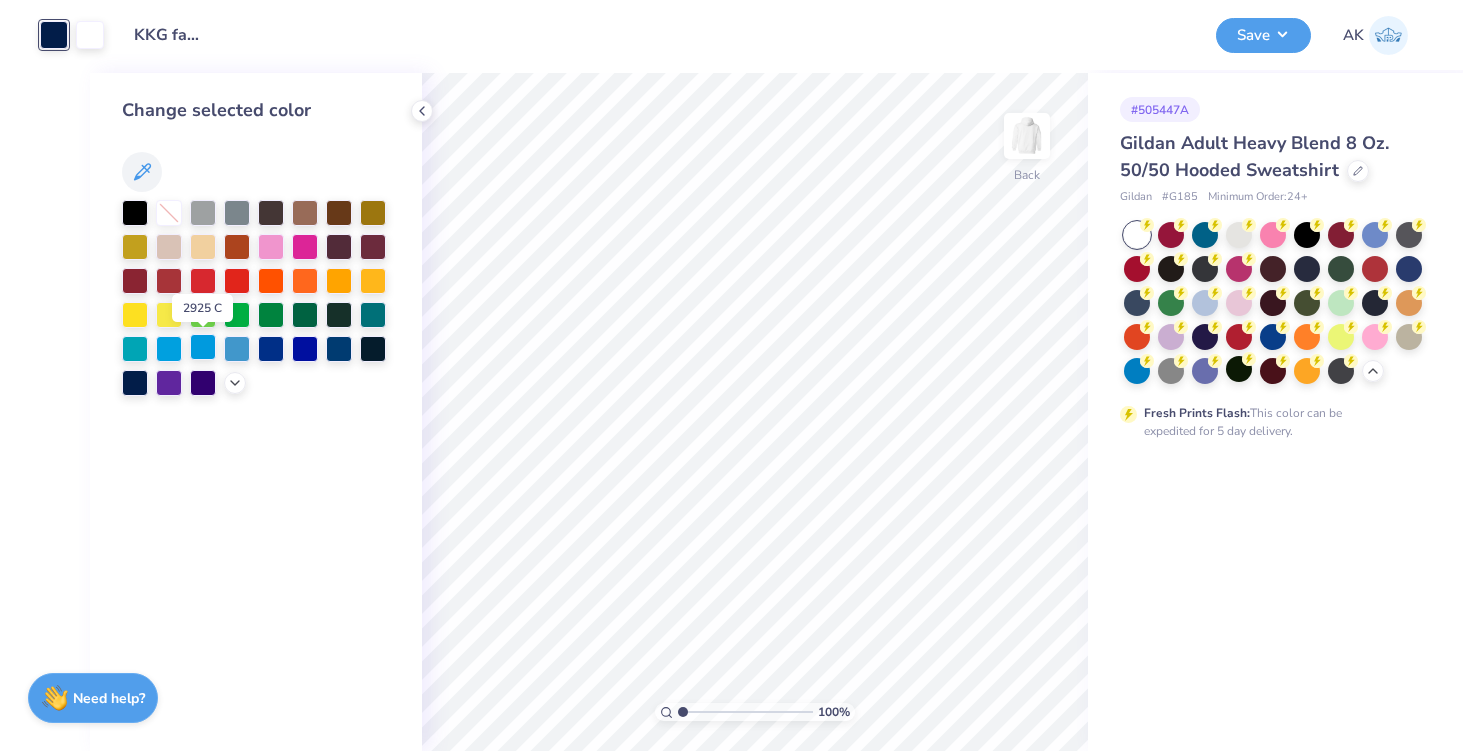 click at bounding box center [203, 347] 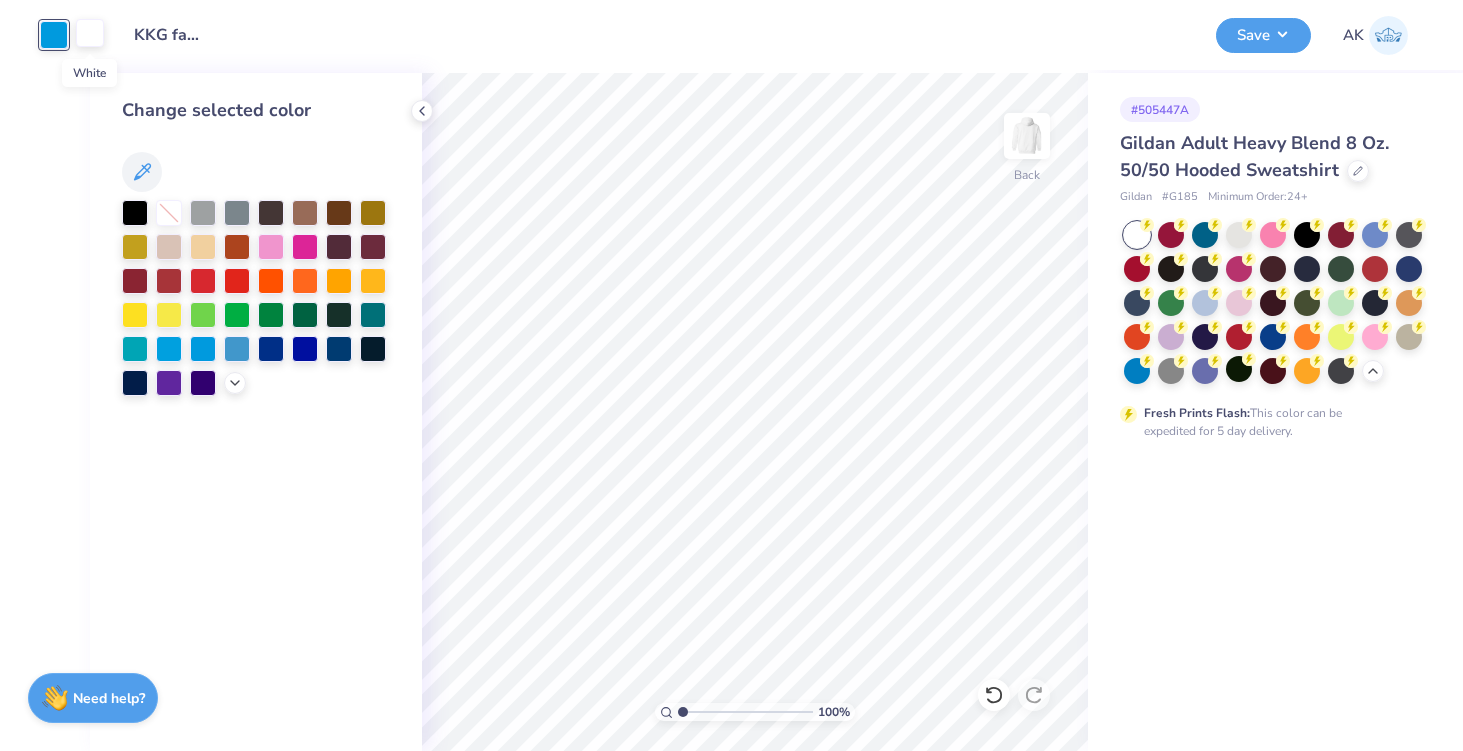 click at bounding box center [90, 33] 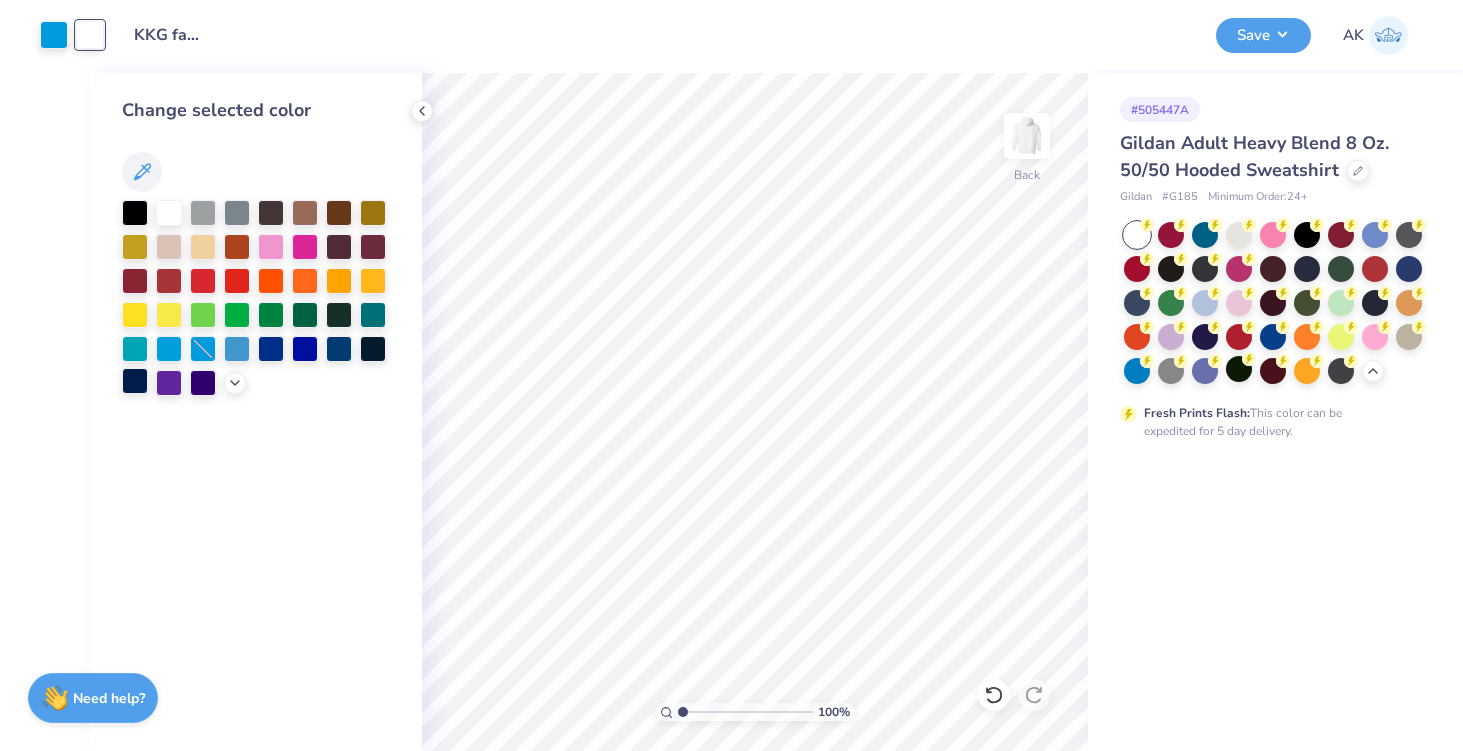 click at bounding box center [135, 381] 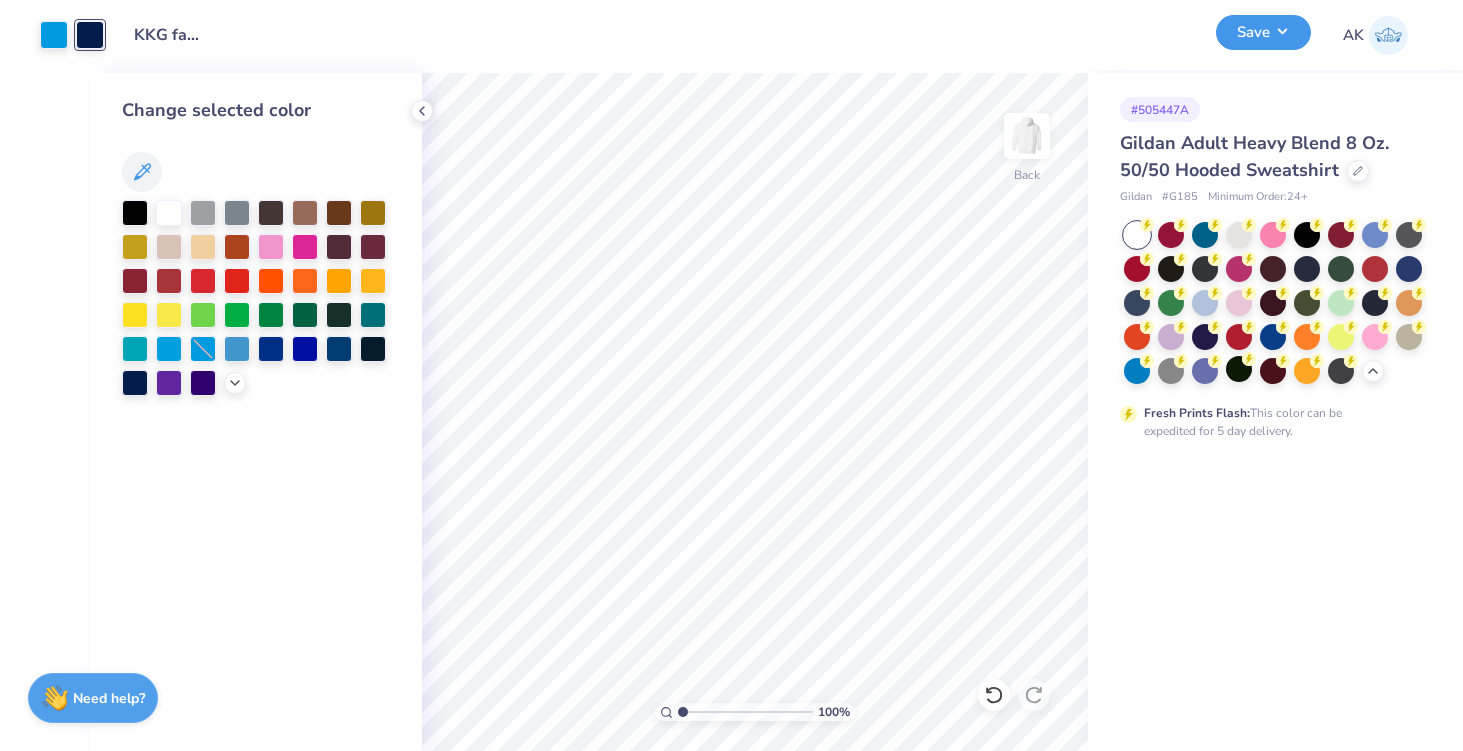 click on "Save" at bounding box center [1263, 32] 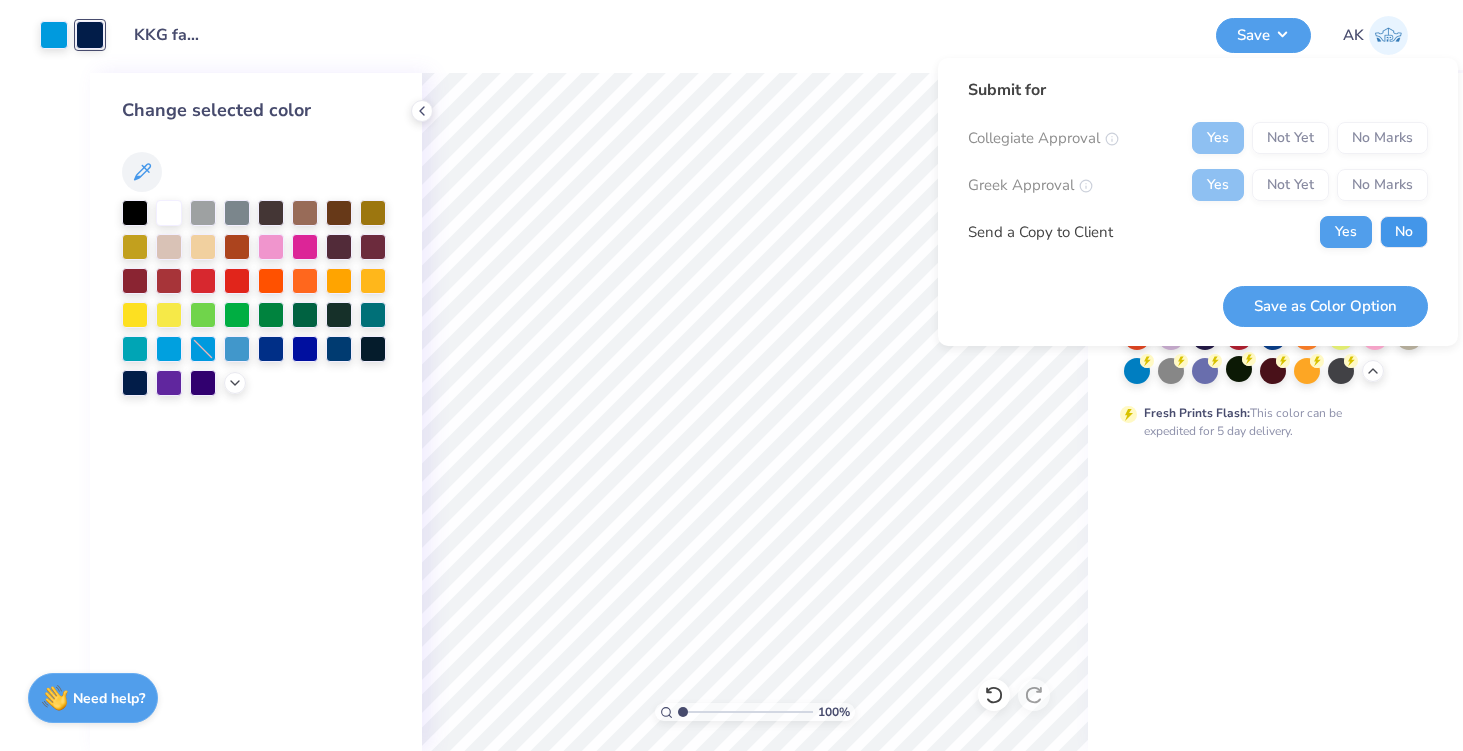 click on "No" at bounding box center (1404, 232) 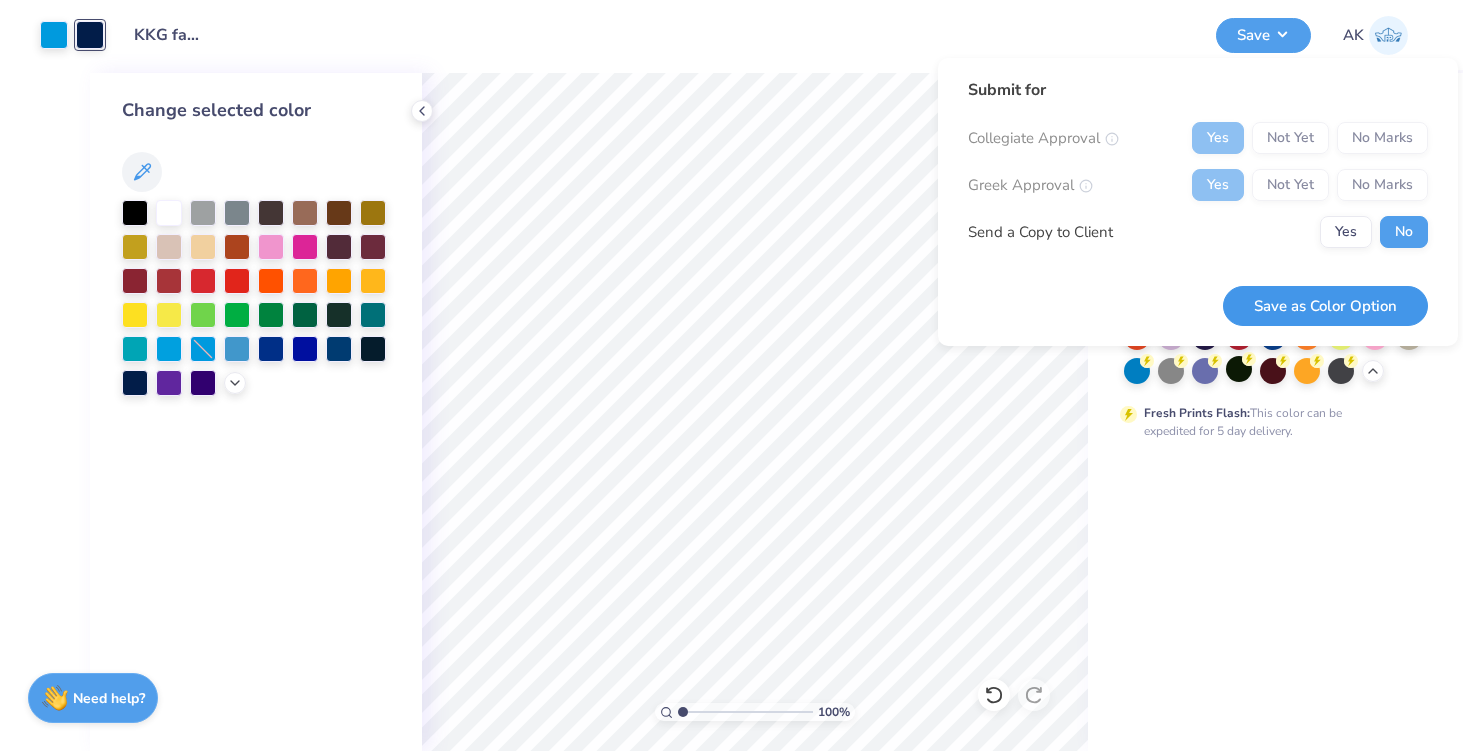 click on "Save as Color Option" at bounding box center (1325, 306) 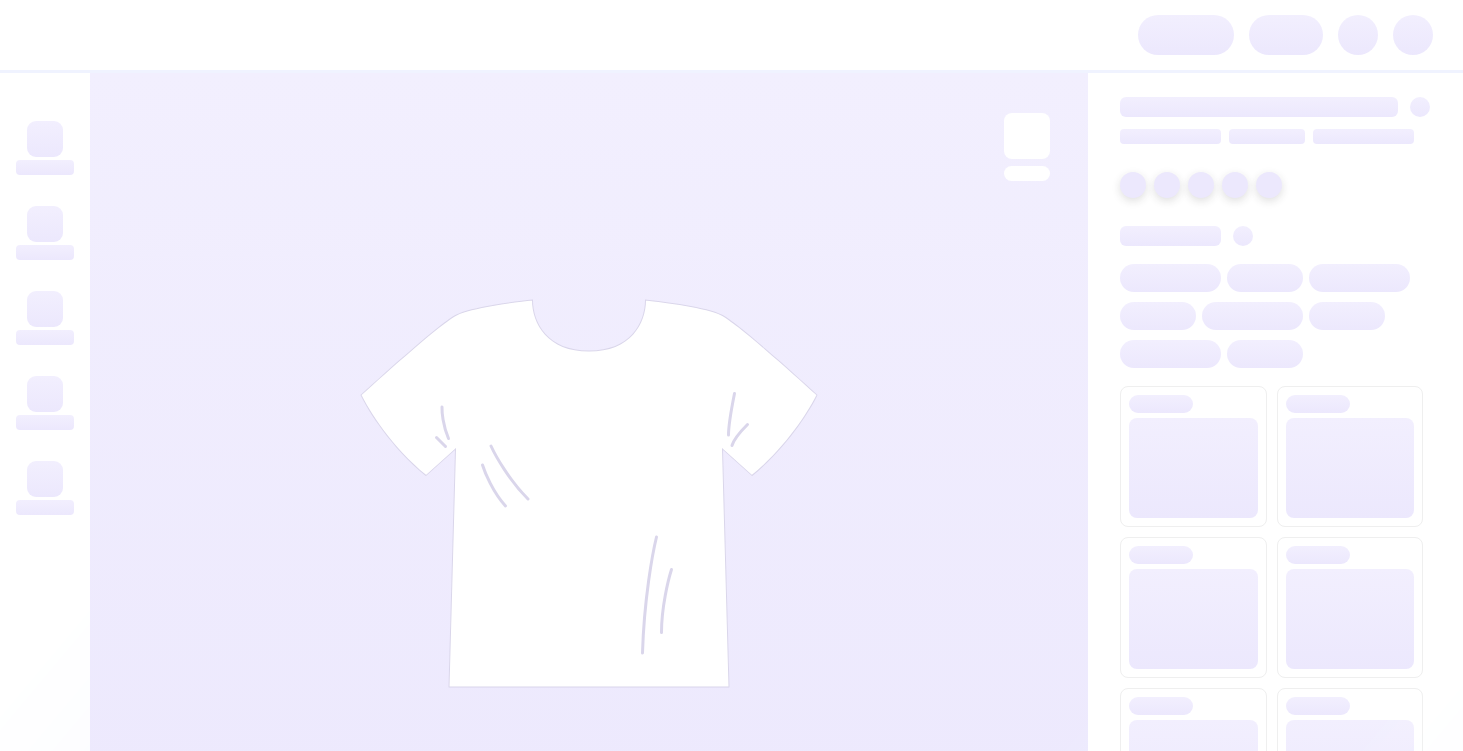 scroll, scrollTop: 0, scrollLeft: 0, axis: both 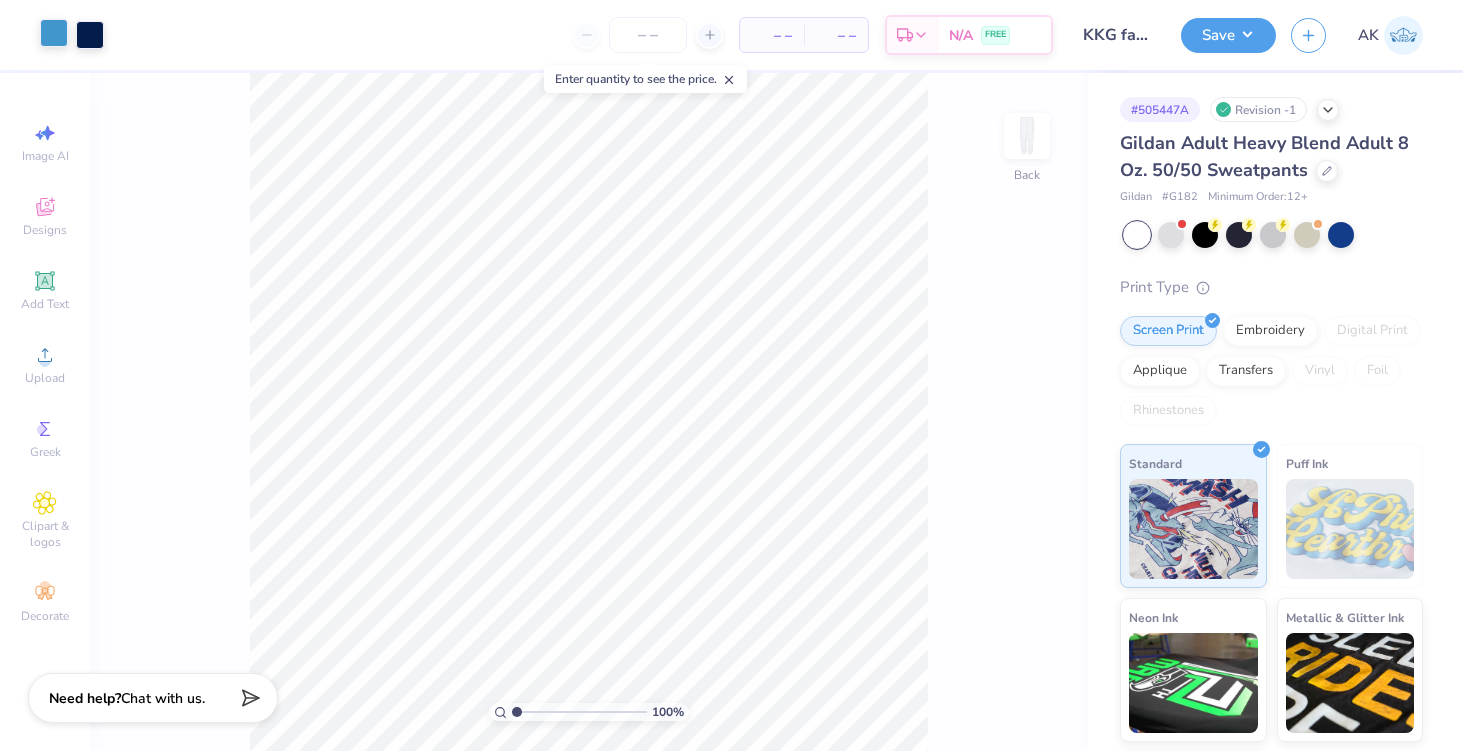 click at bounding box center [54, 33] 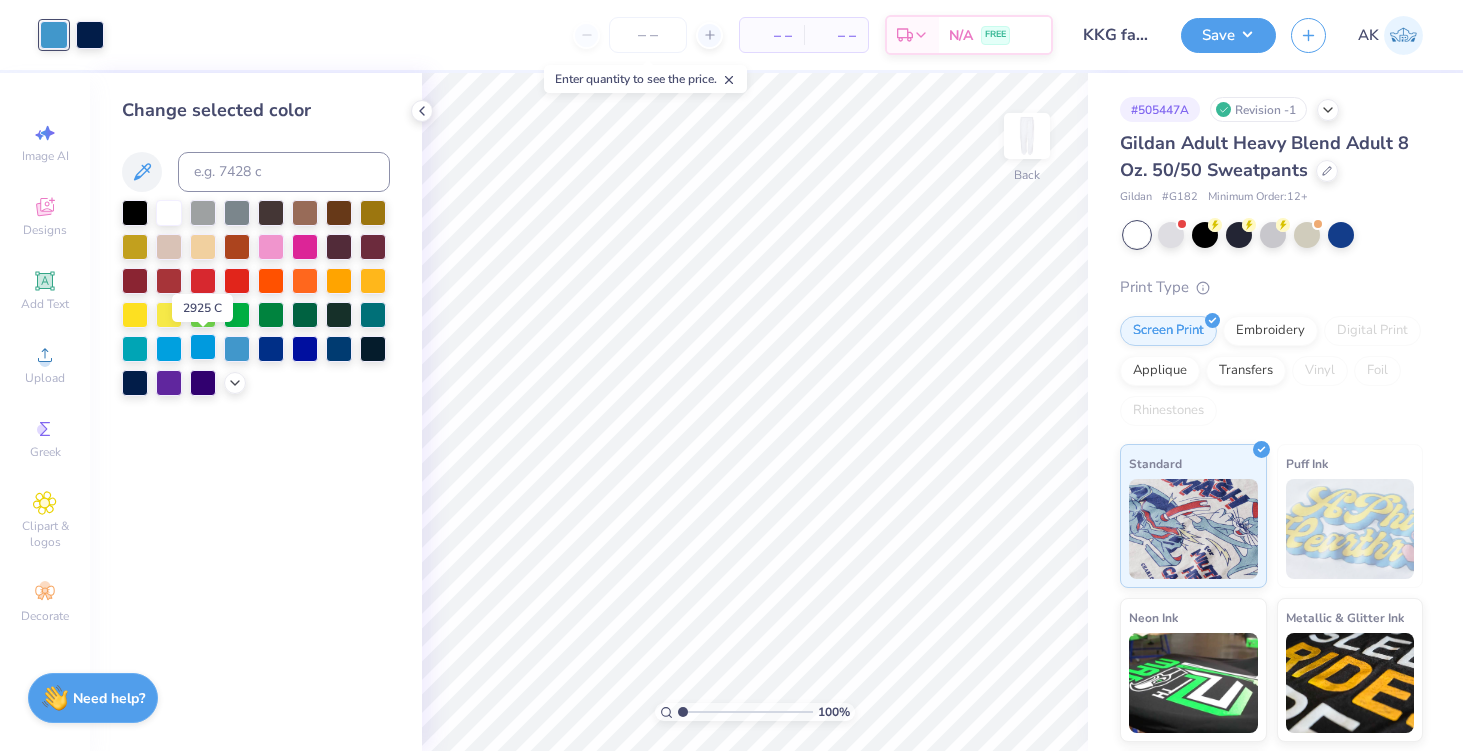 click at bounding box center [203, 347] 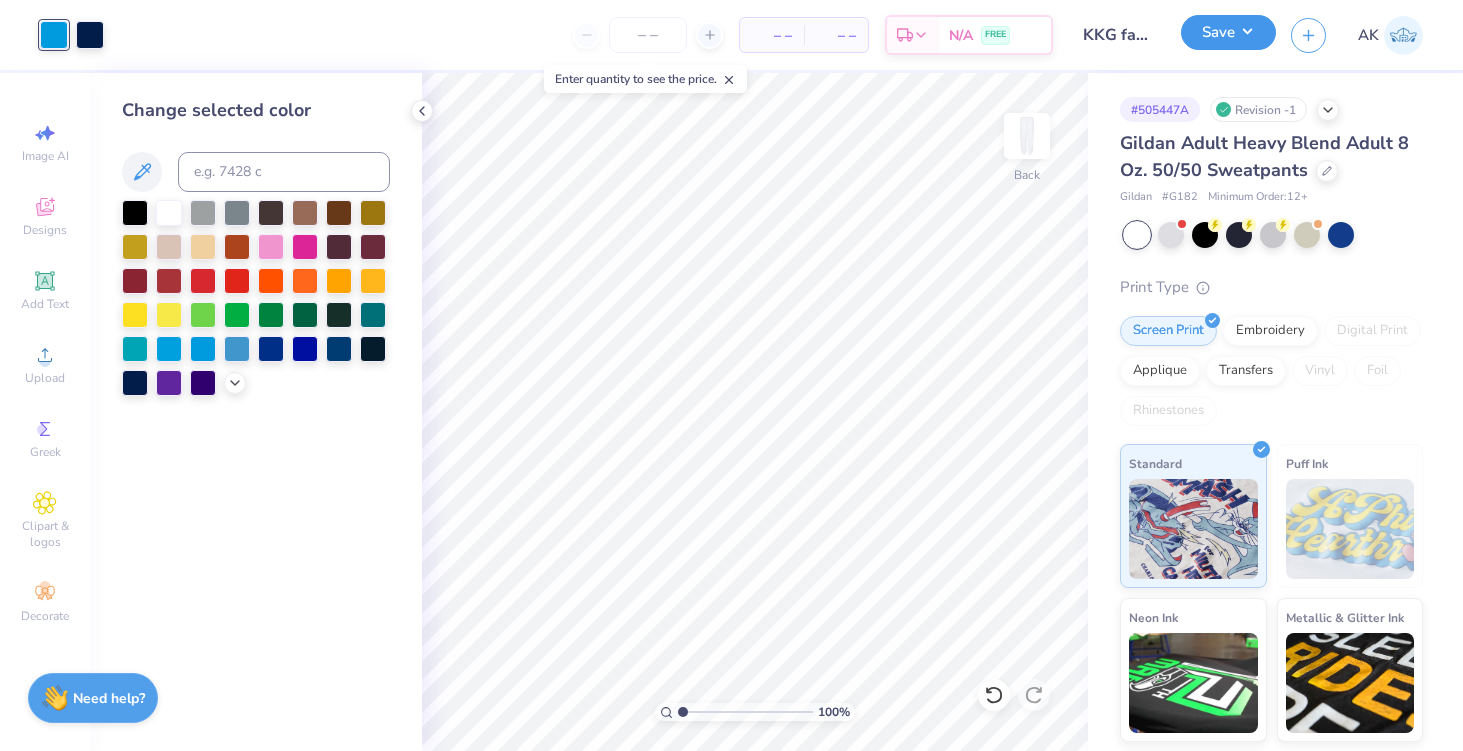 click on "Save" at bounding box center [1228, 32] 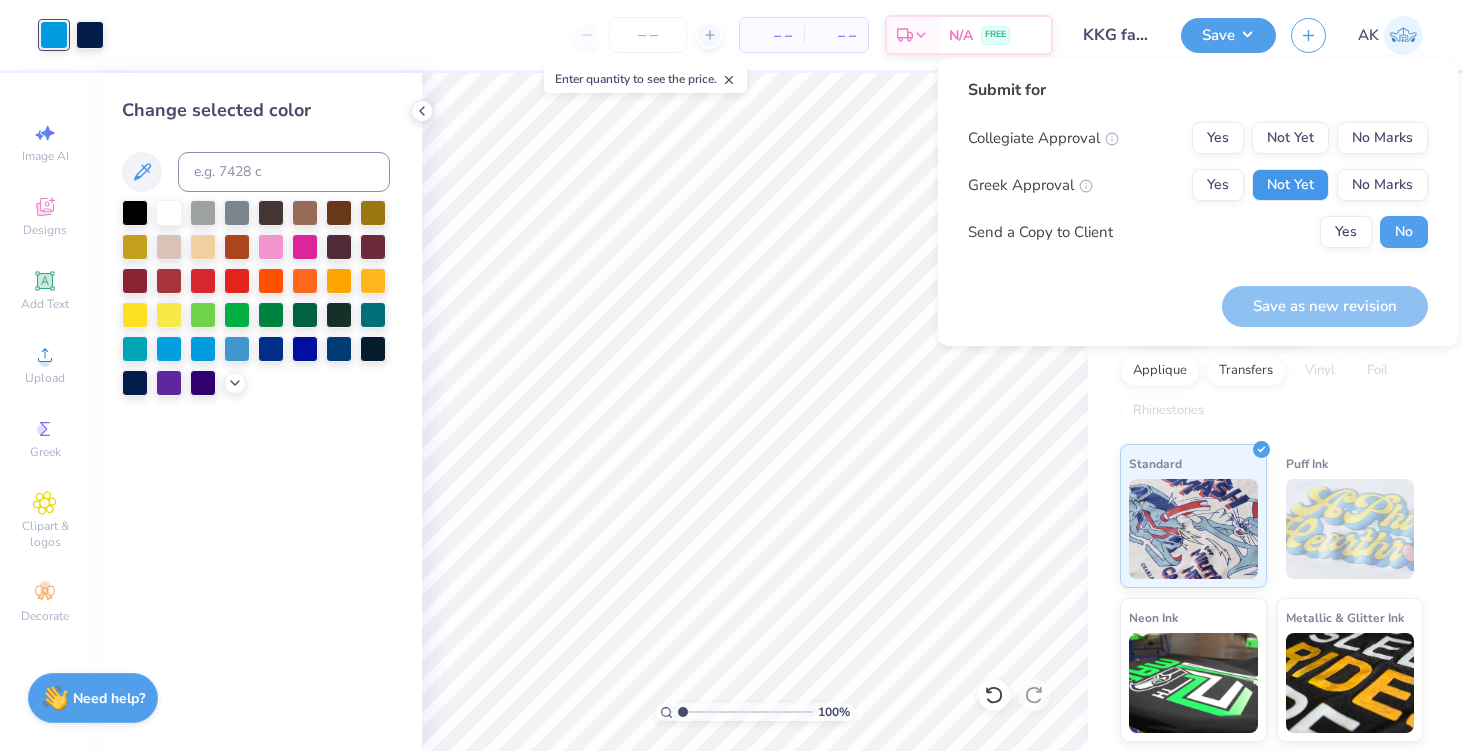 click on "Not Yet" at bounding box center (1290, 185) 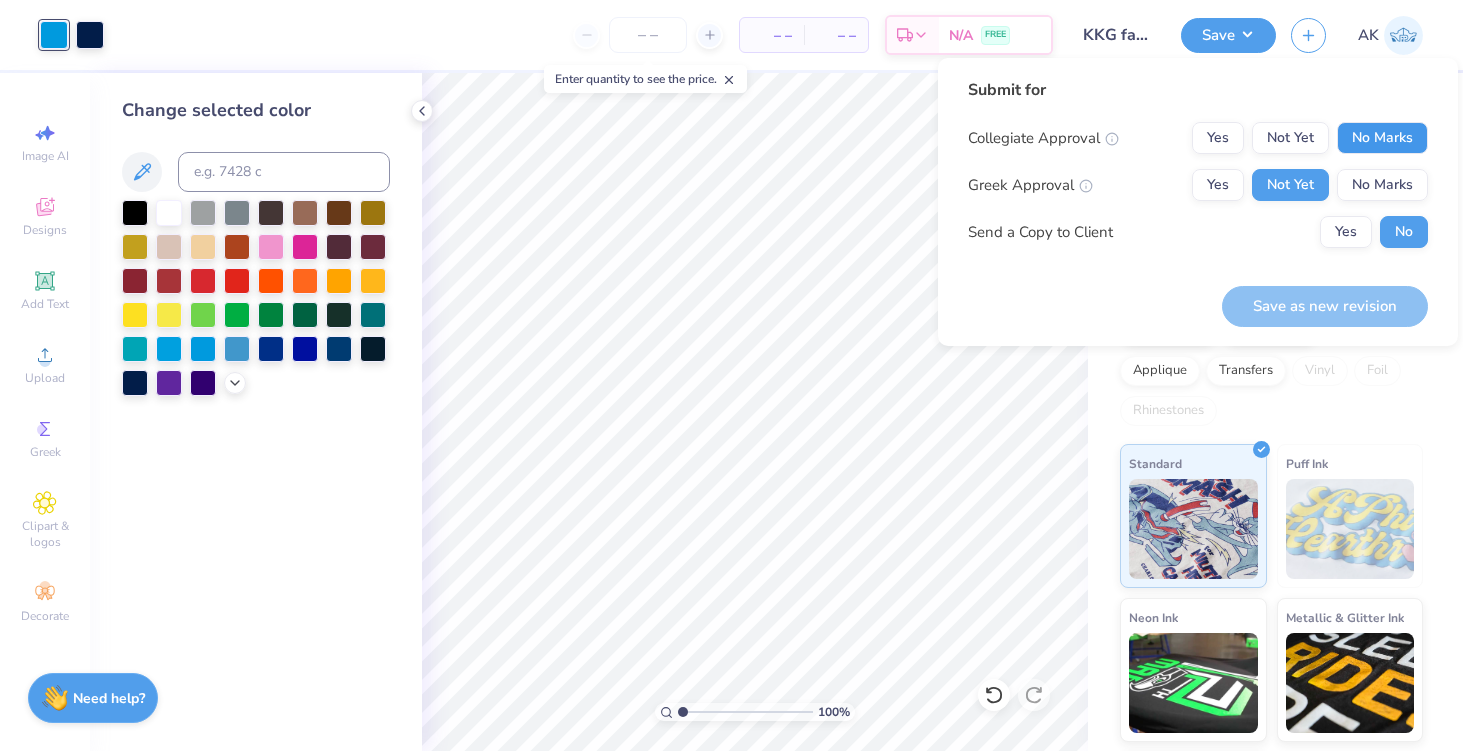 click on "No Marks" at bounding box center (1382, 138) 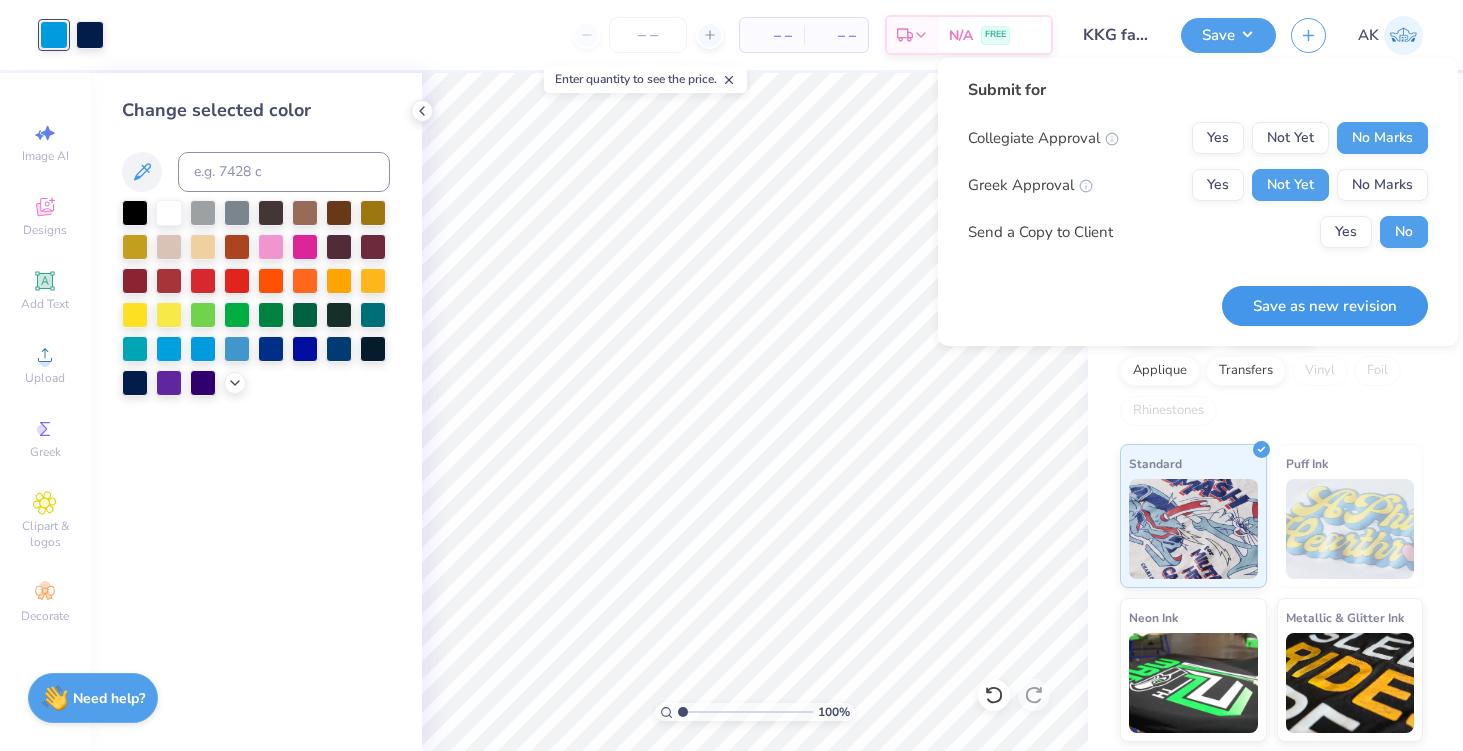 click on "Save as new revision" at bounding box center (1325, 306) 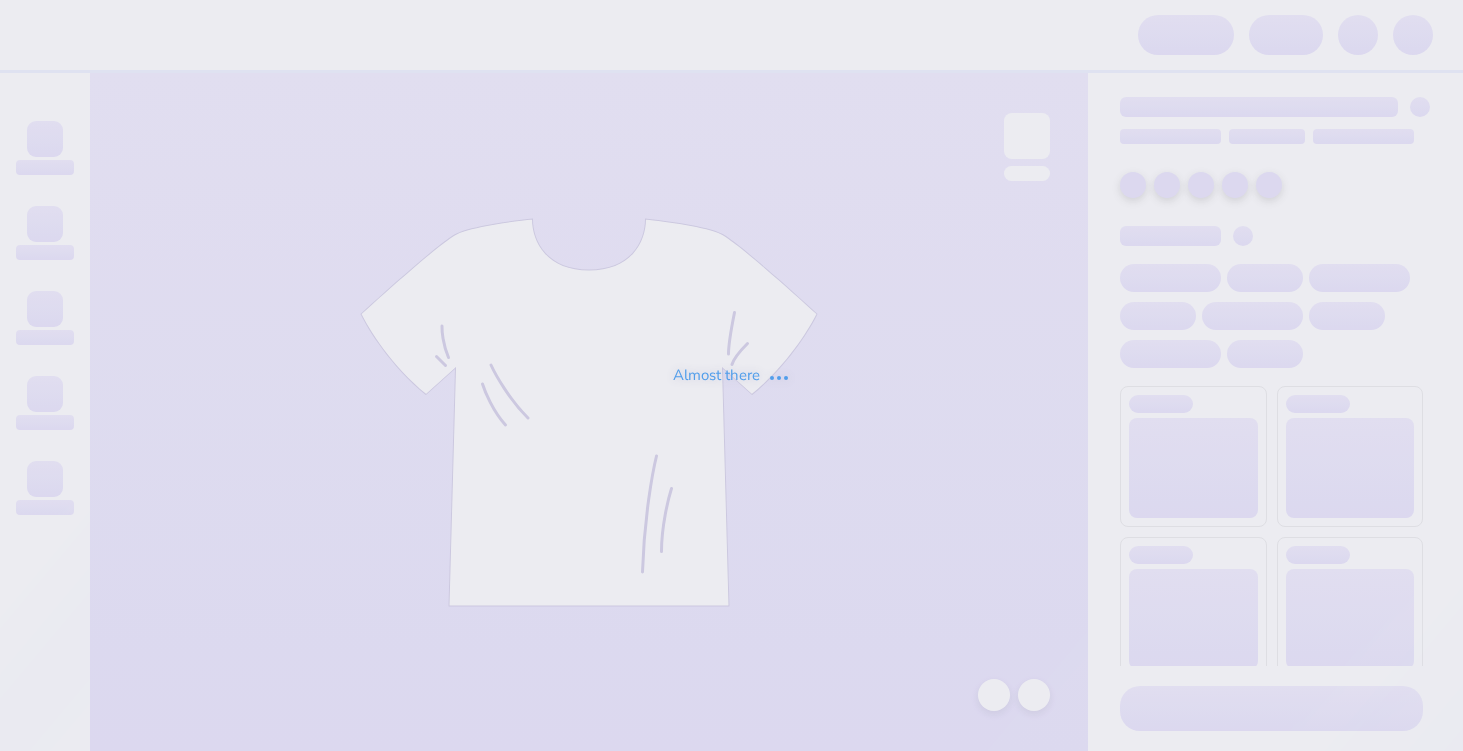 scroll, scrollTop: 0, scrollLeft: 0, axis: both 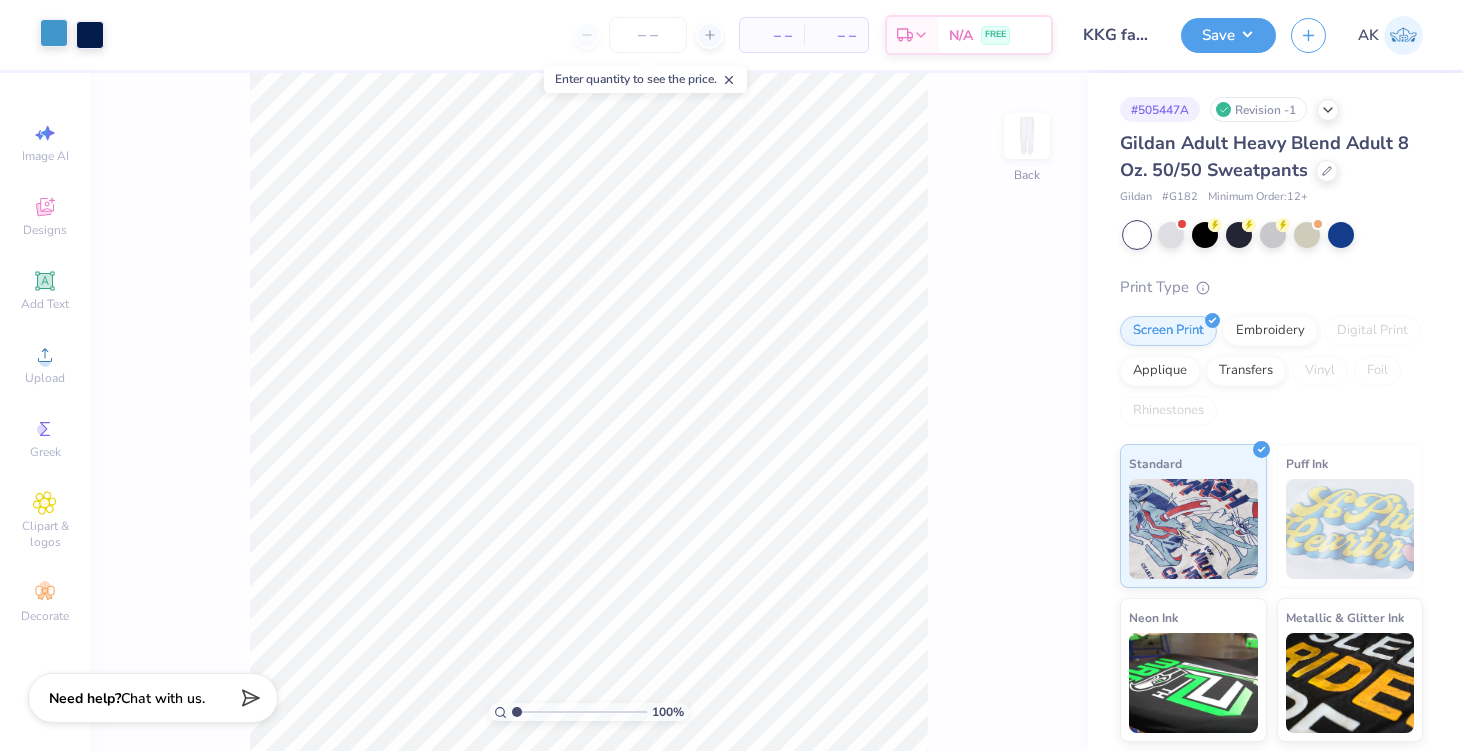click at bounding box center [54, 33] 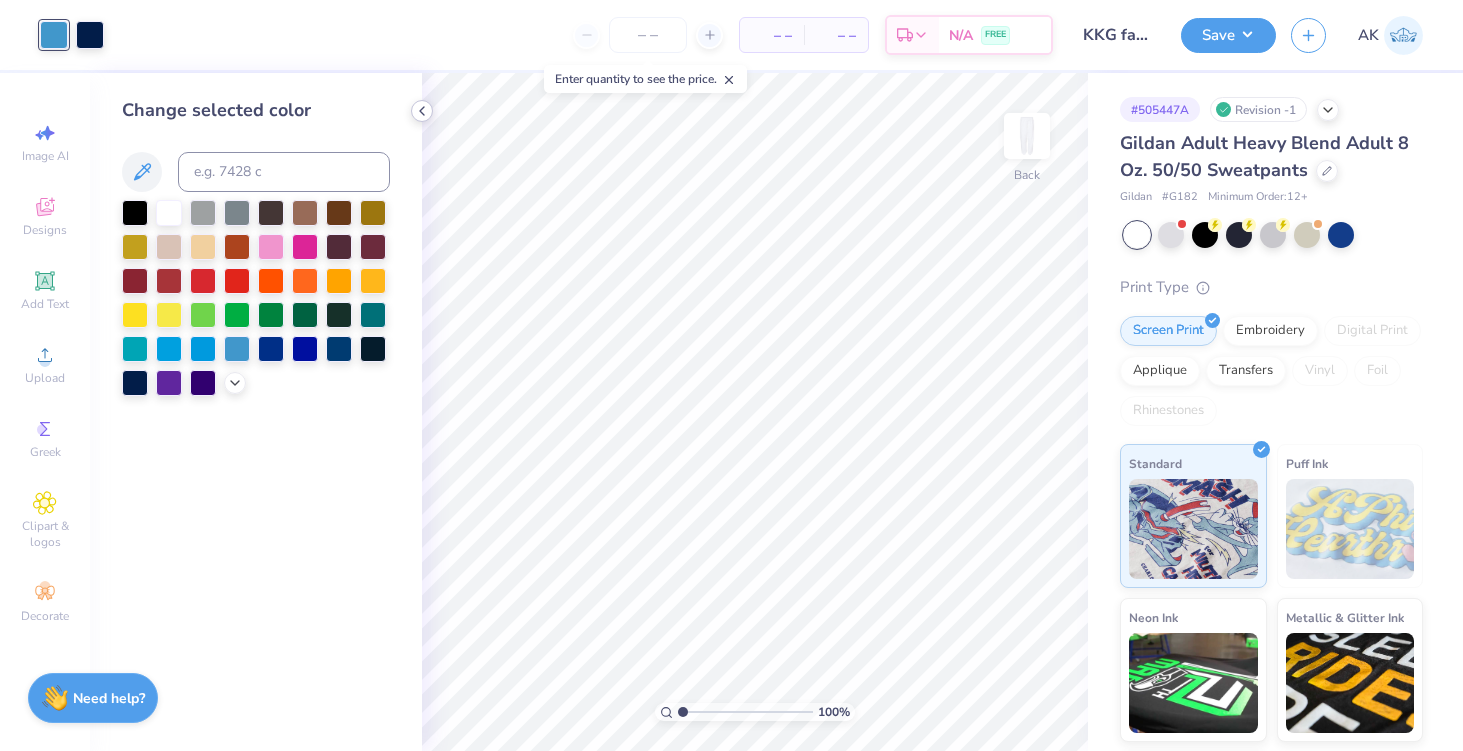 click 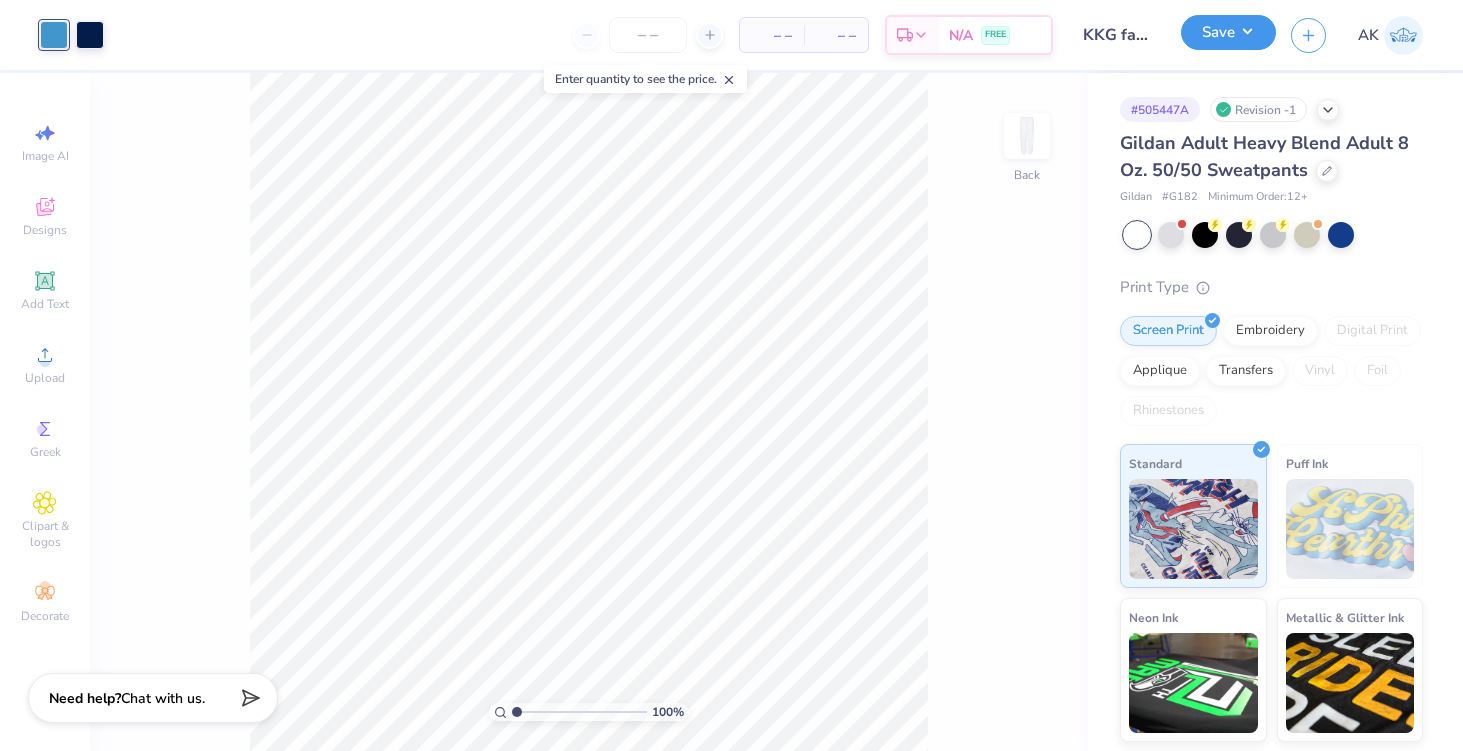 click on "Save" at bounding box center (1228, 32) 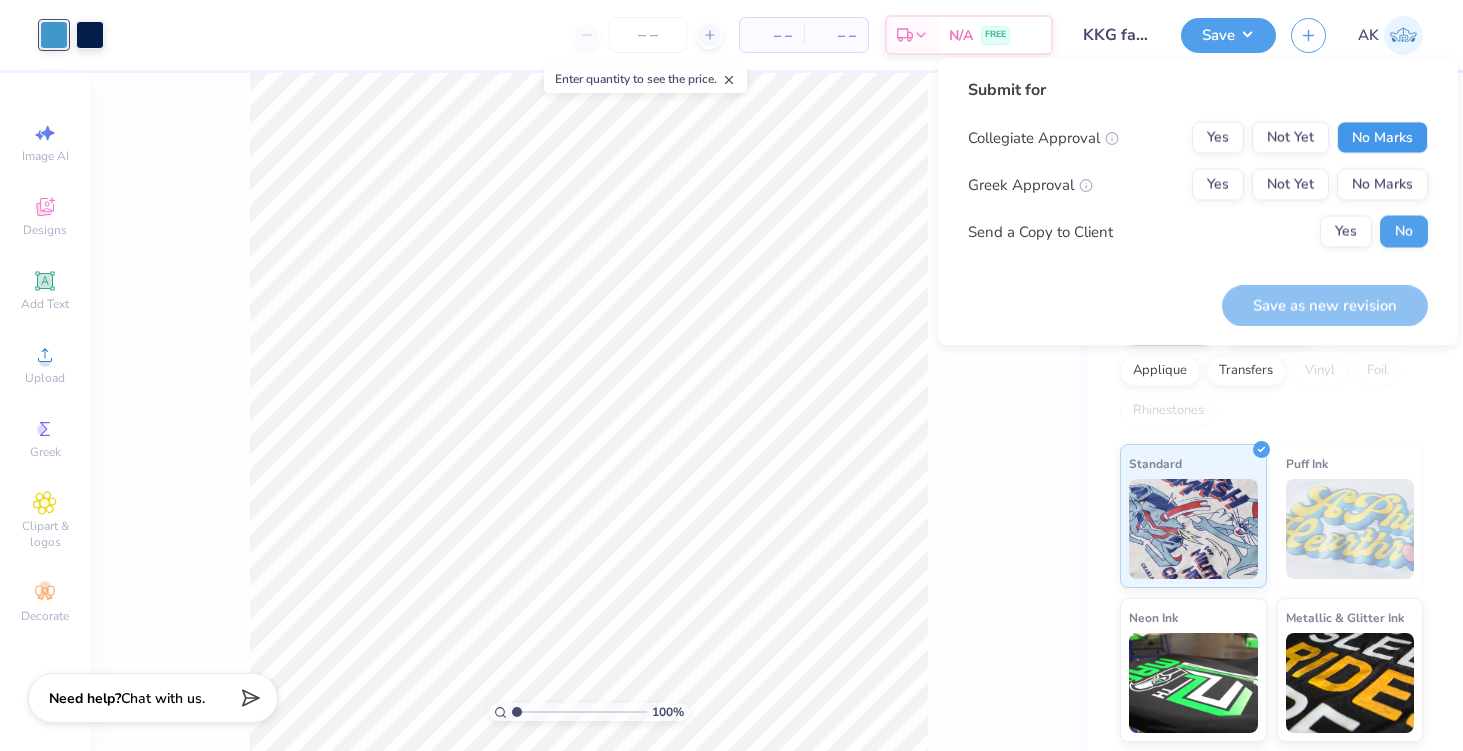 click on "No Marks" at bounding box center [1382, 138] 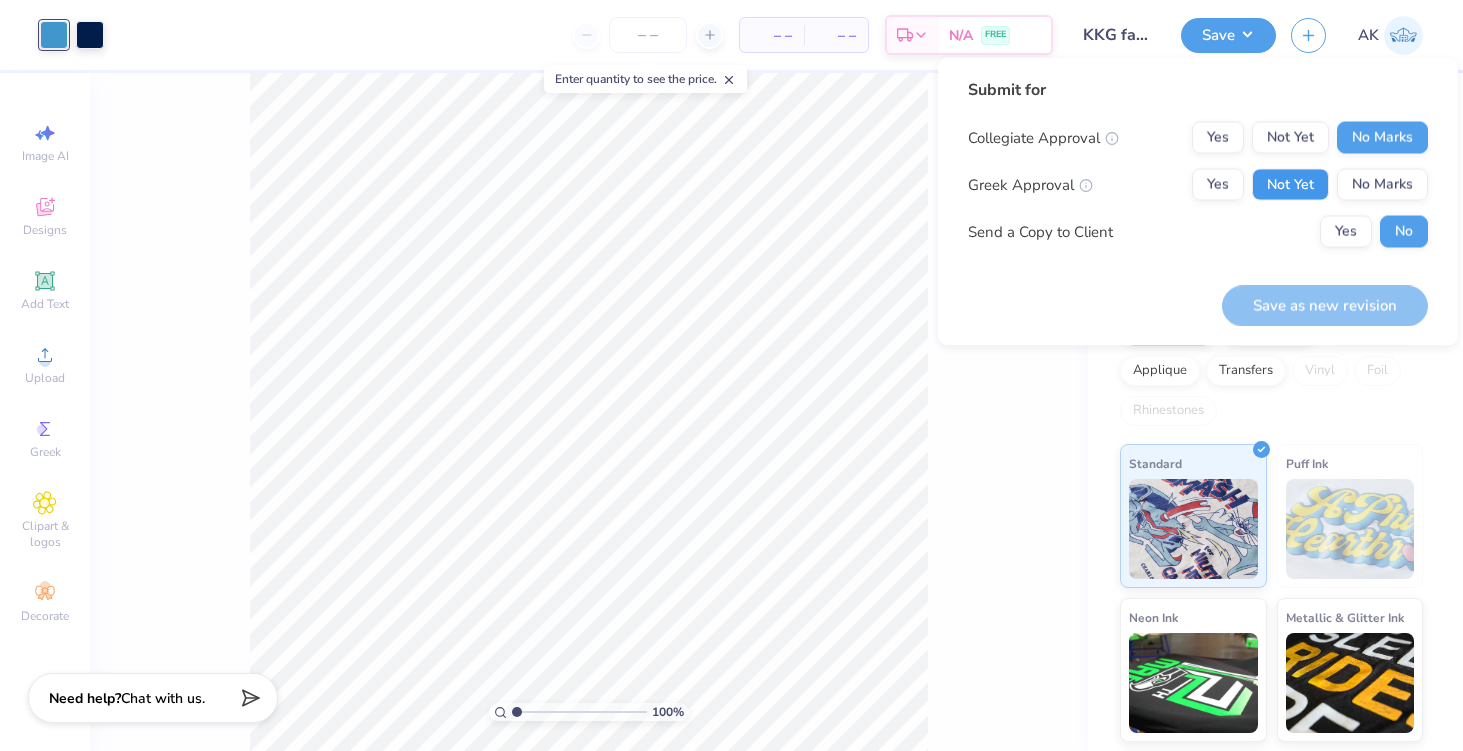 click on "Not Yet" at bounding box center [1290, 185] 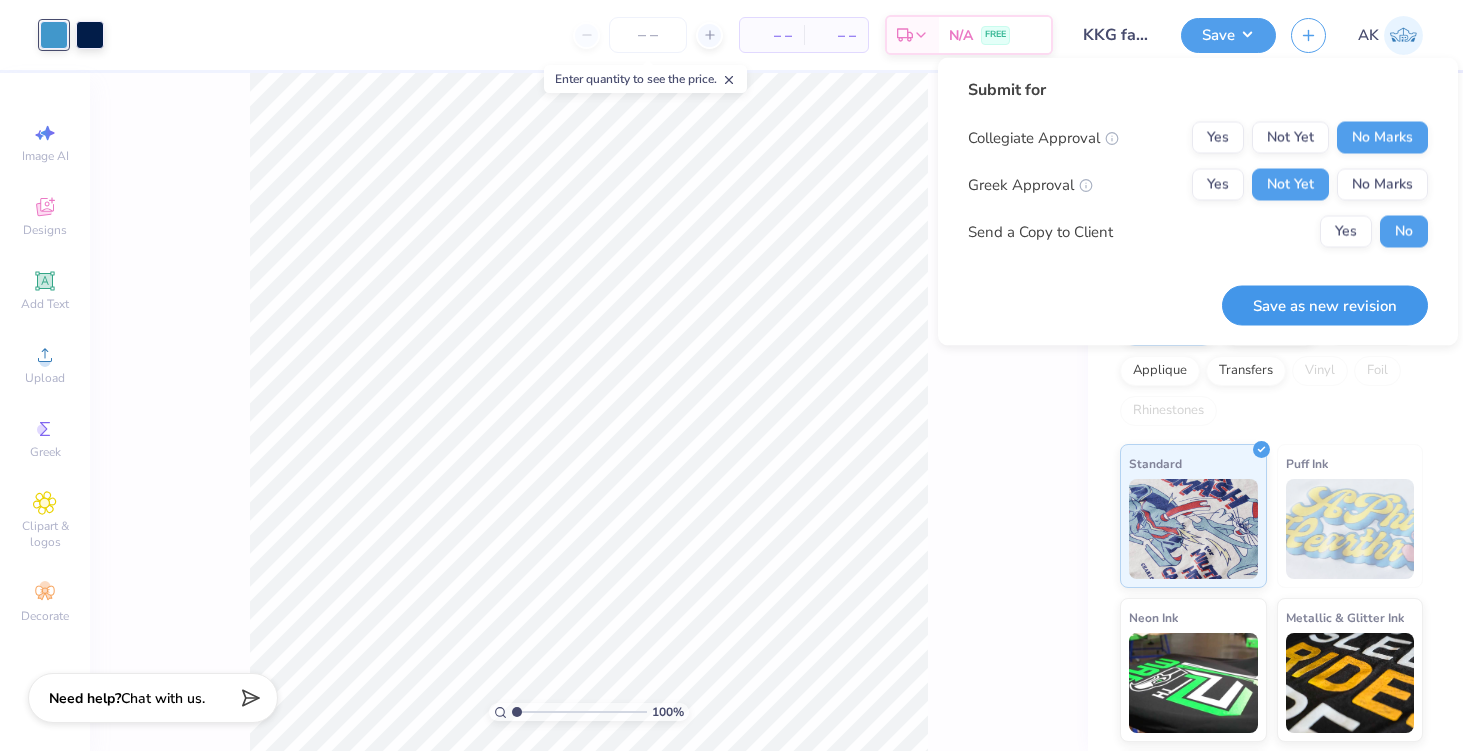click on "Save as new revision" at bounding box center [1325, 305] 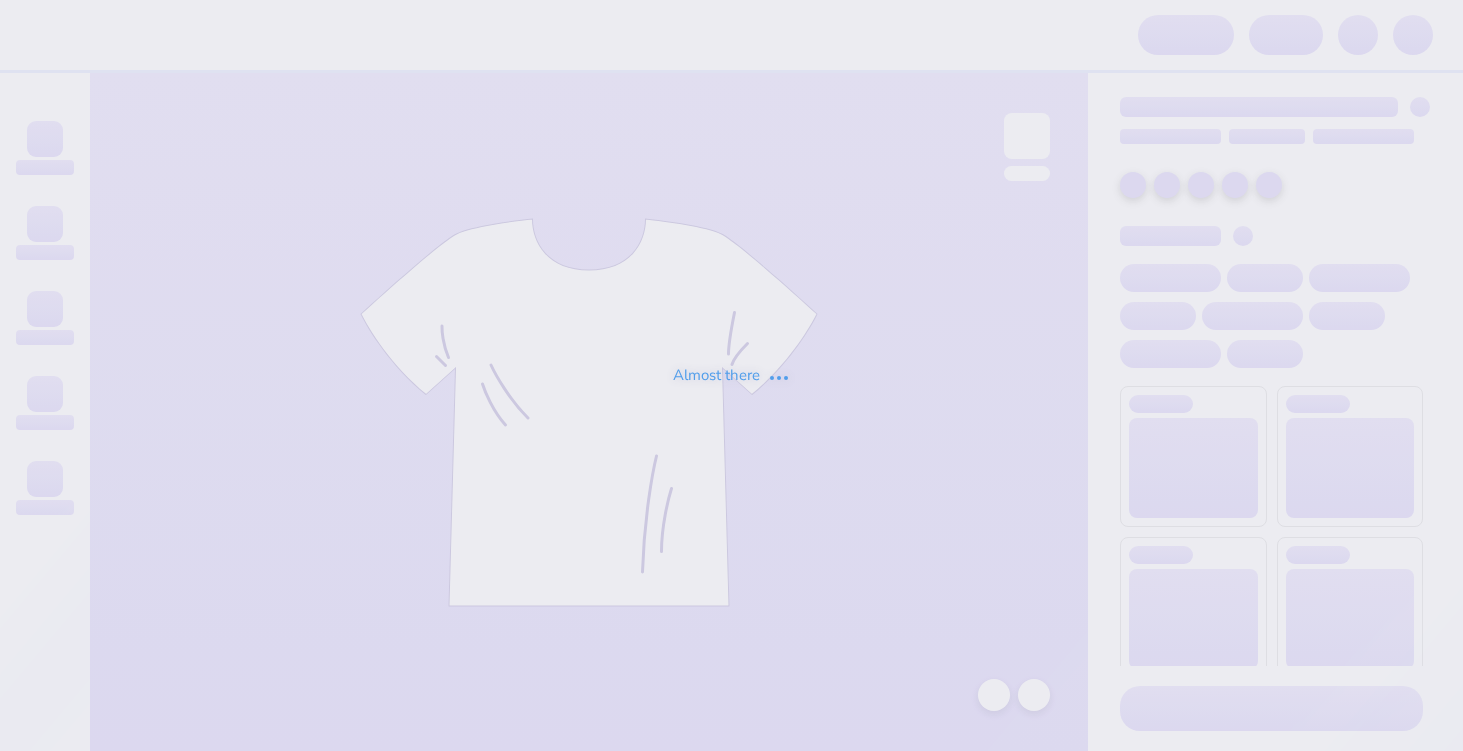scroll, scrollTop: 0, scrollLeft: 0, axis: both 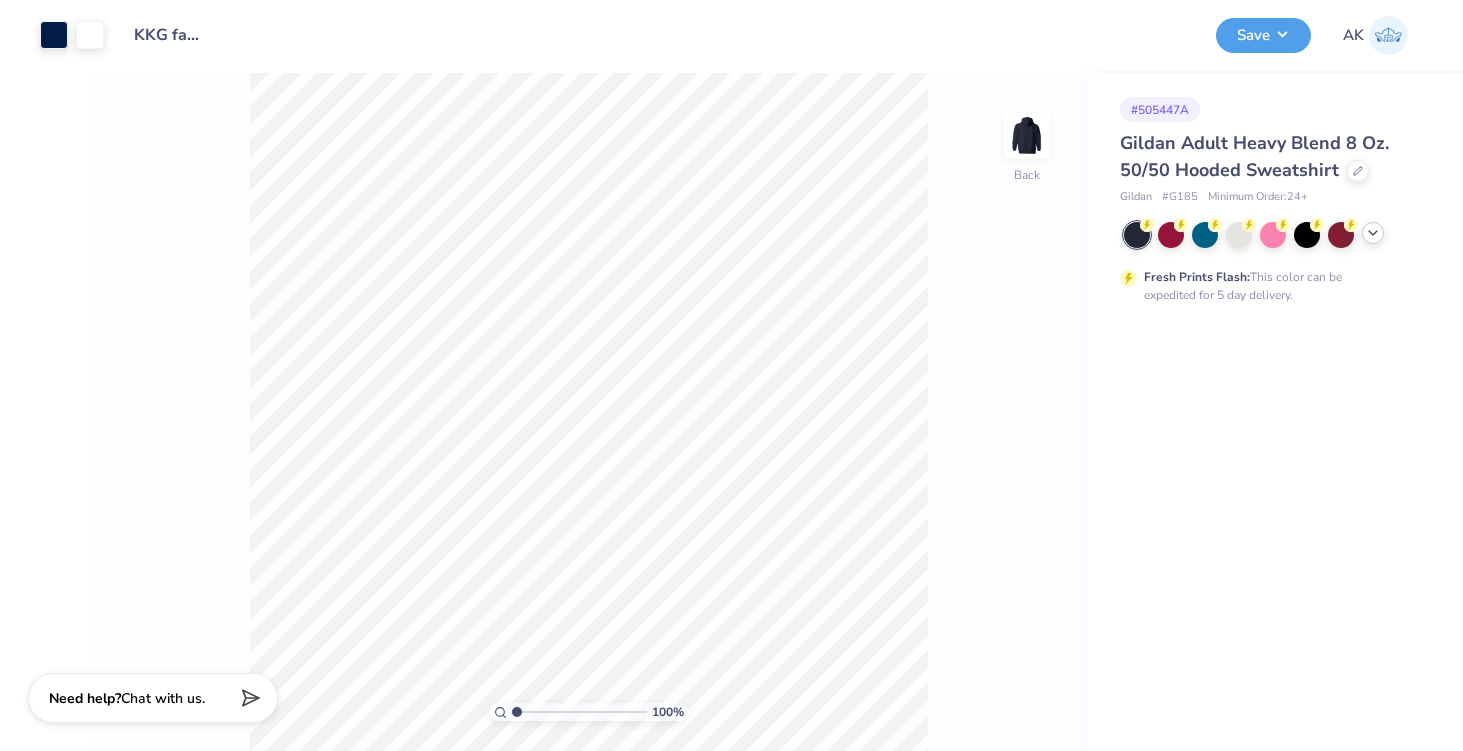 click 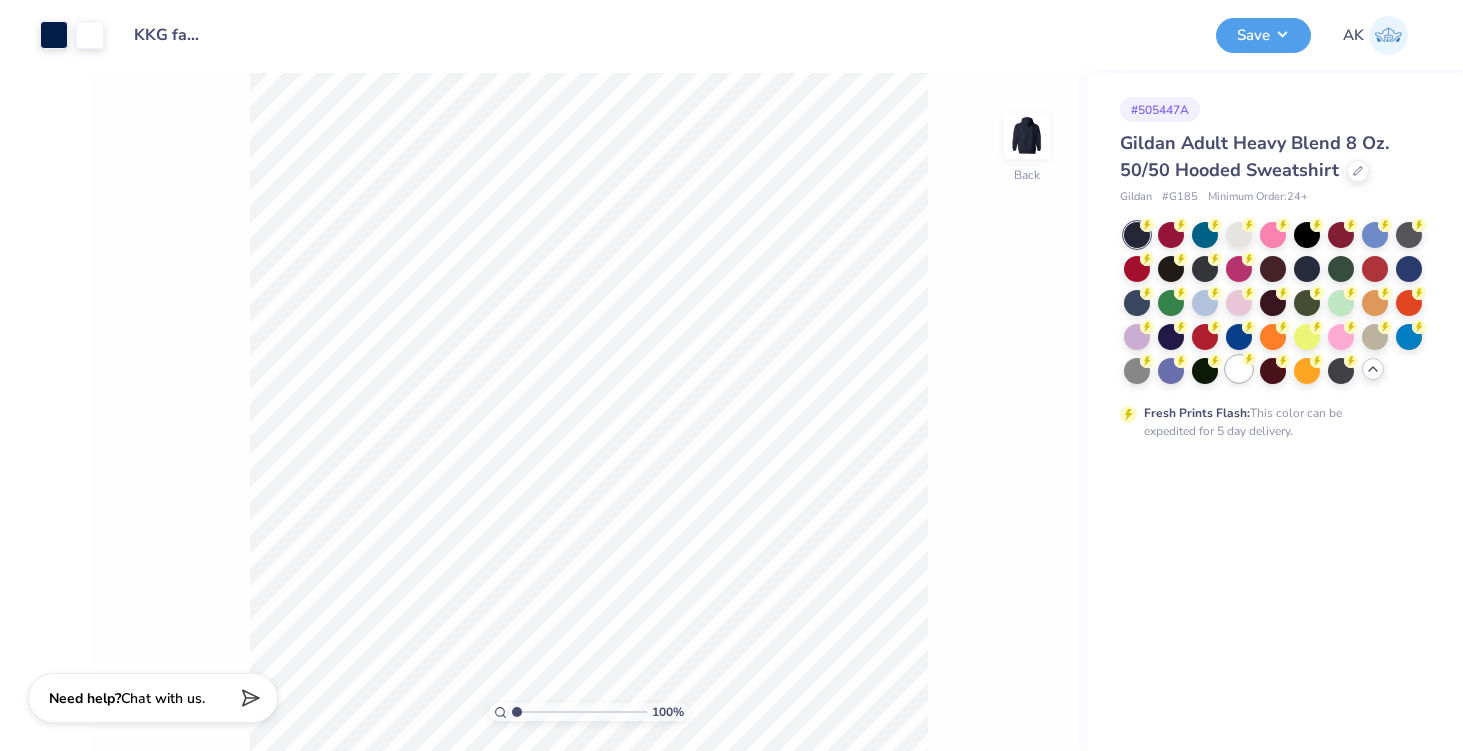 click at bounding box center (1239, 369) 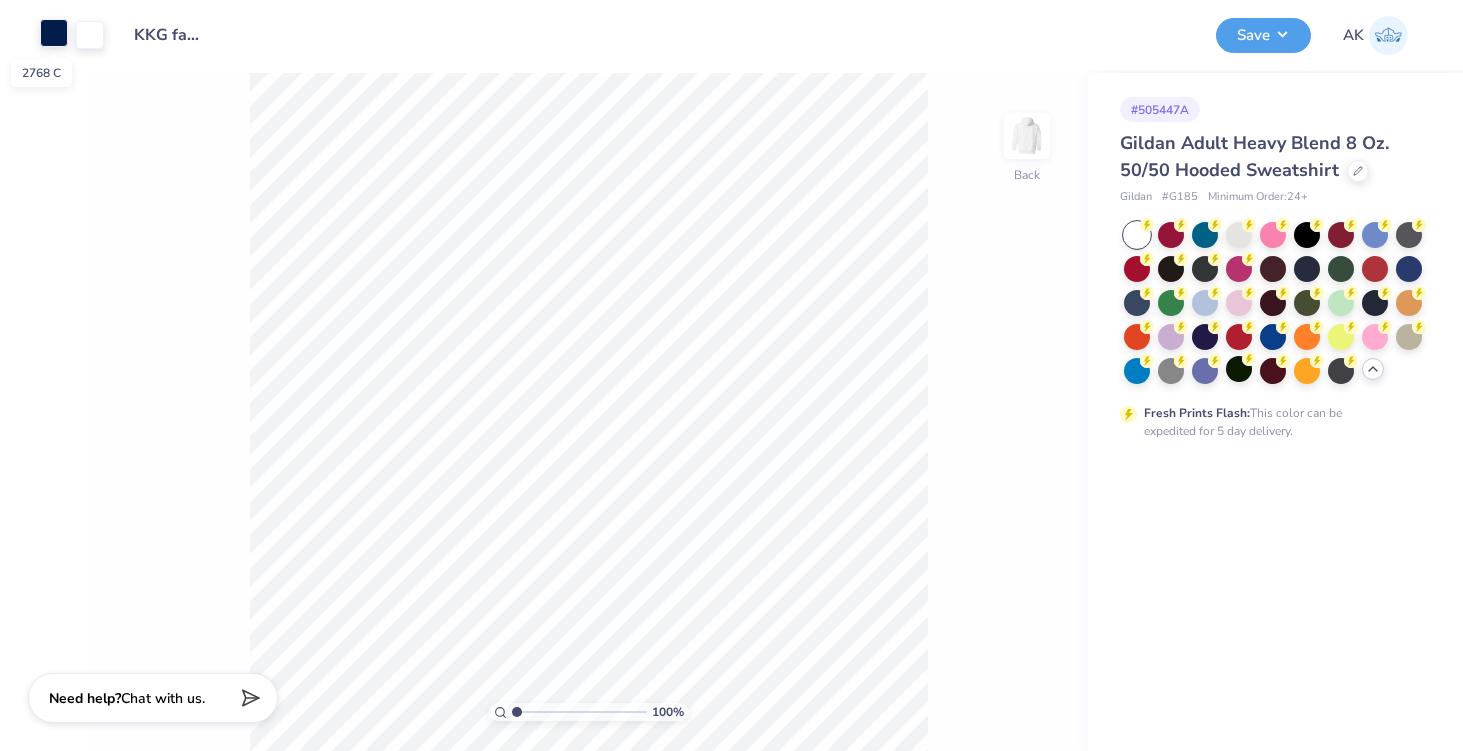 click at bounding box center (54, 33) 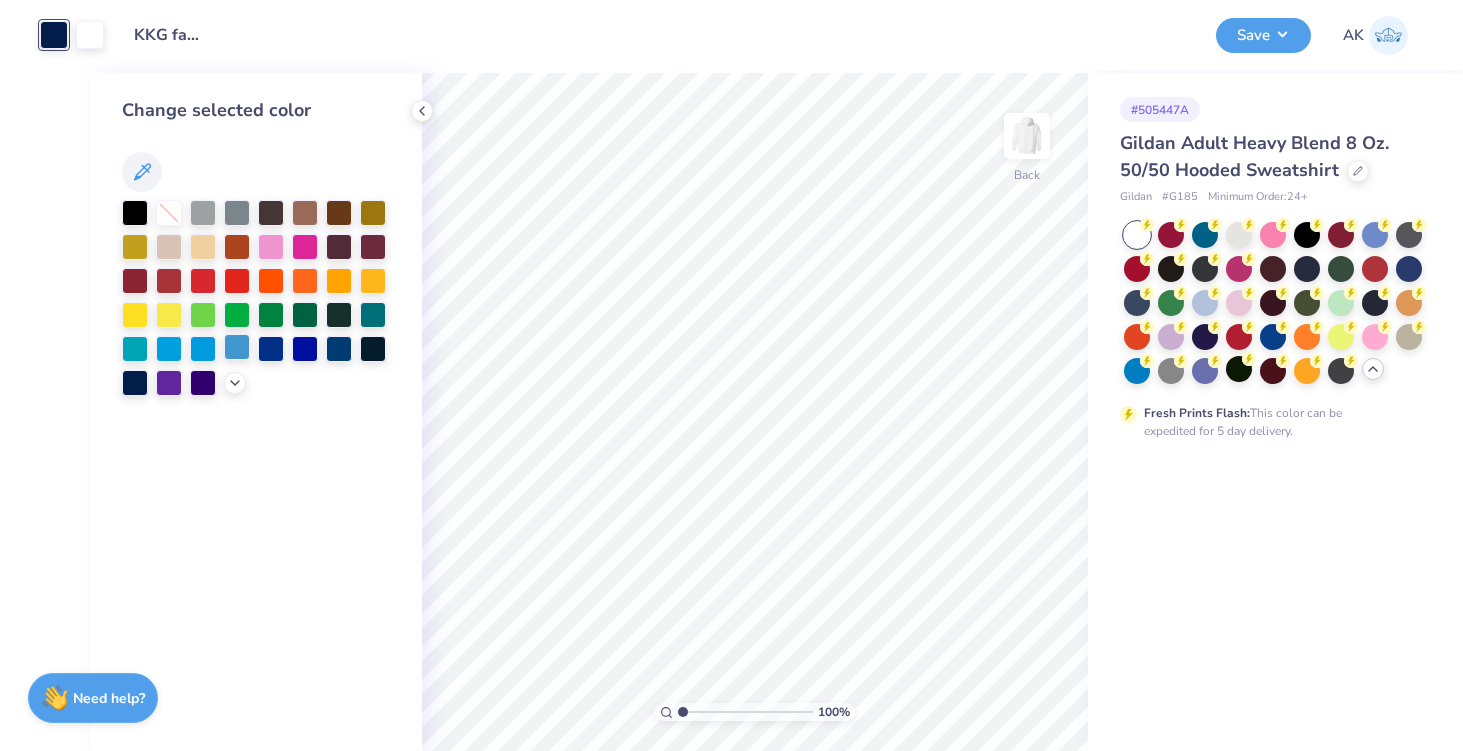 click at bounding box center (237, 347) 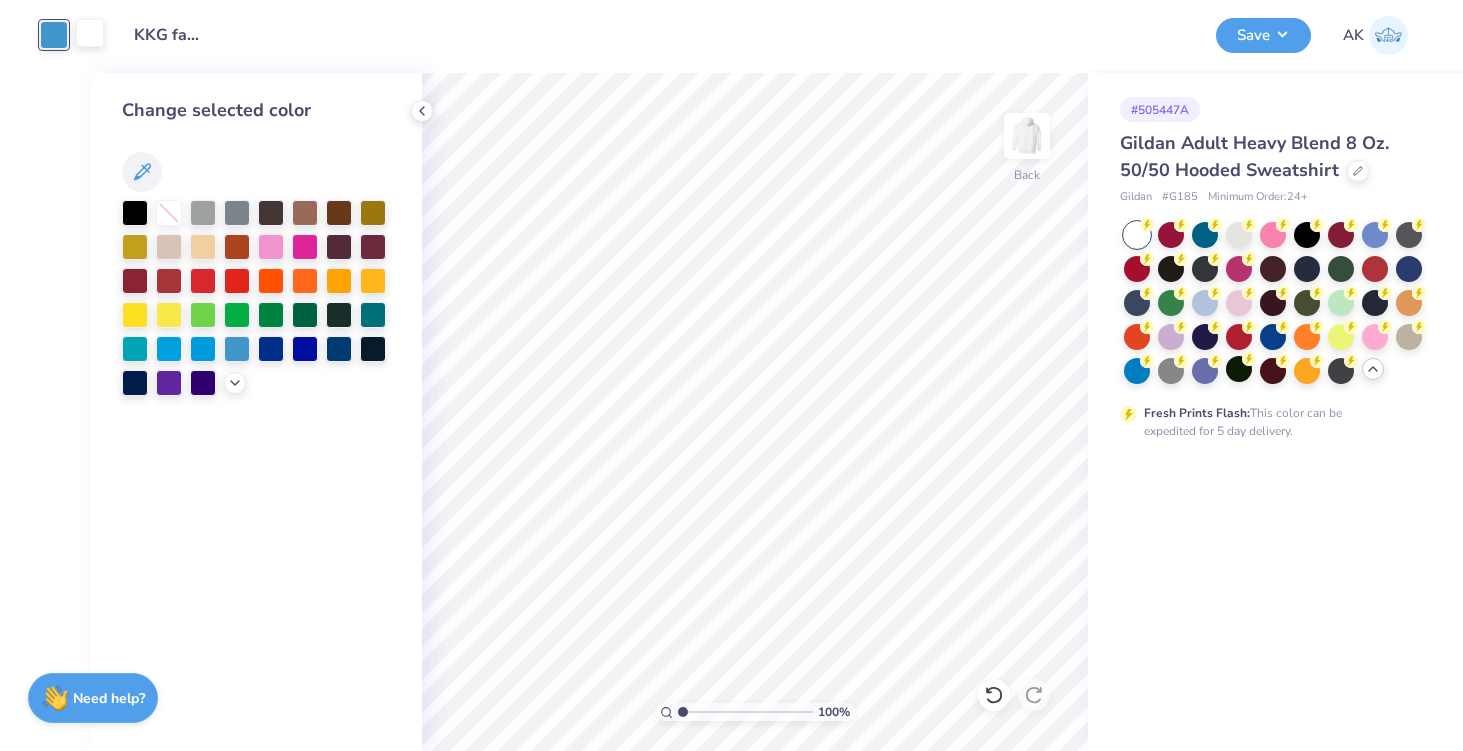 click at bounding box center [90, 33] 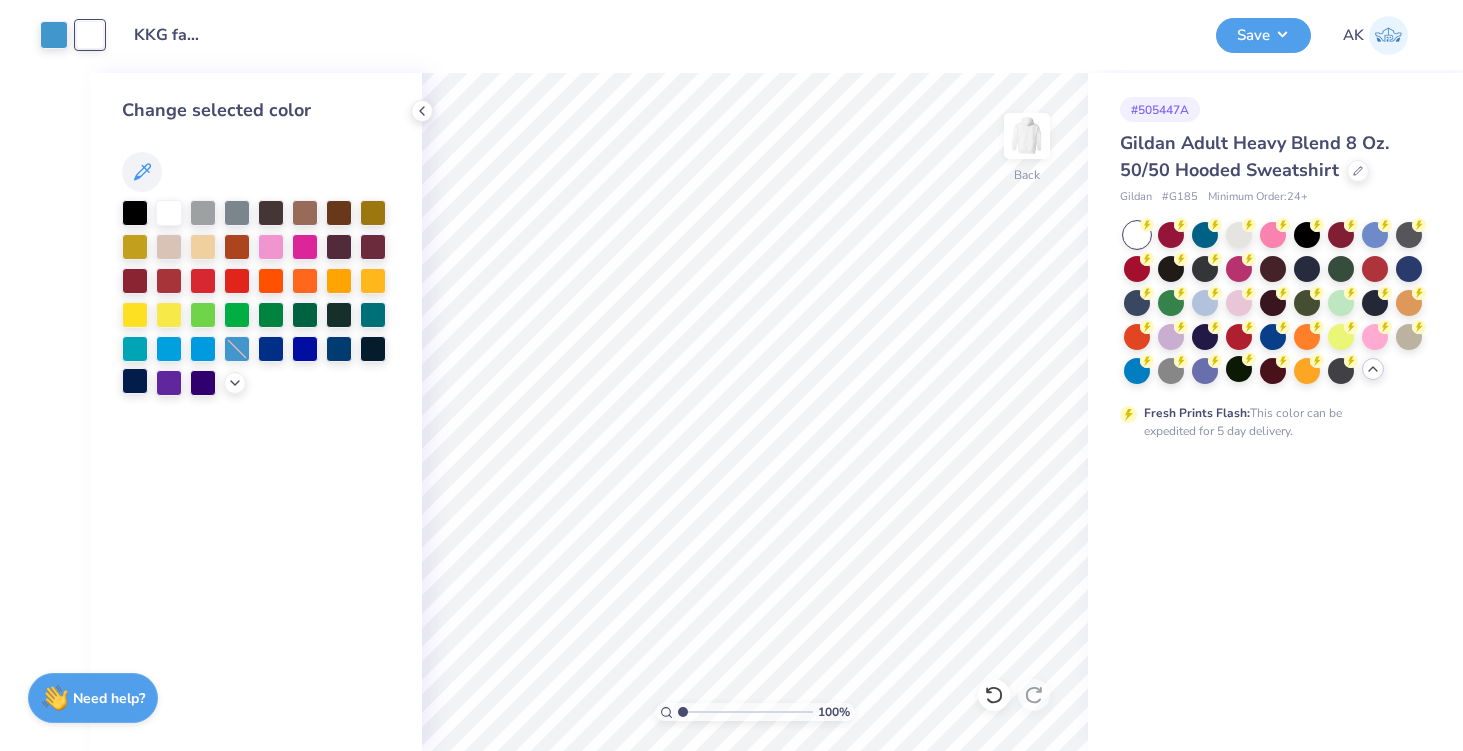 click at bounding box center (135, 381) 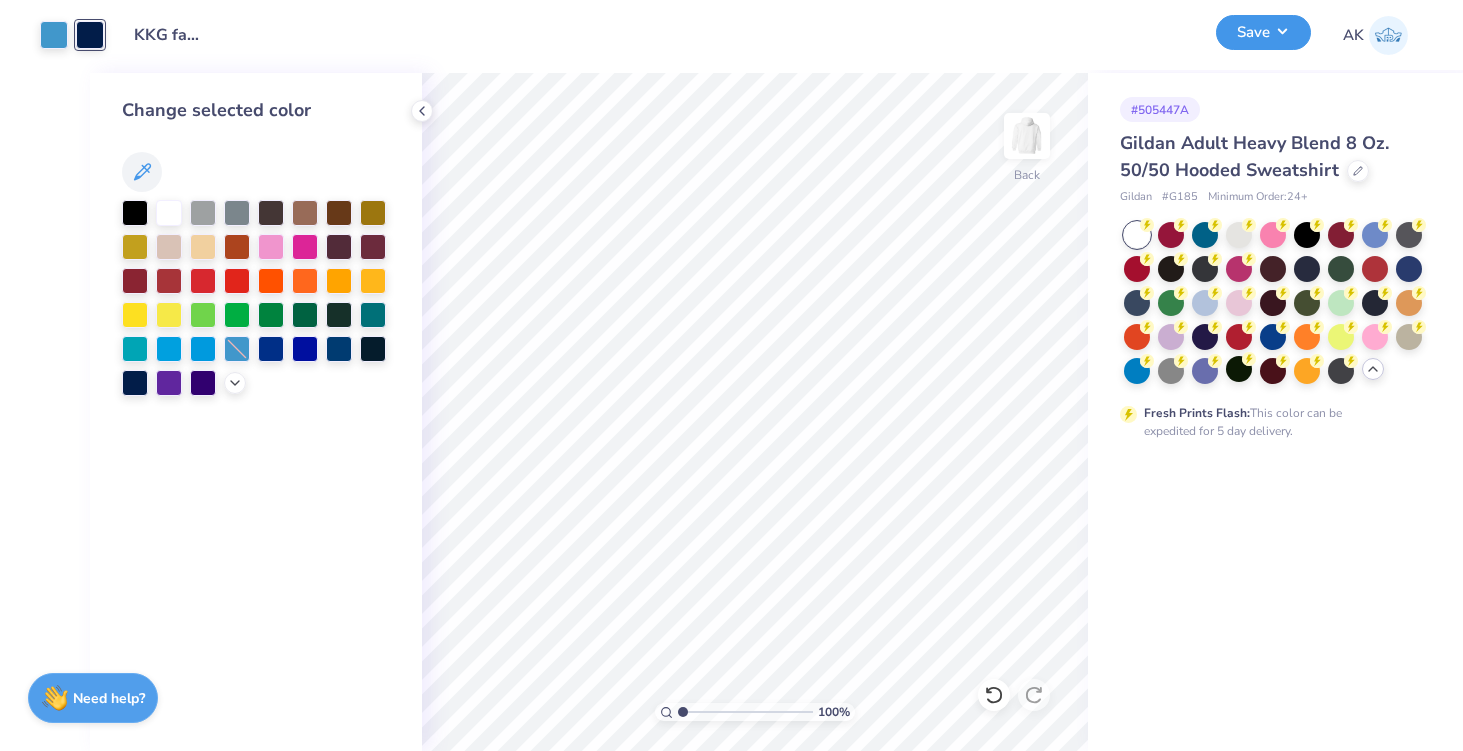 click on "Save" at bounding box center (1263, 32) 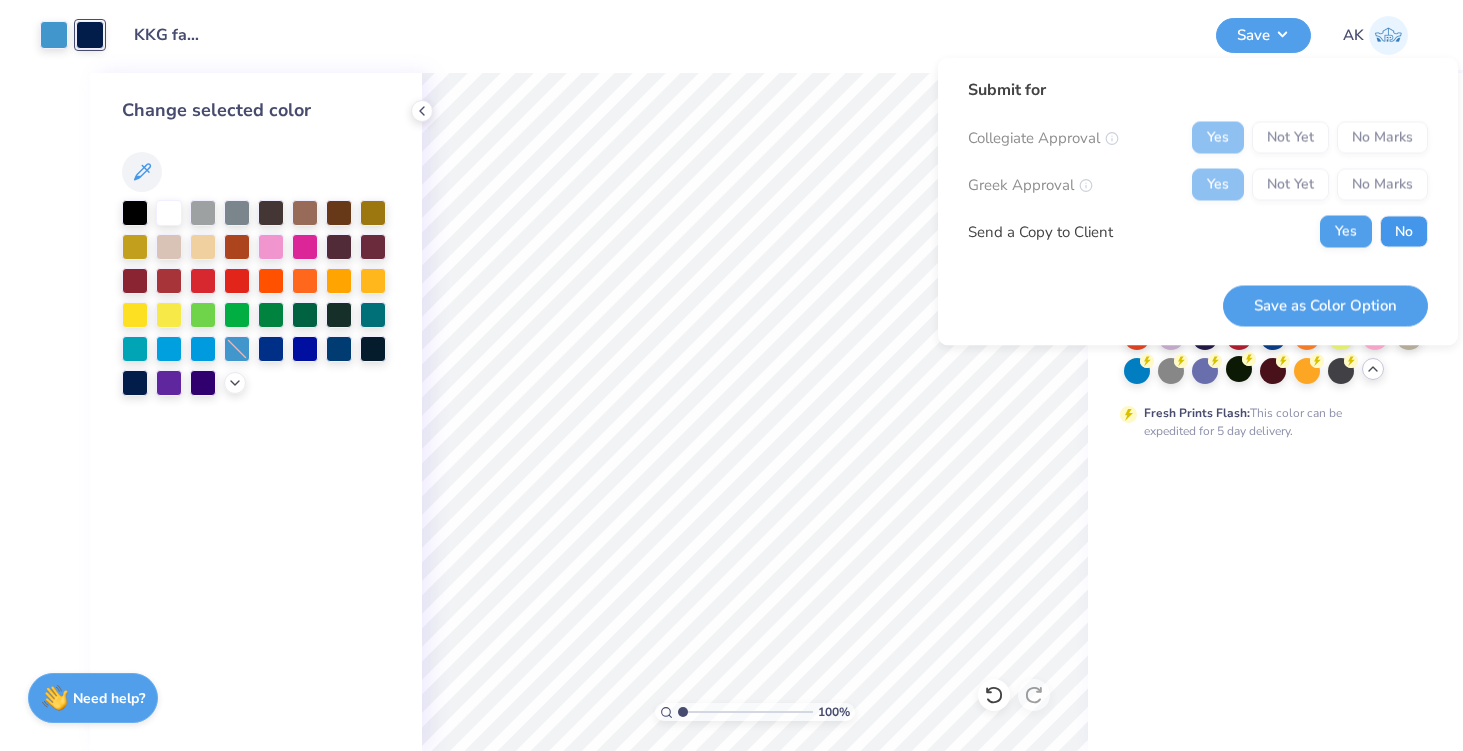 click on "No" at bounding box center (1404, 232) 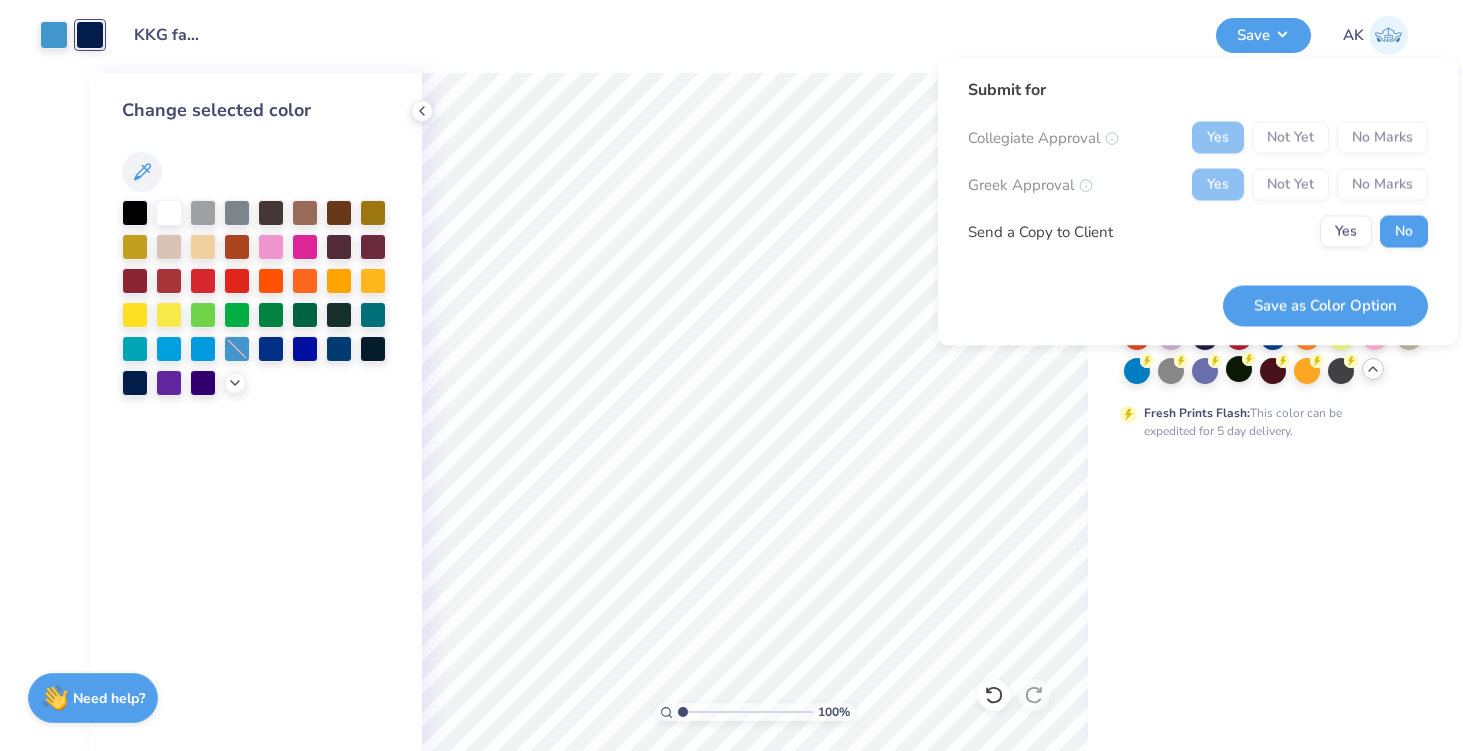 click on "Submit for Collegiate Approval Yes Not Yet No Marks Greek Approval Yes Not Yet No Marks Send a Copy to Client Yes No" at bounding box center [1198, 170] 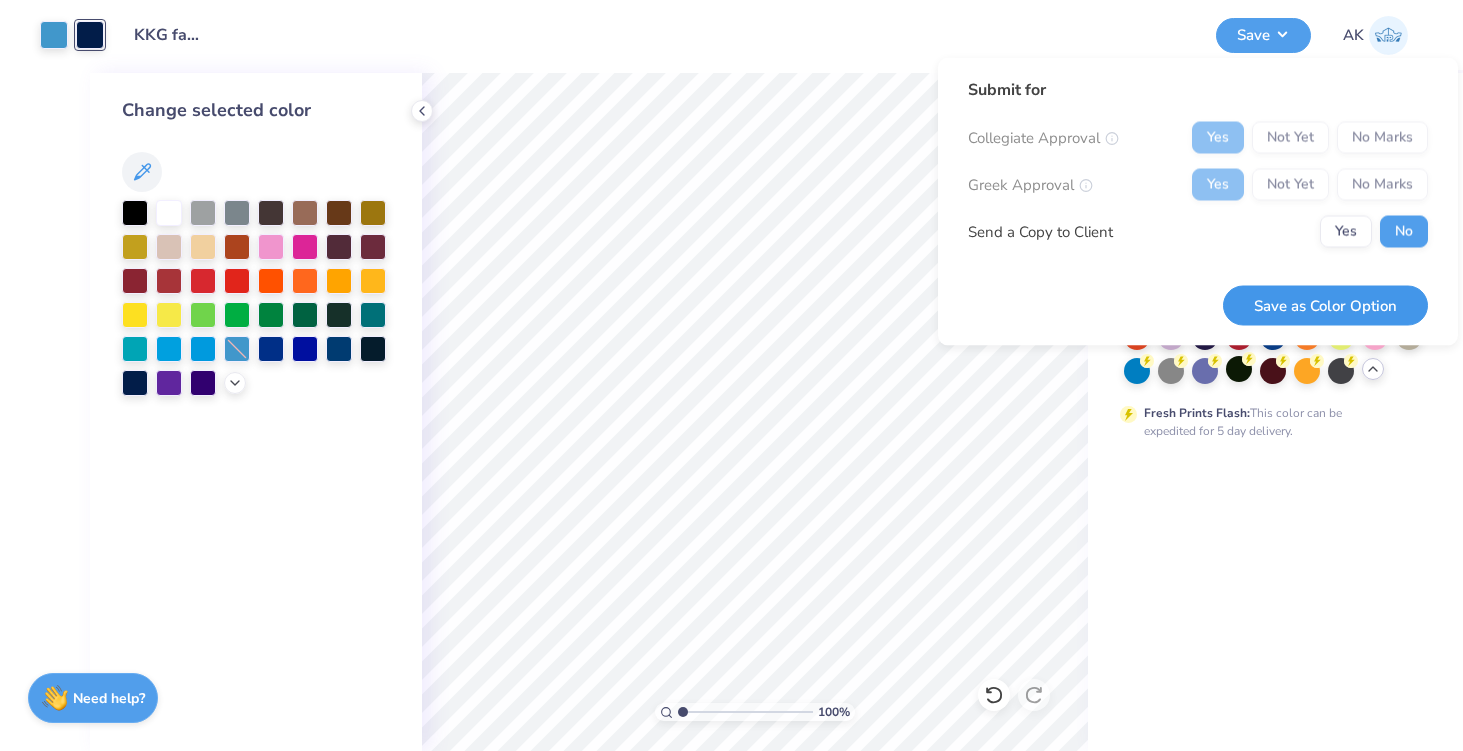 click on "Save as Color Option" at bounding box center [1325, 305] 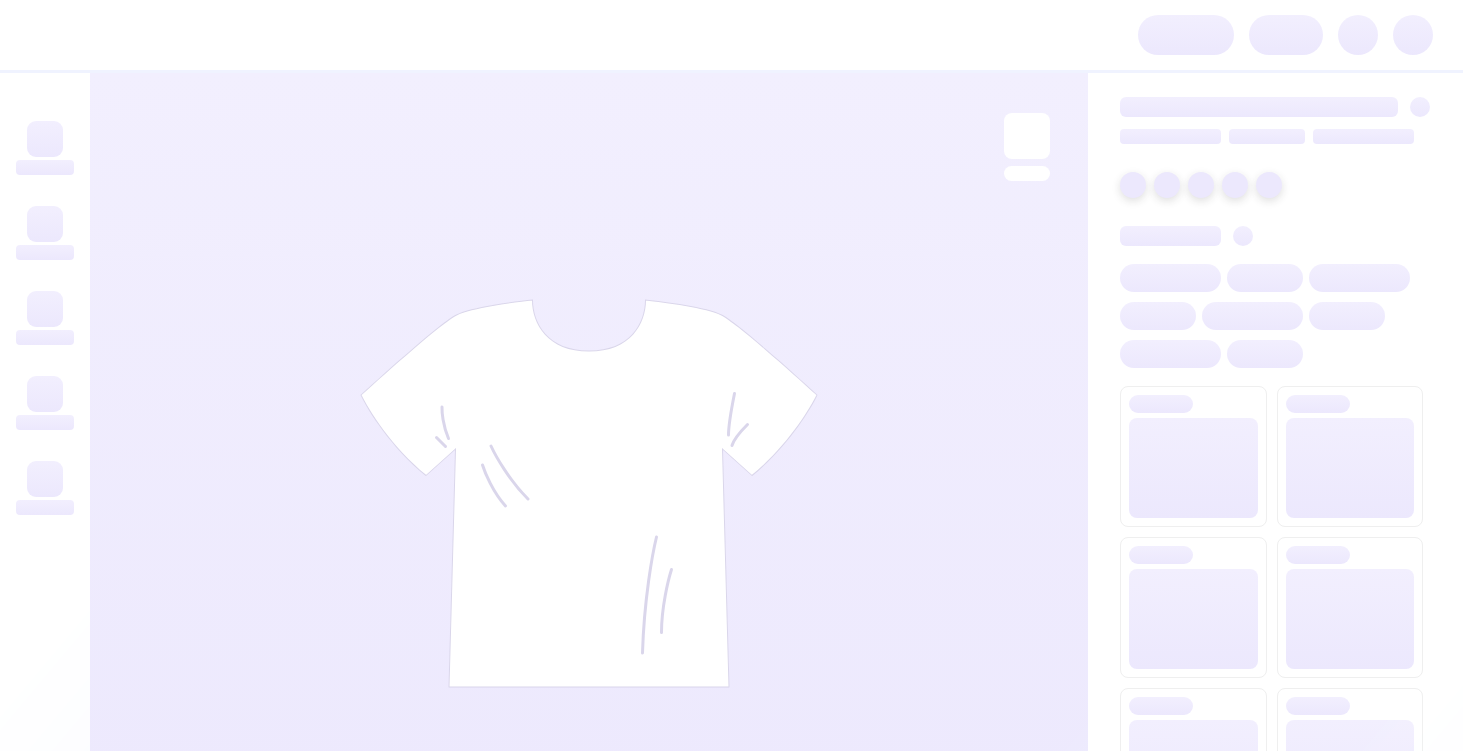 scroll, scrollTop: 0, scrollLeft: 0, axis: both 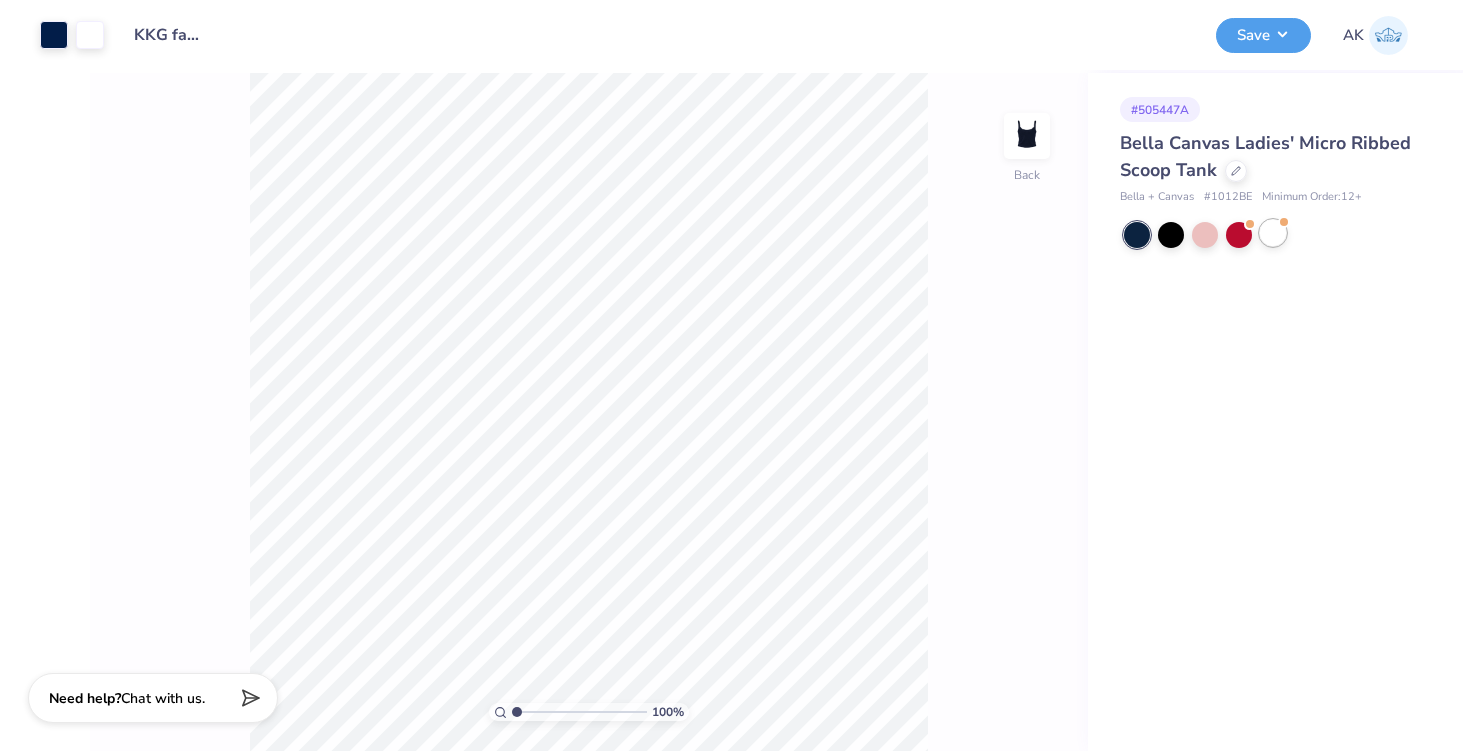 click at bounding box center (1273, 233) 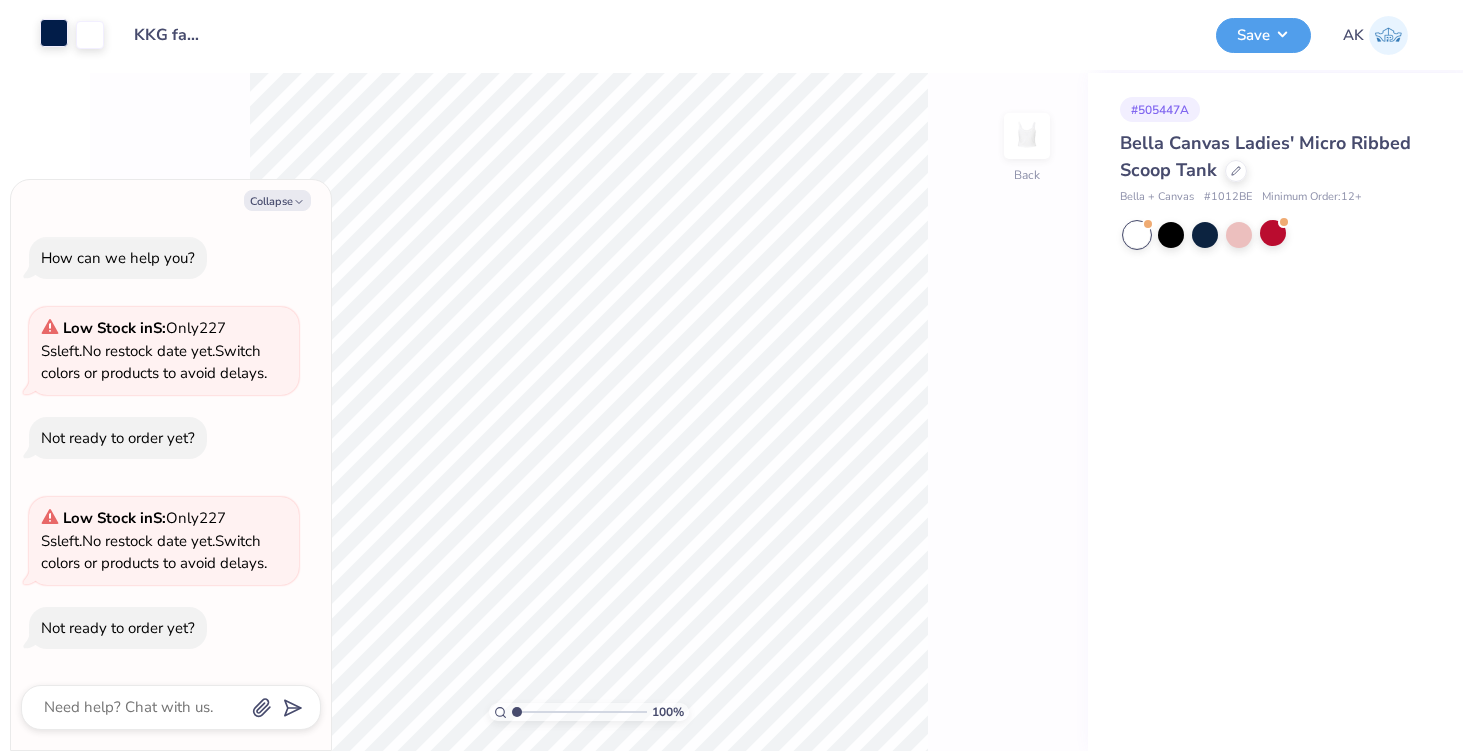 click at bounding box center [54, 33] 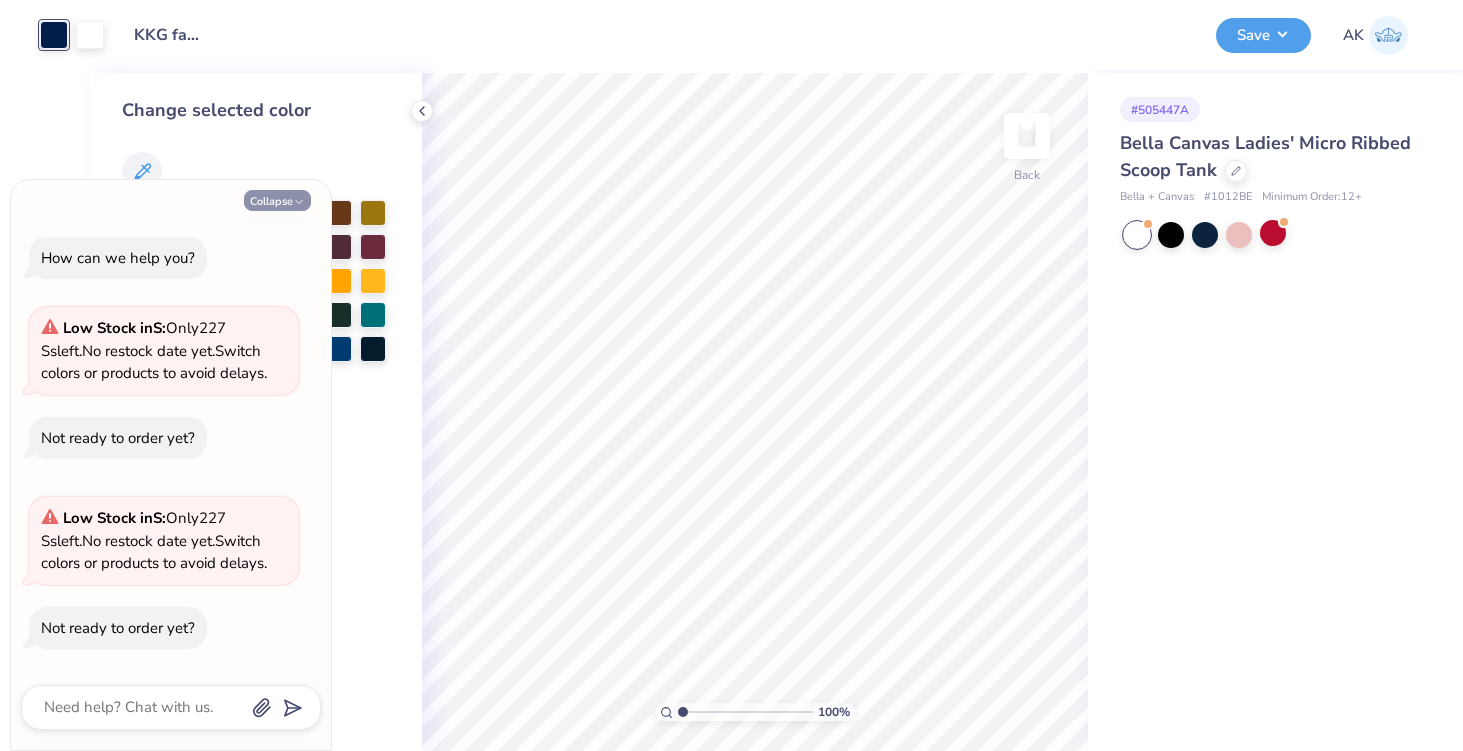 click 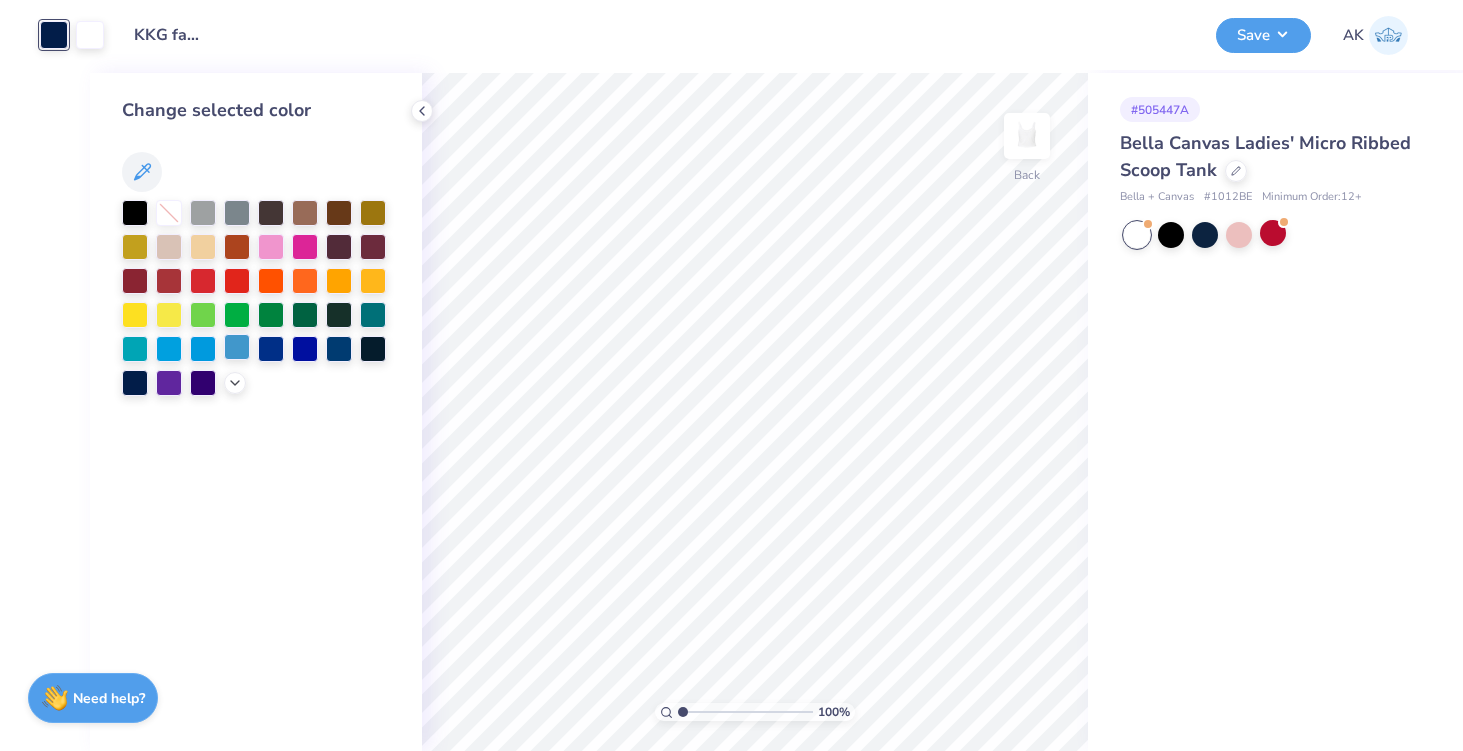 click at bounding box center [237, 347] 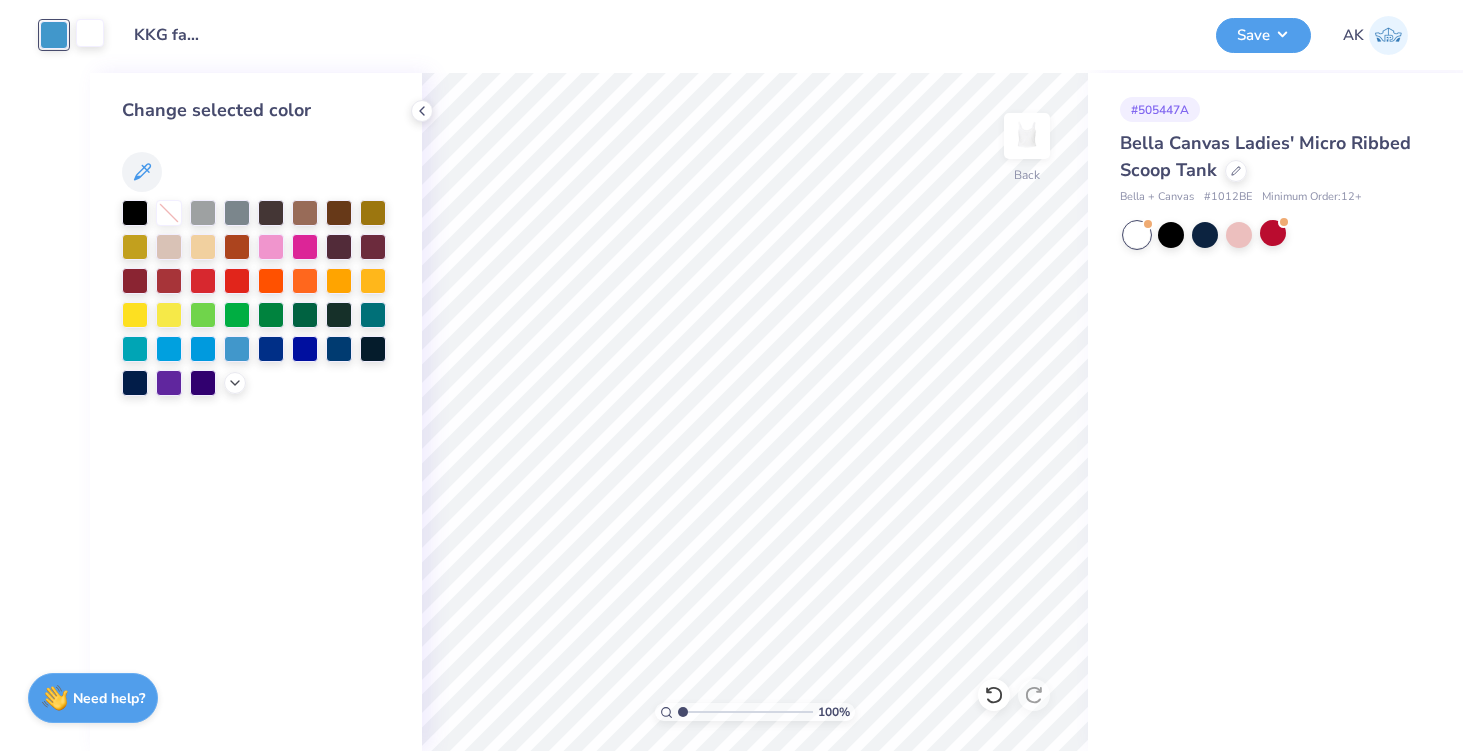 click at bounding box center [90, 33] 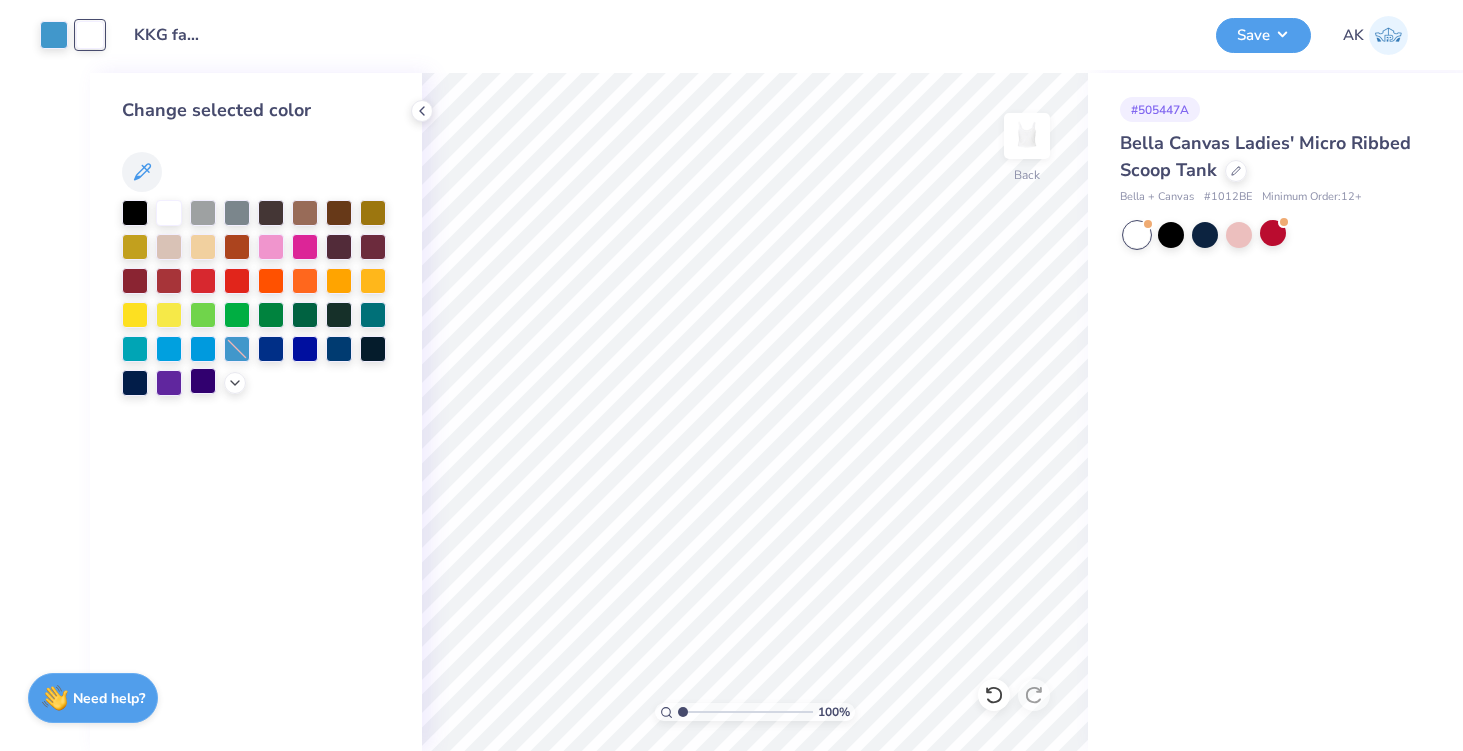 click at bounding box center (203, 381) 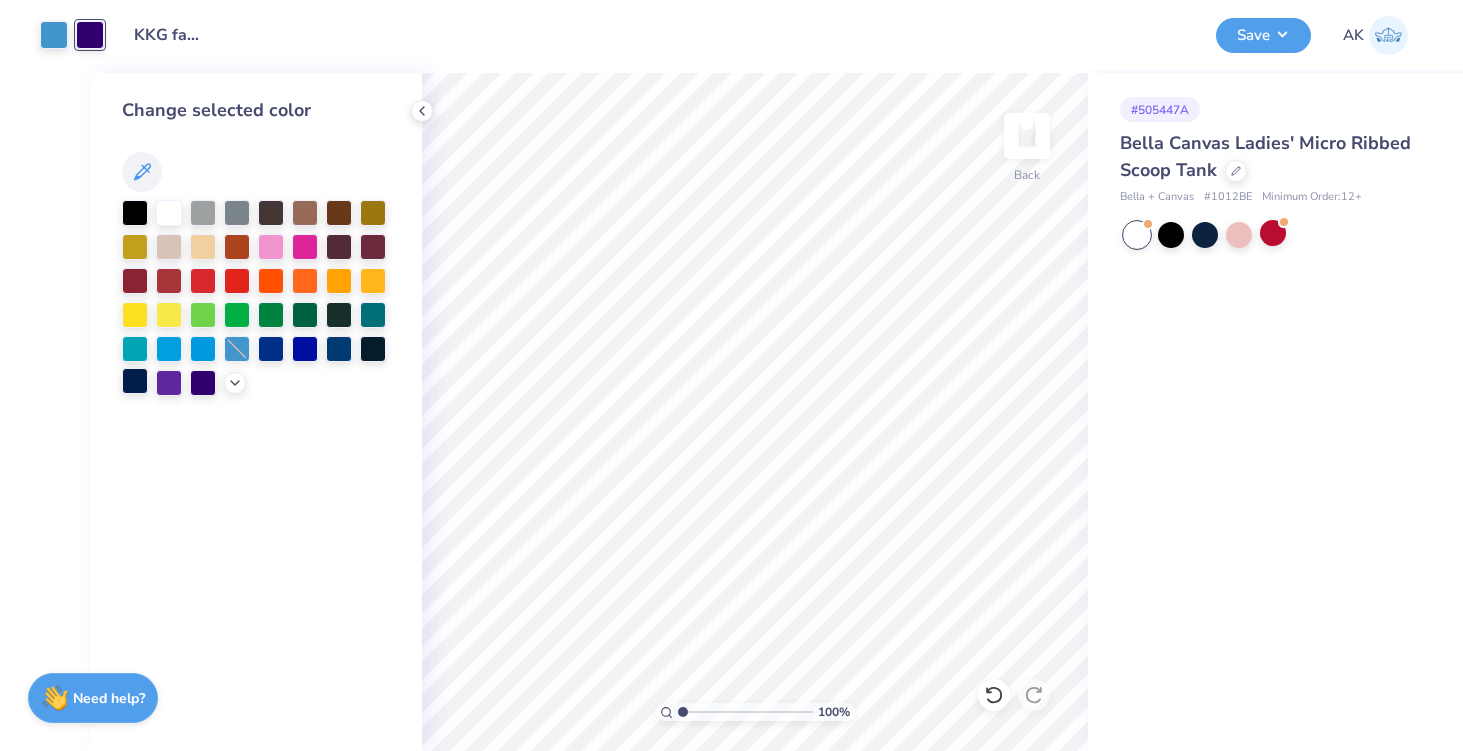 click at bounding box center [135, 381] 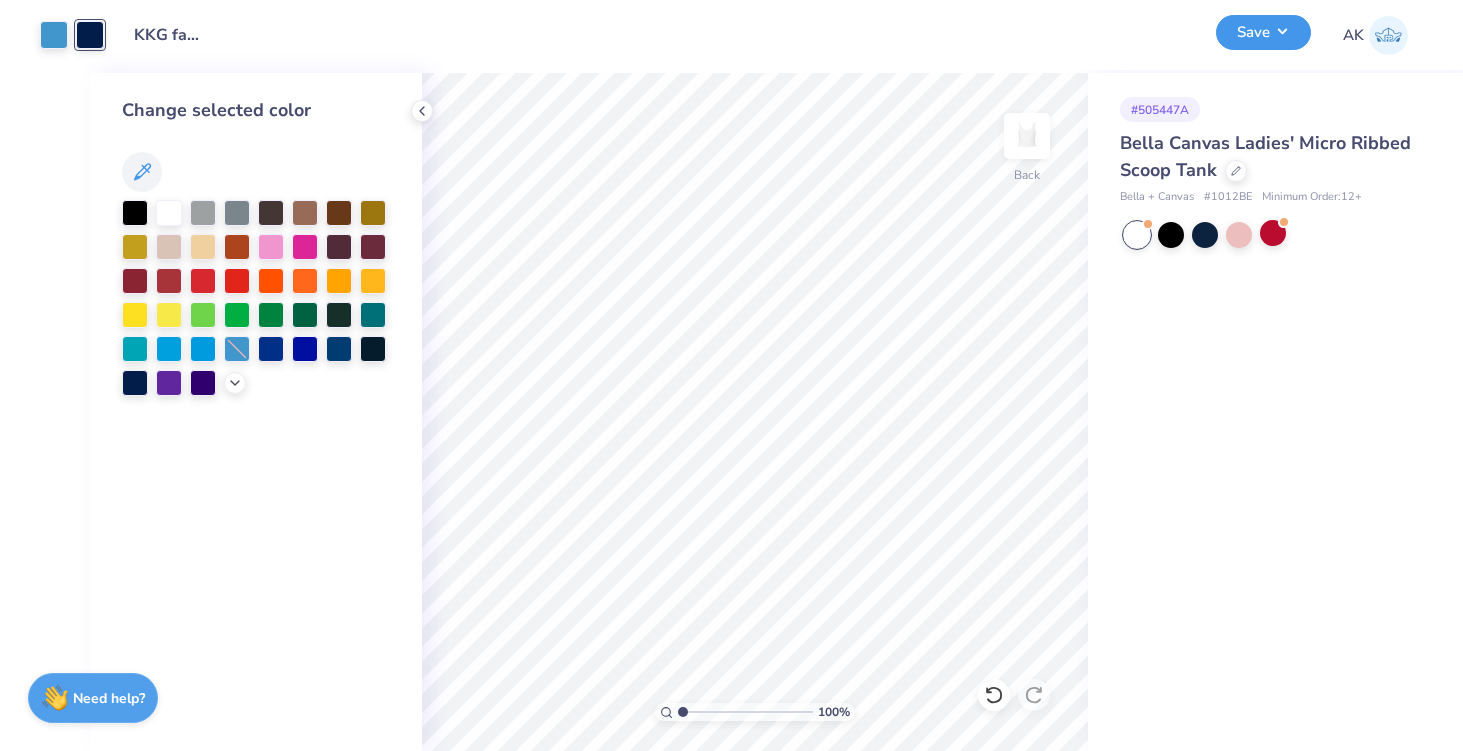 click on "Save" at bounding box center (1263, 32) 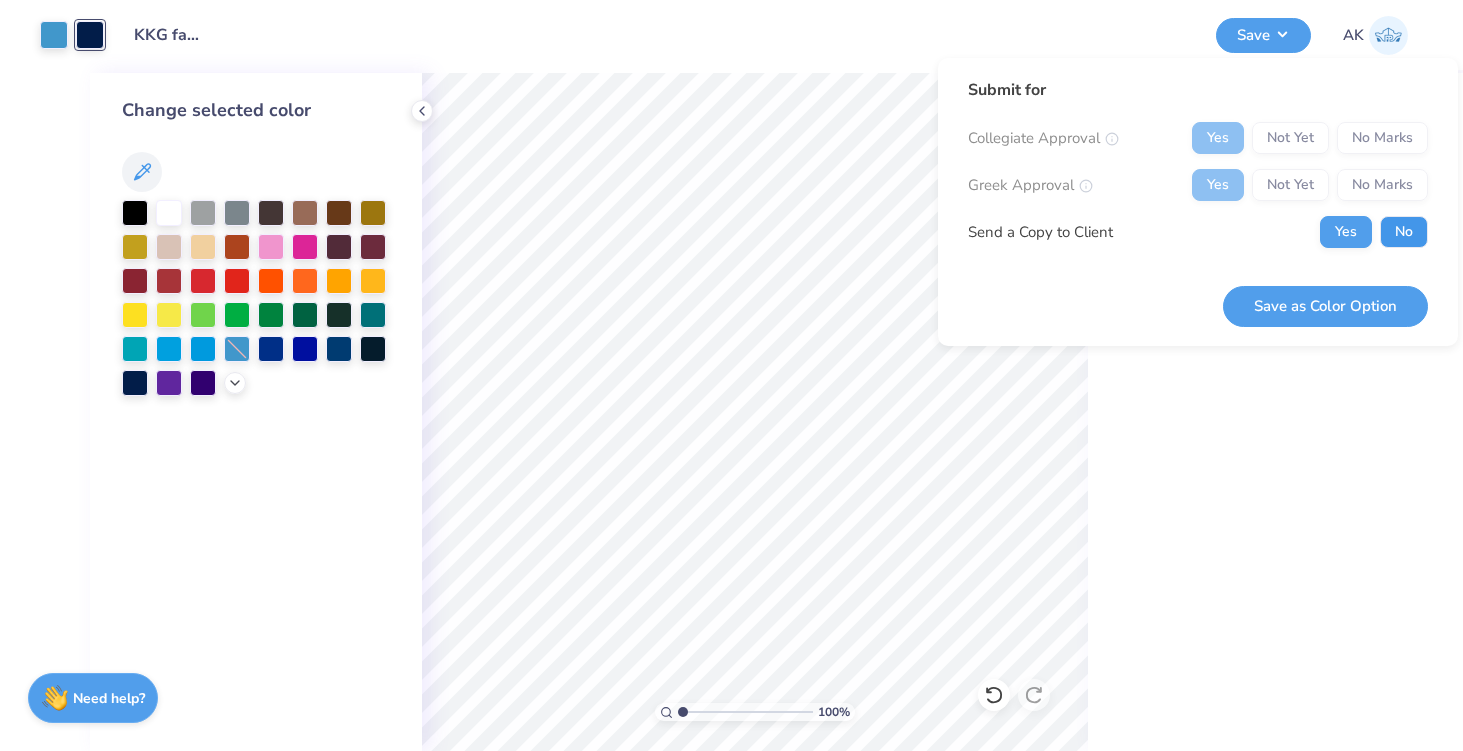 click on "No" at bounding box center [1404, 232] 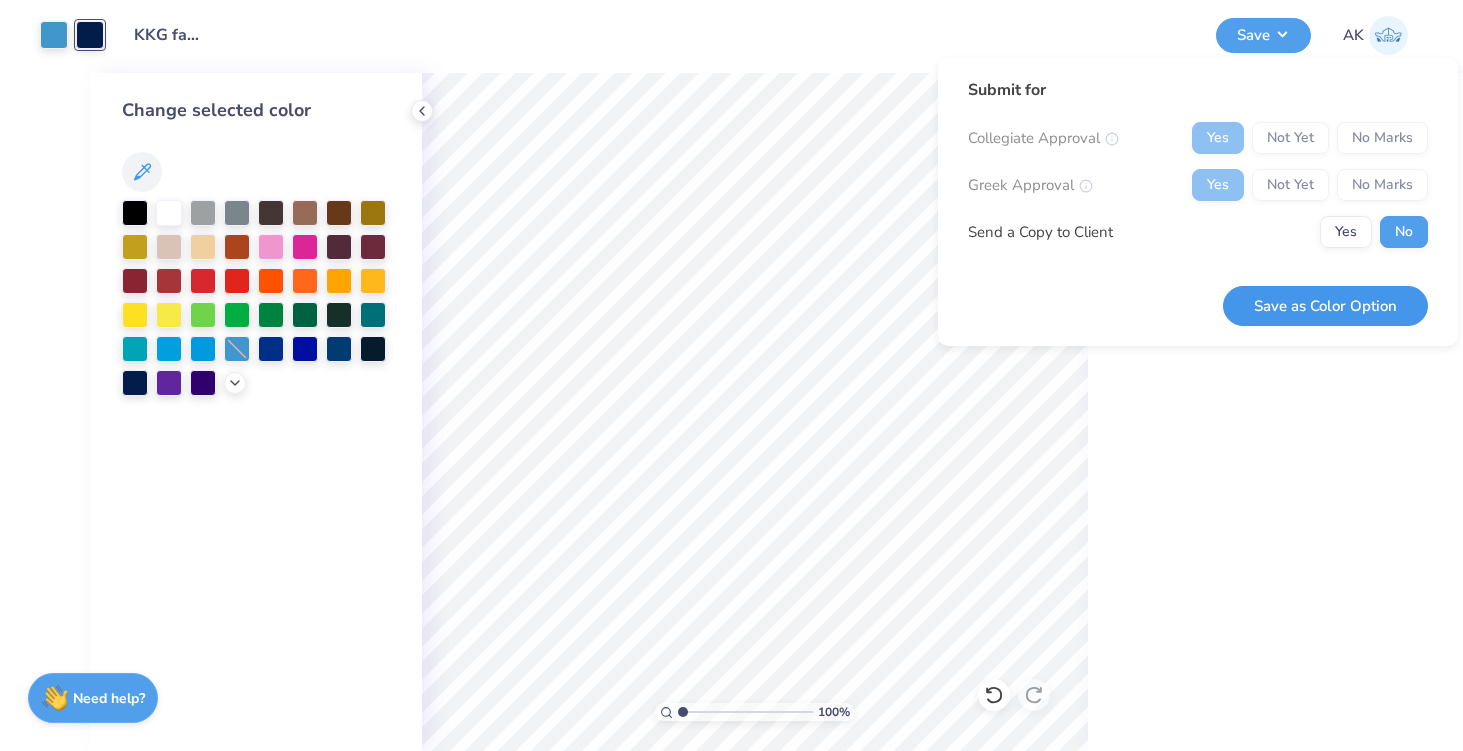 click on "Save as Color Option" at bounding box center (1325, 306) 